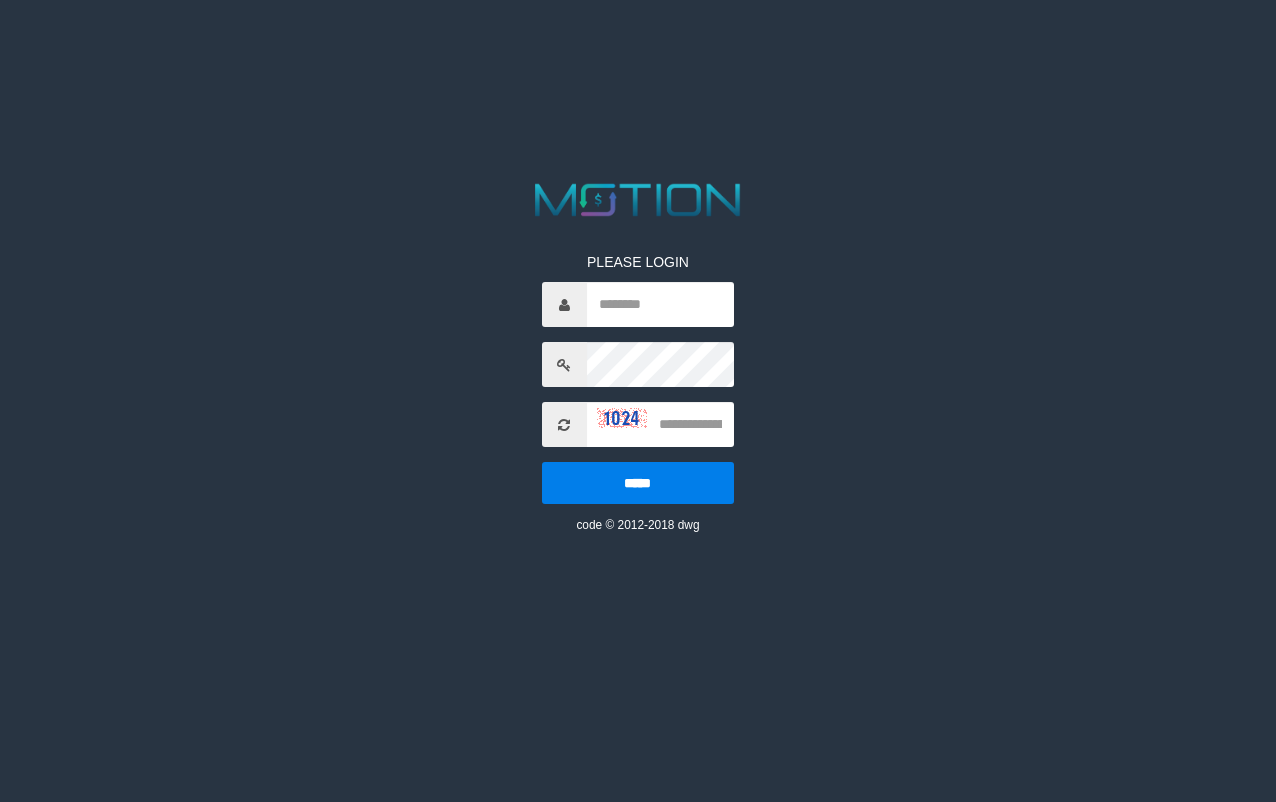 scroll, scrollTop: 0, scrollLeft: 0, axis: both 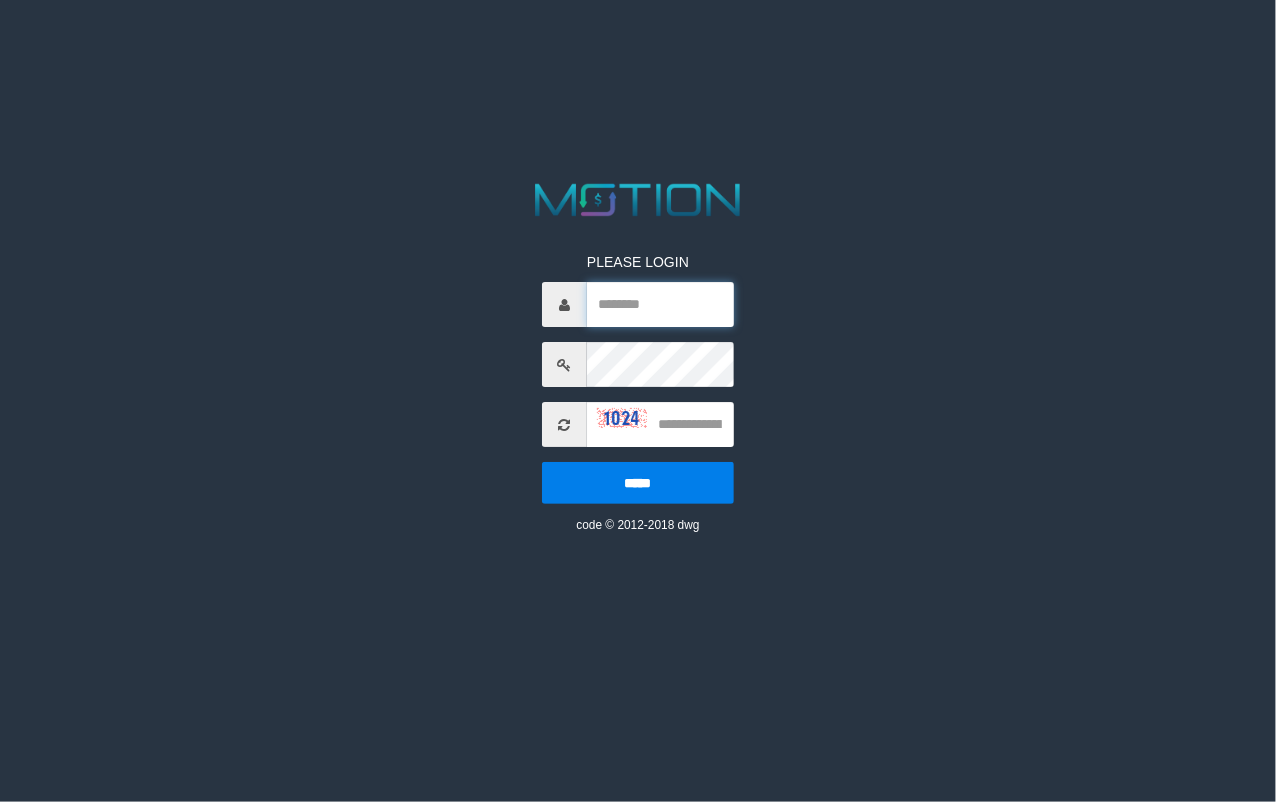 paste on "******" 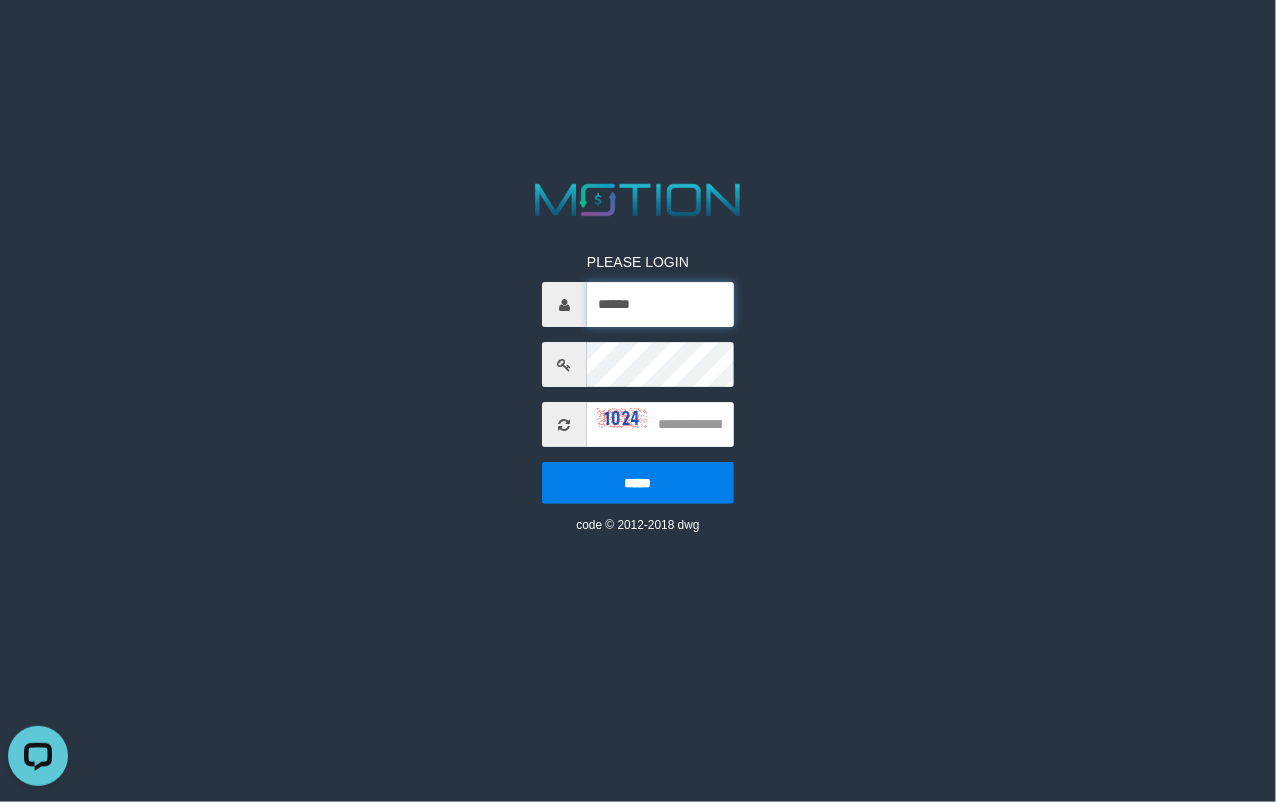 scroll, scrollTop: 0, scrollLeft: 0, axis: both 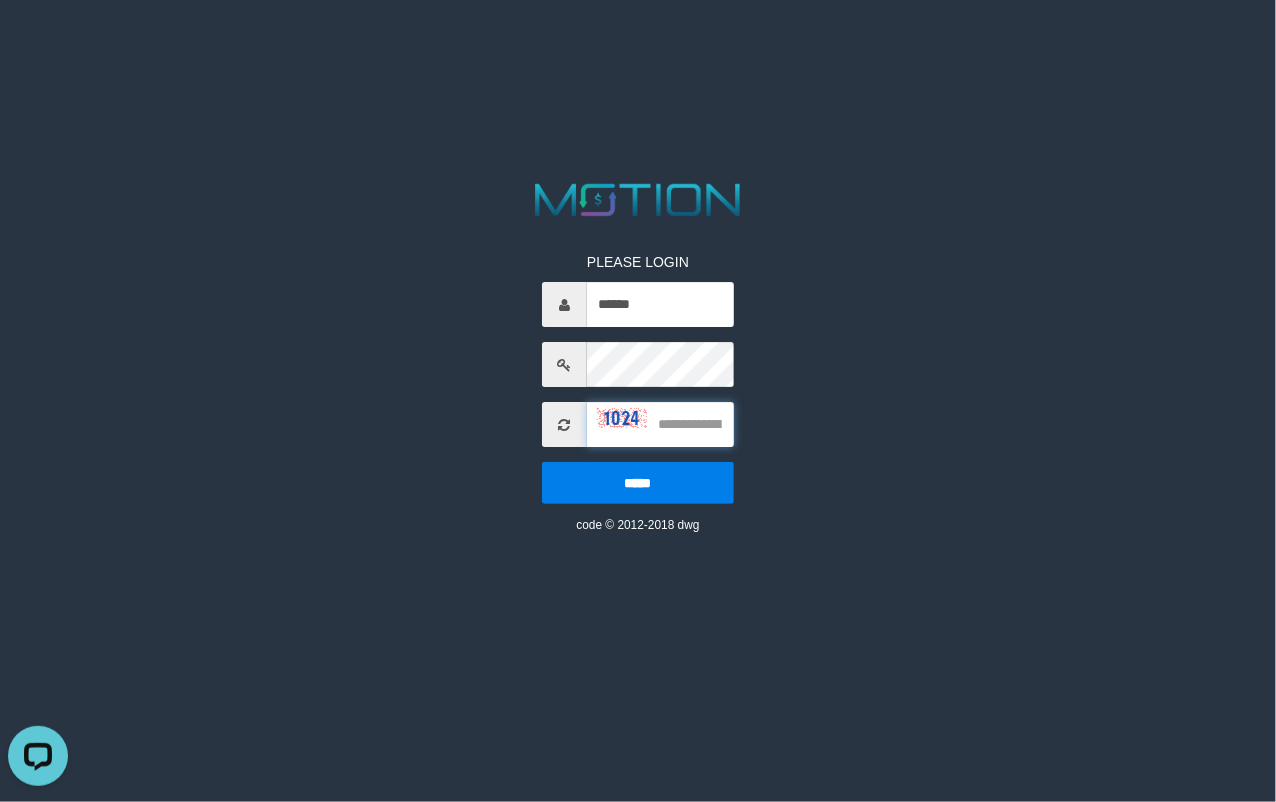 click at bounding box center [661, 424] 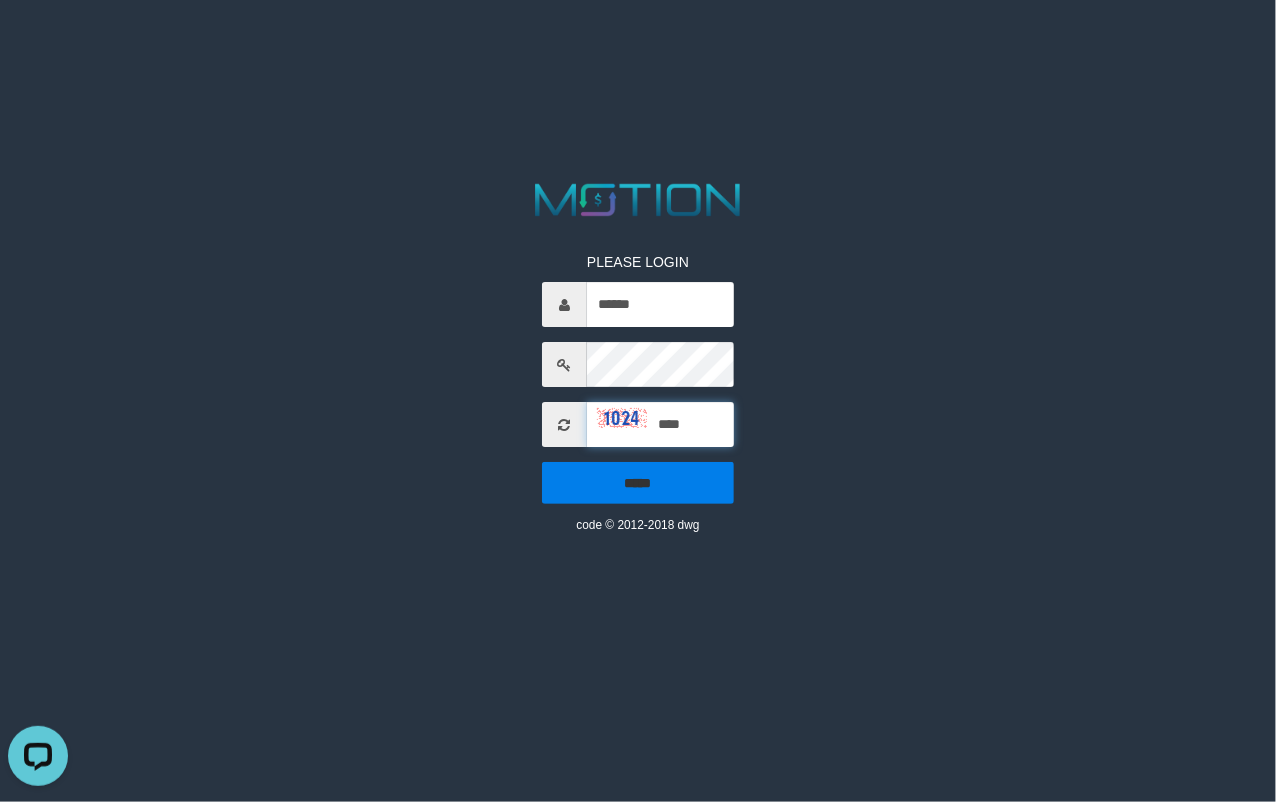type on "****" 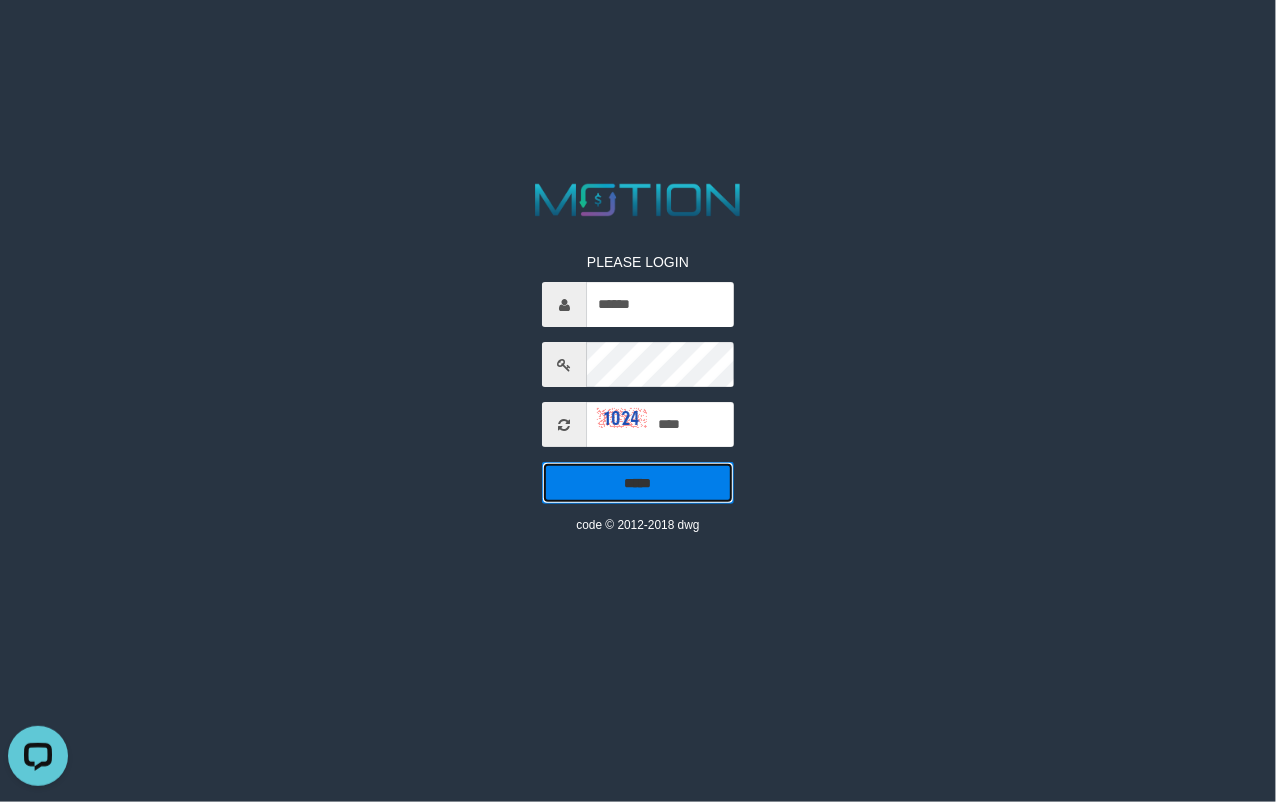 click on "*****" at bounding box center (638, 483) 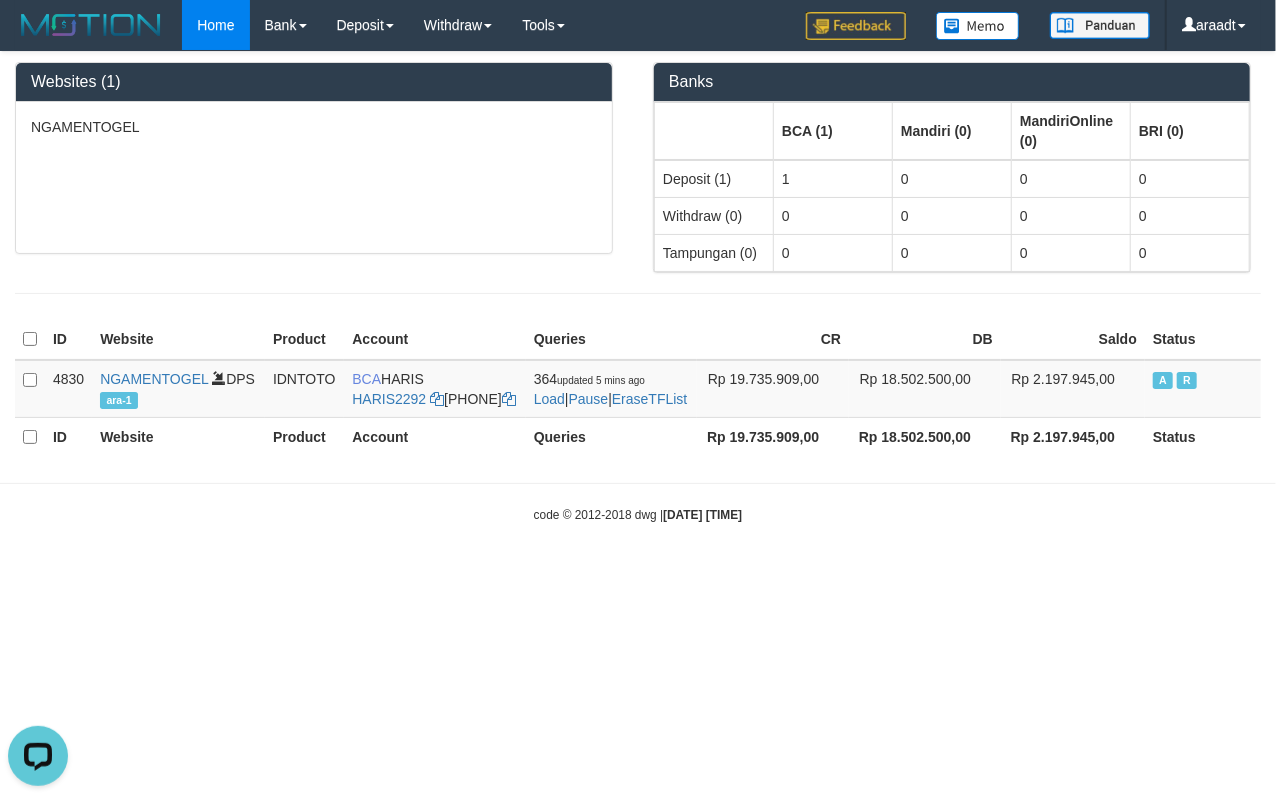 scroll, scrollTop: 0, scrollLeft: 0, axis: both 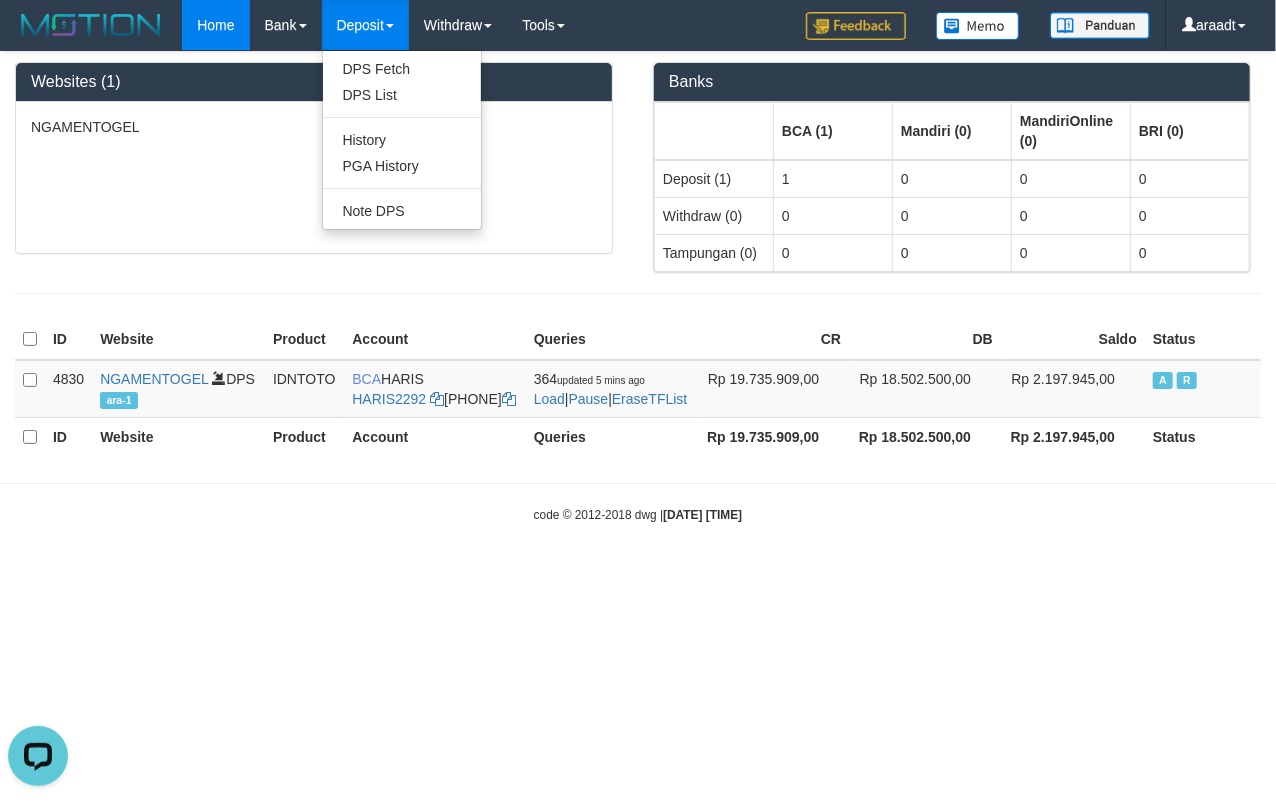 click on "Deposit" at bounding box center [365, 25] 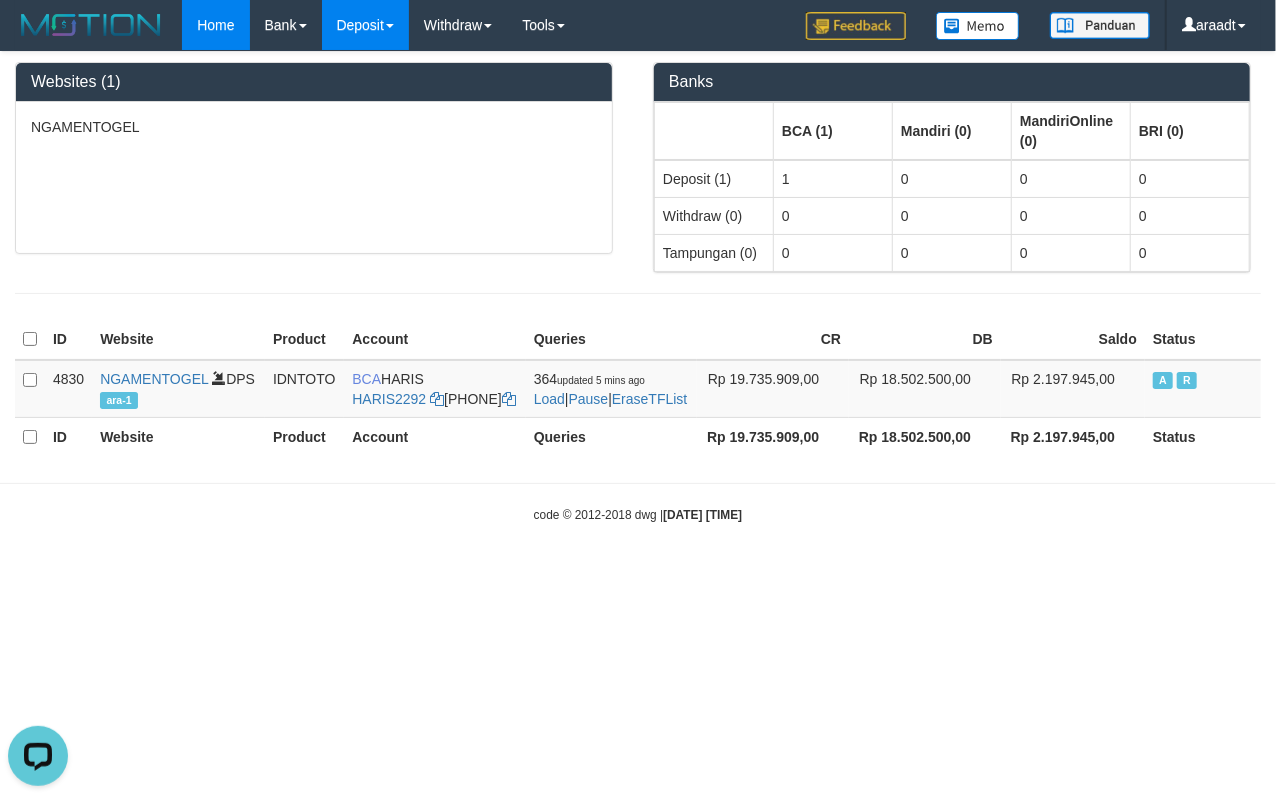 click on "Deposit" at bounding box center [365, 25] 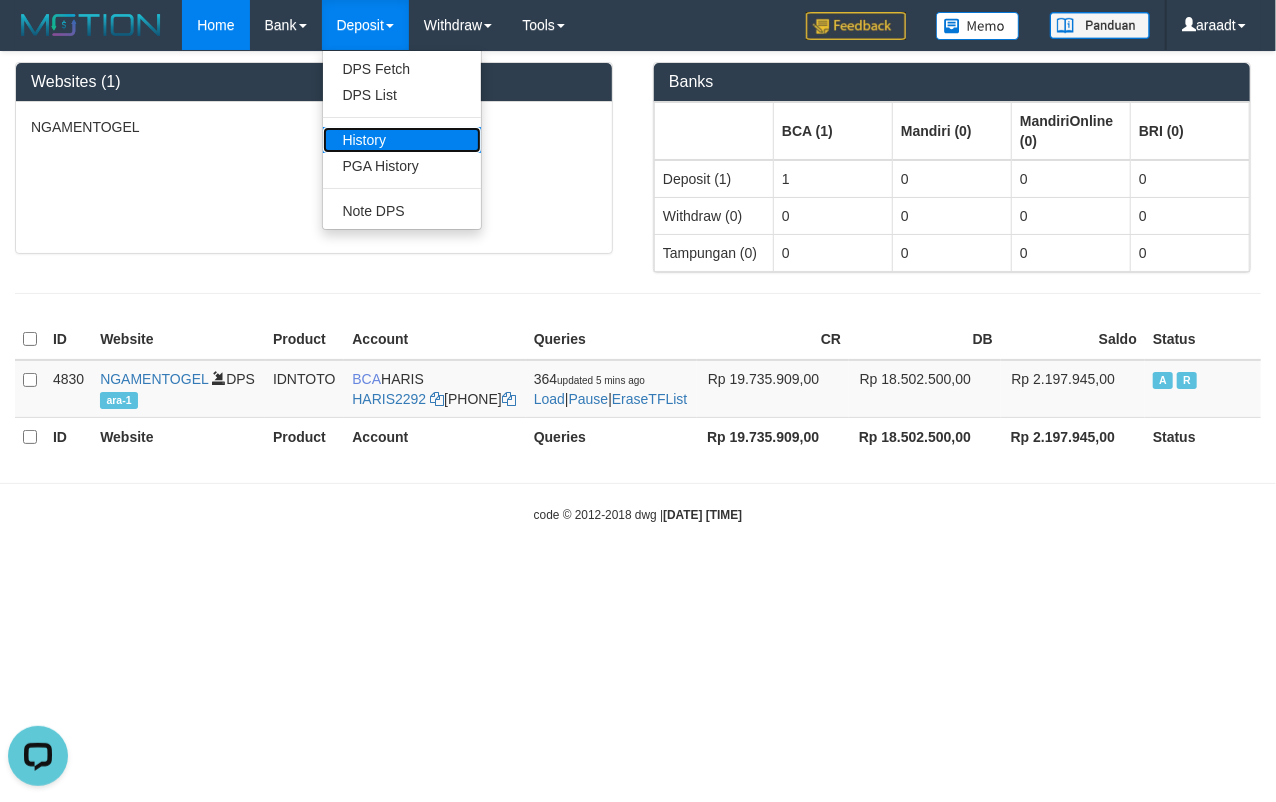 click on "History" at bounding box center [402, 140] 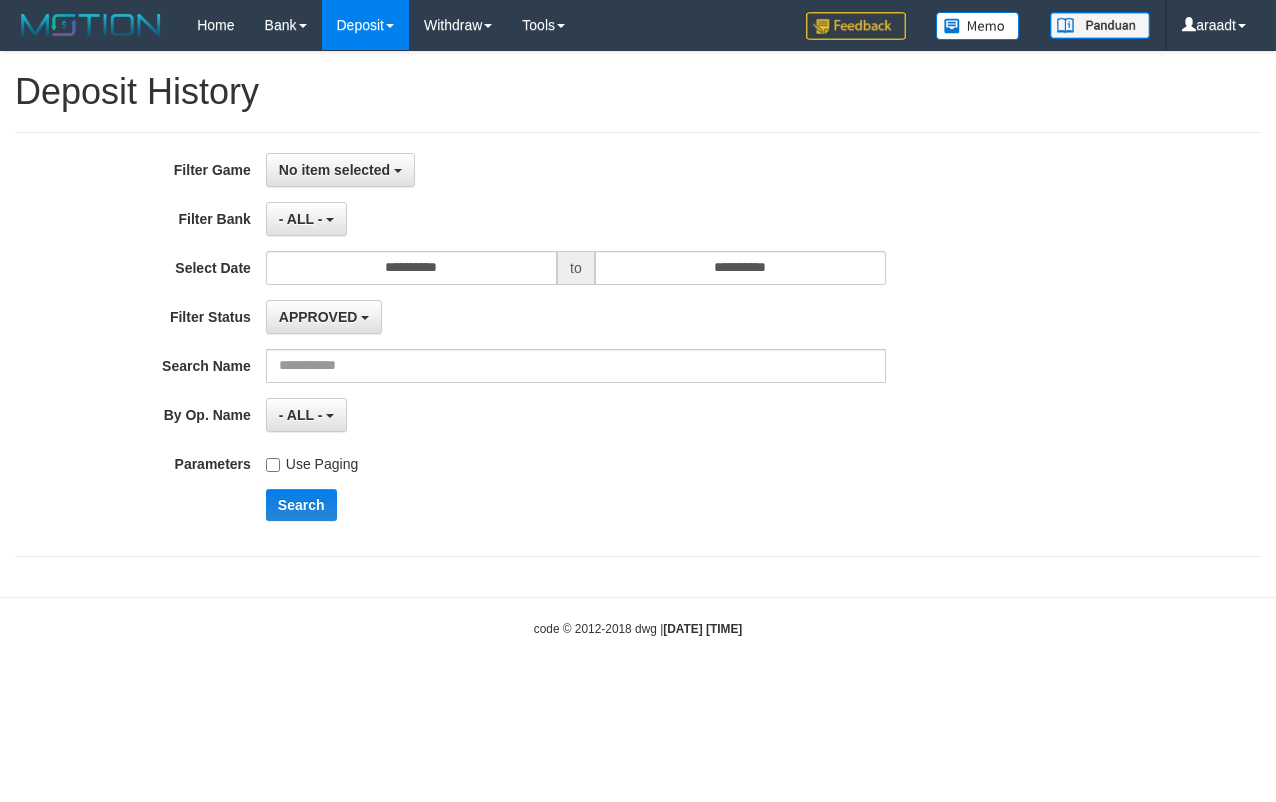 scroll, scrollTop: 0, scrollLeft: 0, axis: both 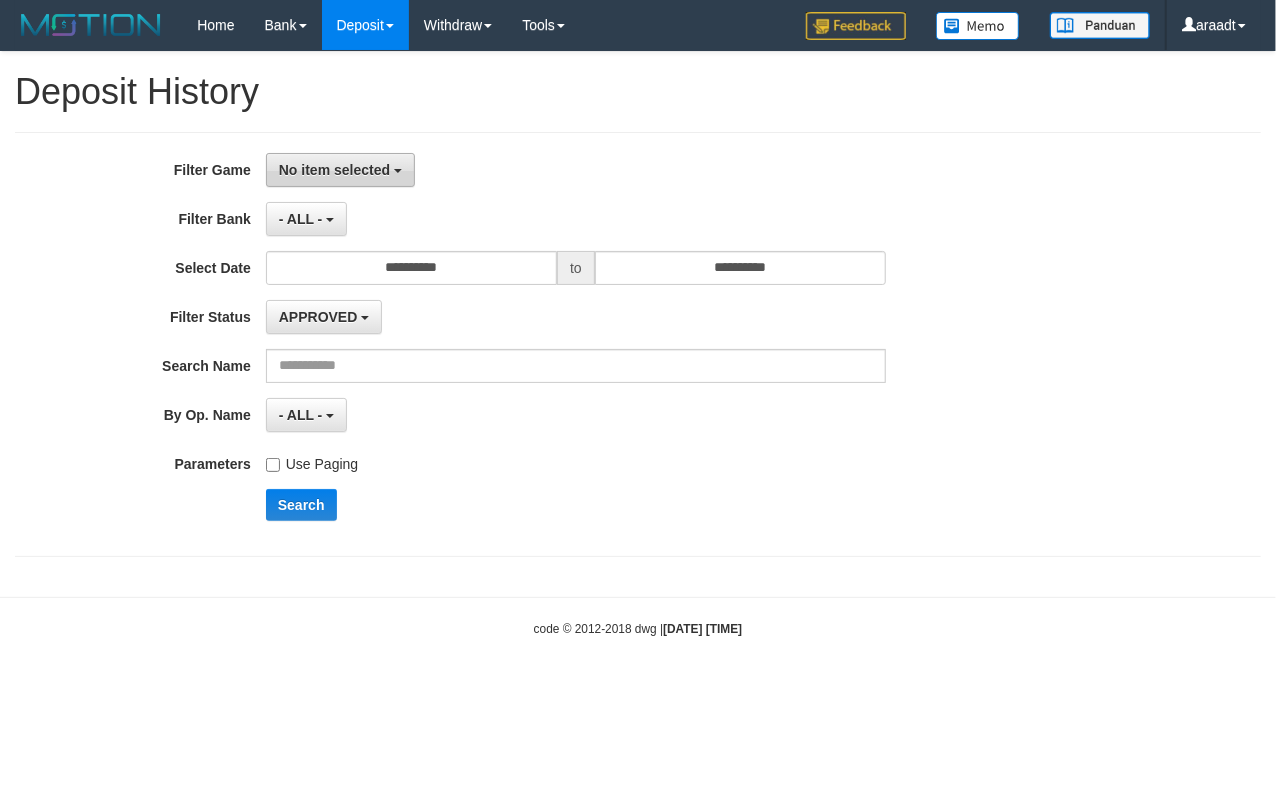 click on "No item selected" at bounding box center (334, 170) 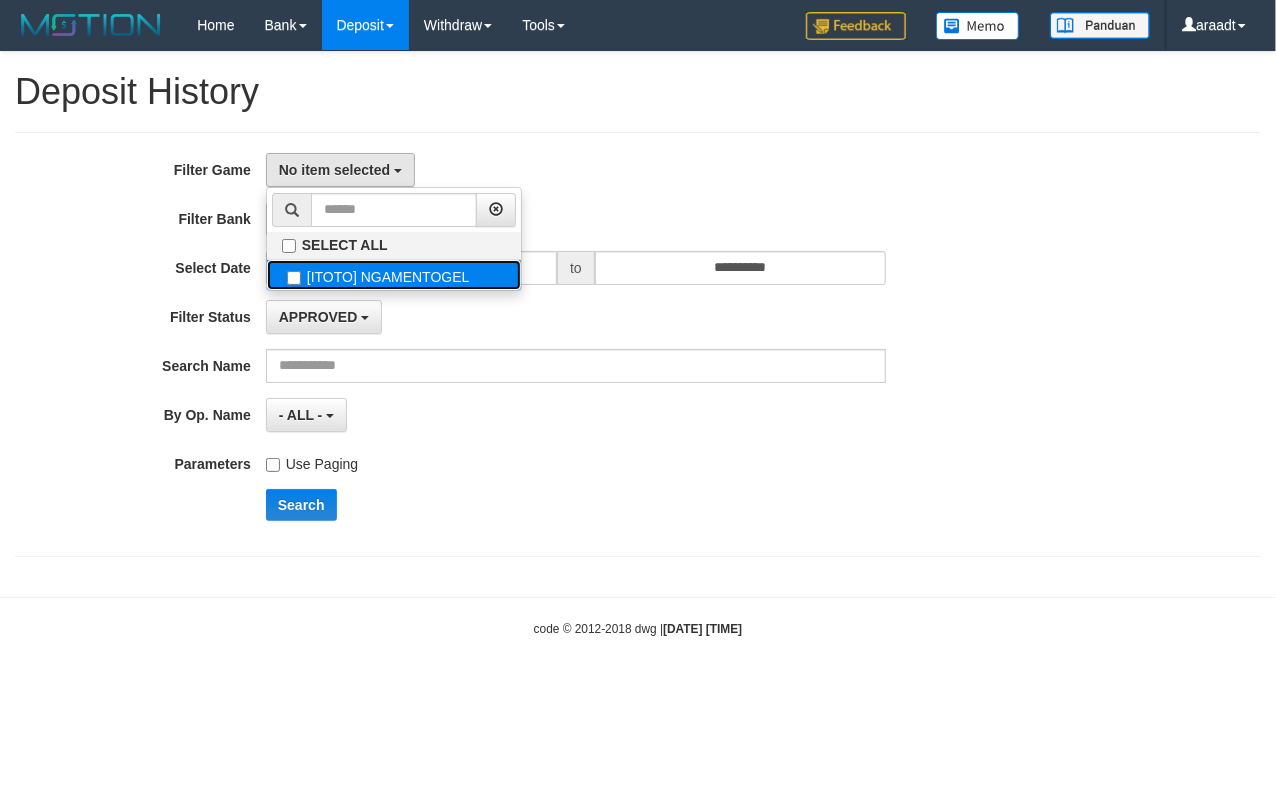 click on "[ITOTO] NGAMENTOGEL" at bounding box center (394, 275) 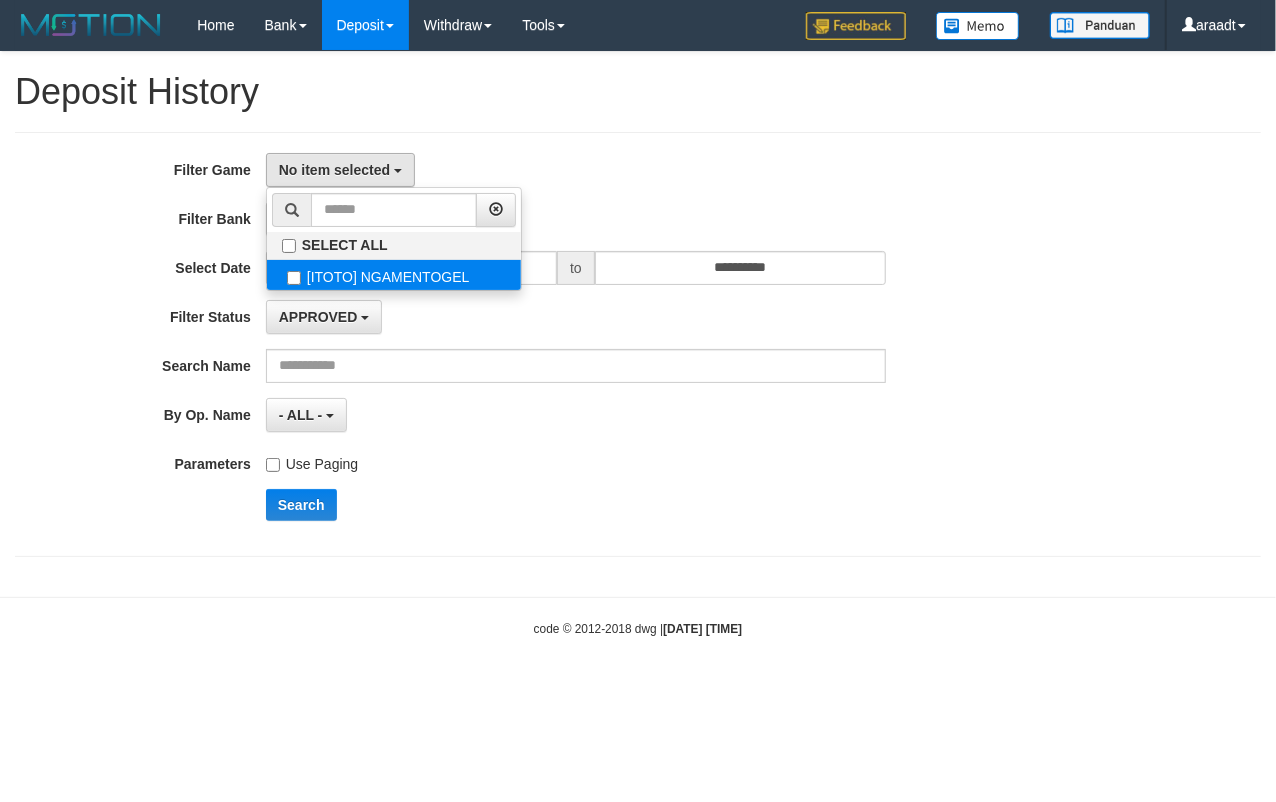 select on "***" 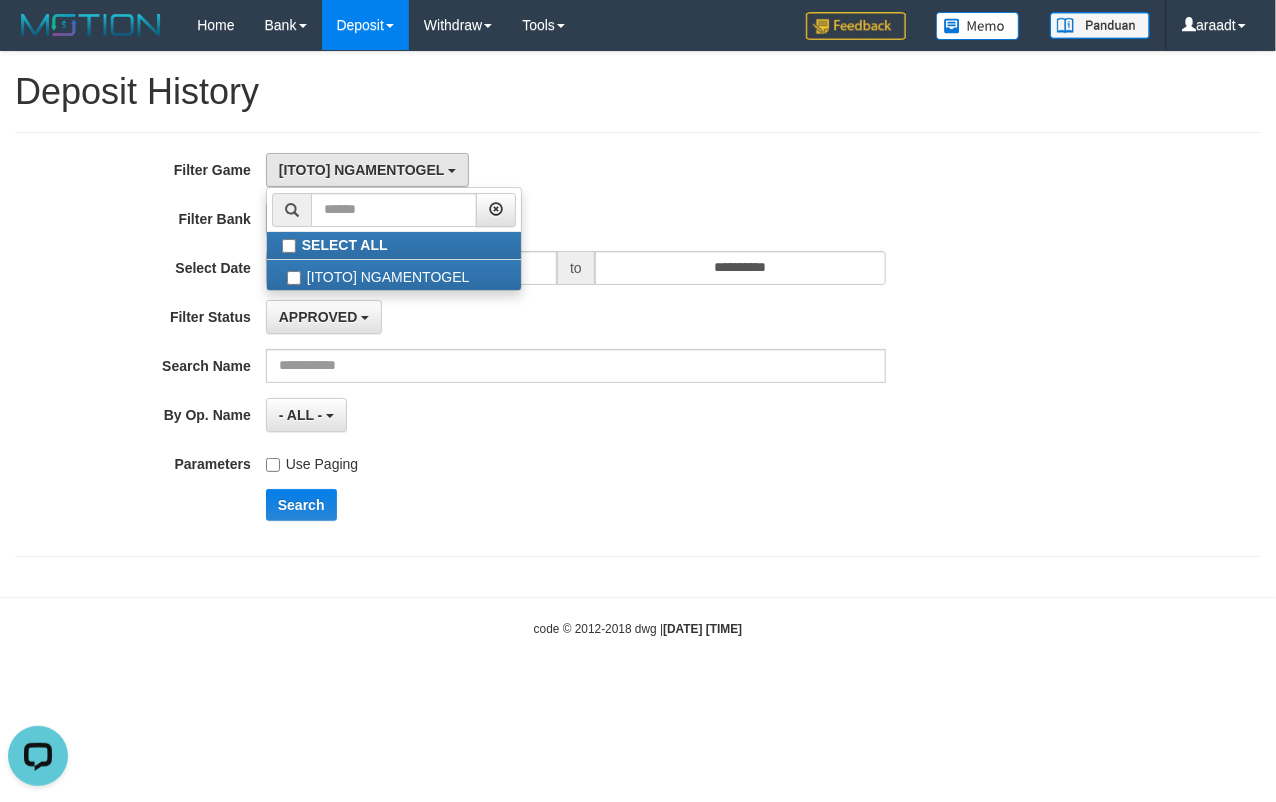 scroll, scrollTop: 0, scrollLeft: 0, axis: both 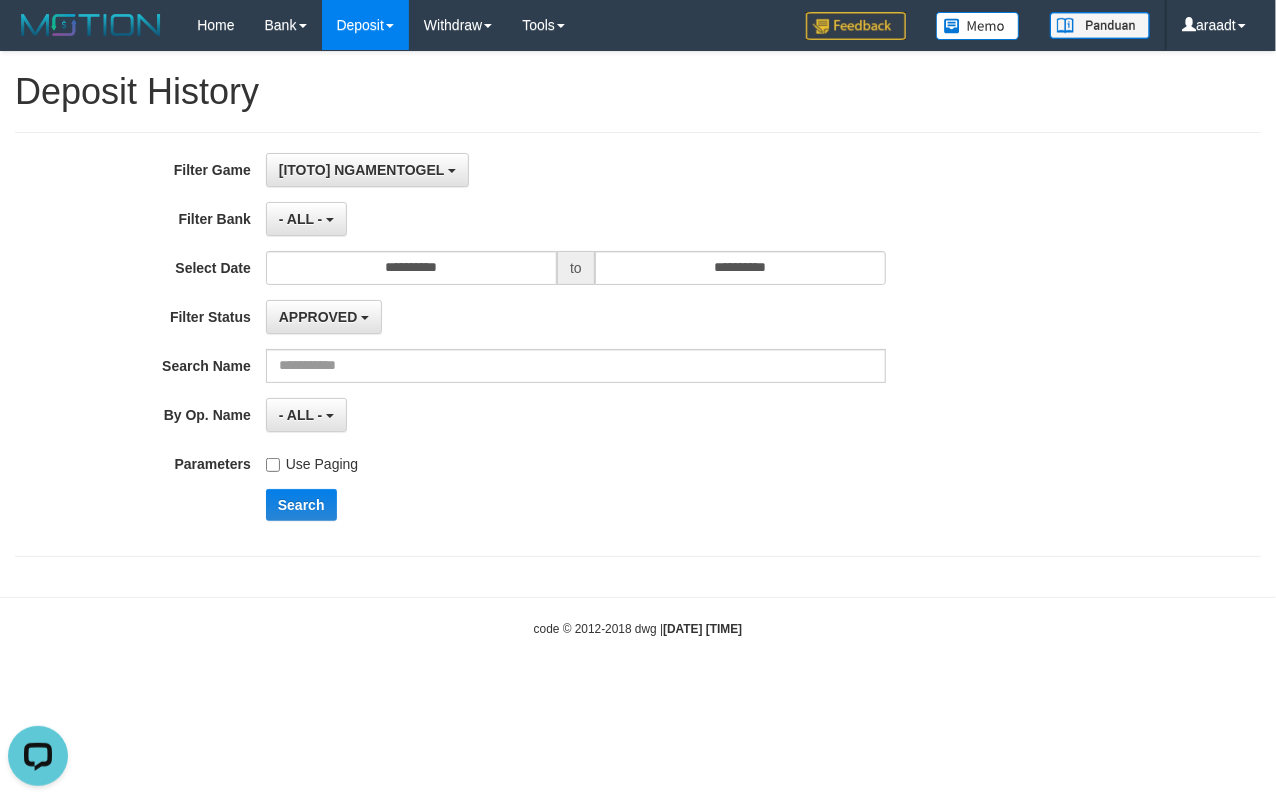click on "**********" at bounding box center [531, 344] 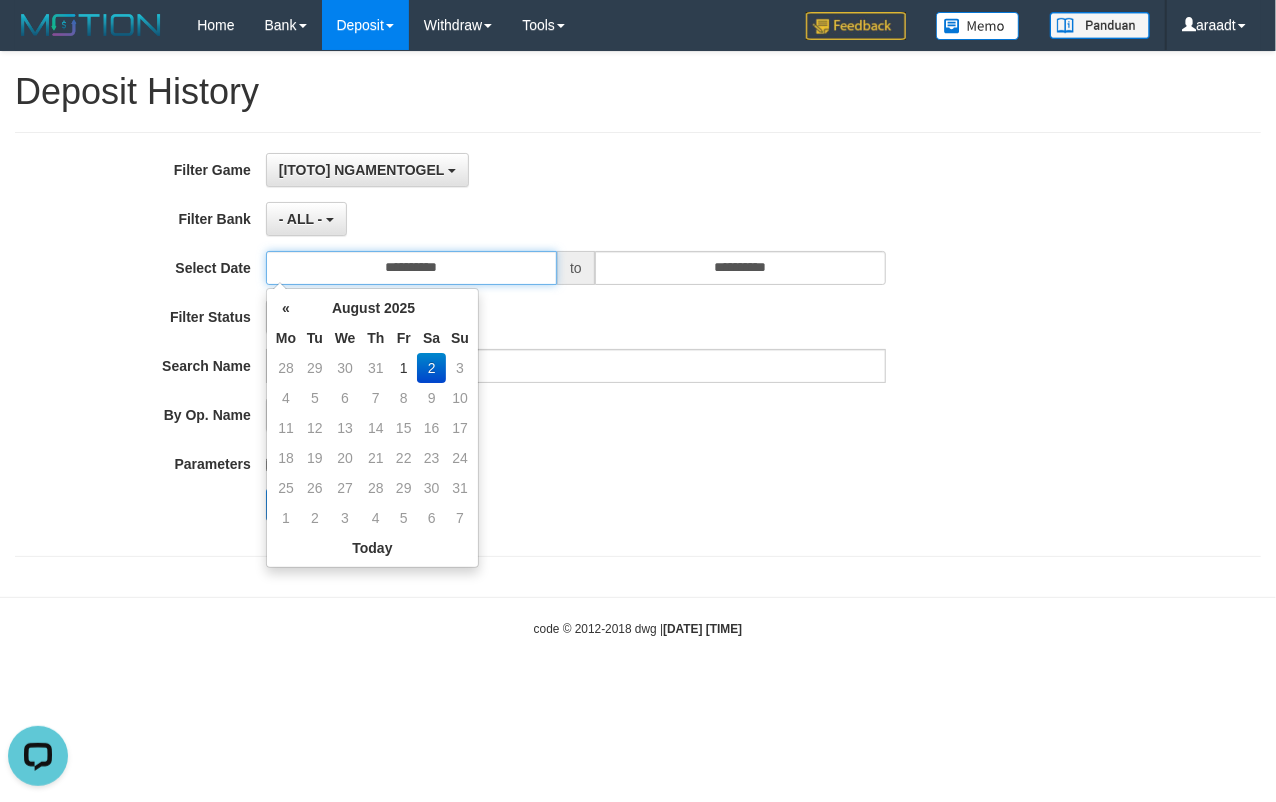 click on "**********" at bounding box center (411, 268) 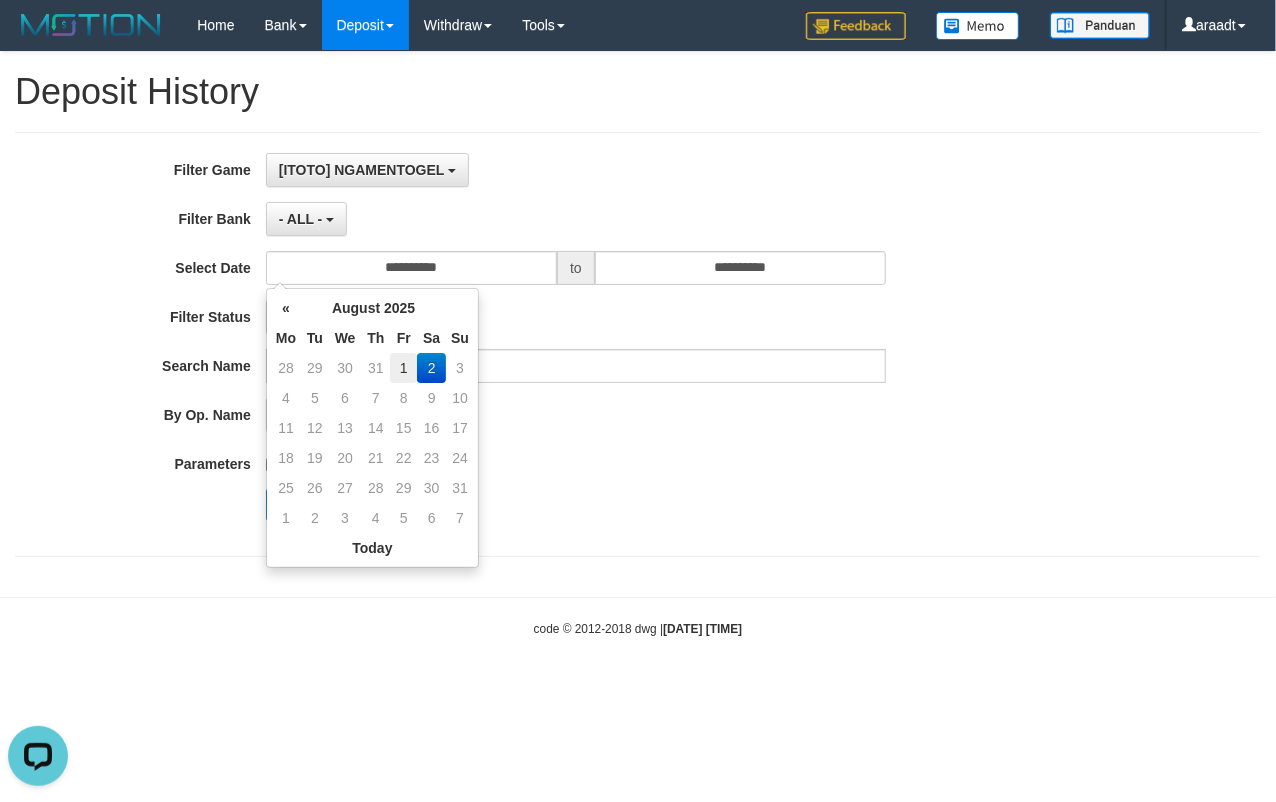click on "1" at bounding box center (403, 368) 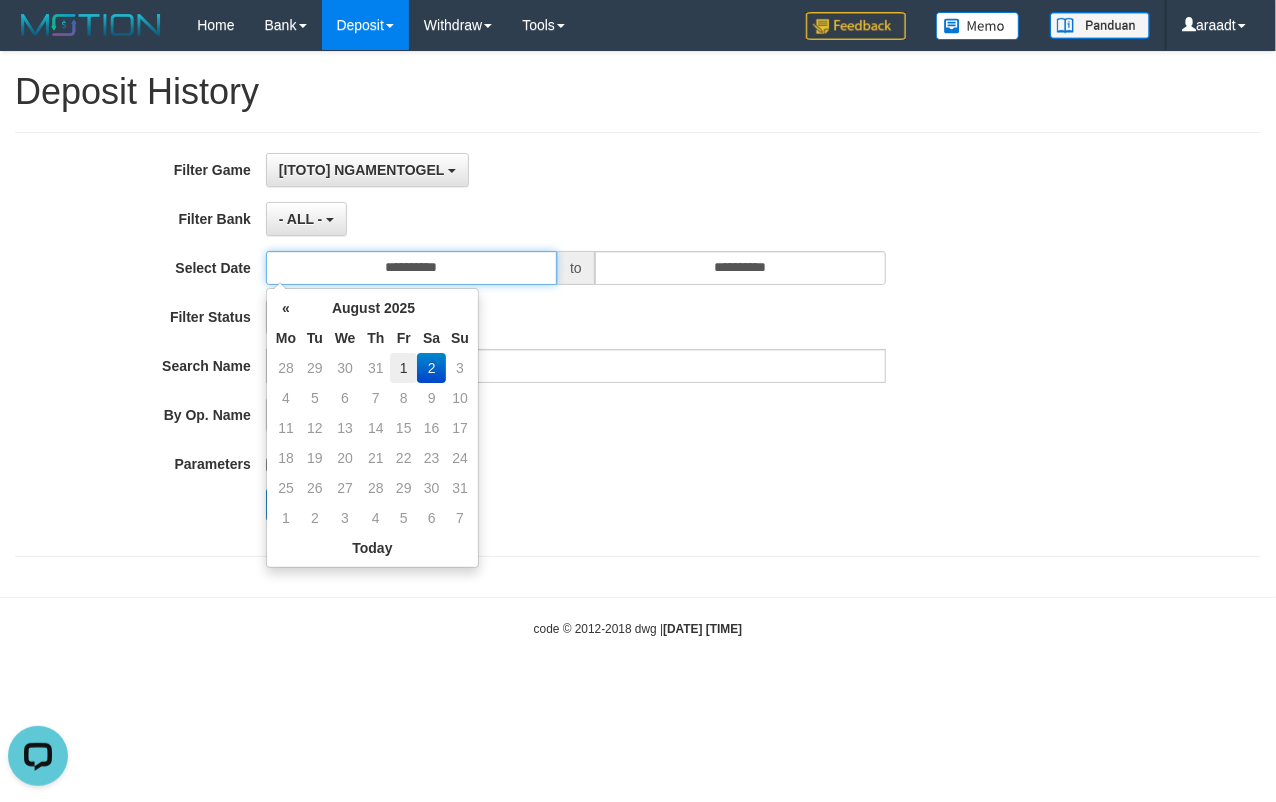 type on "**********" 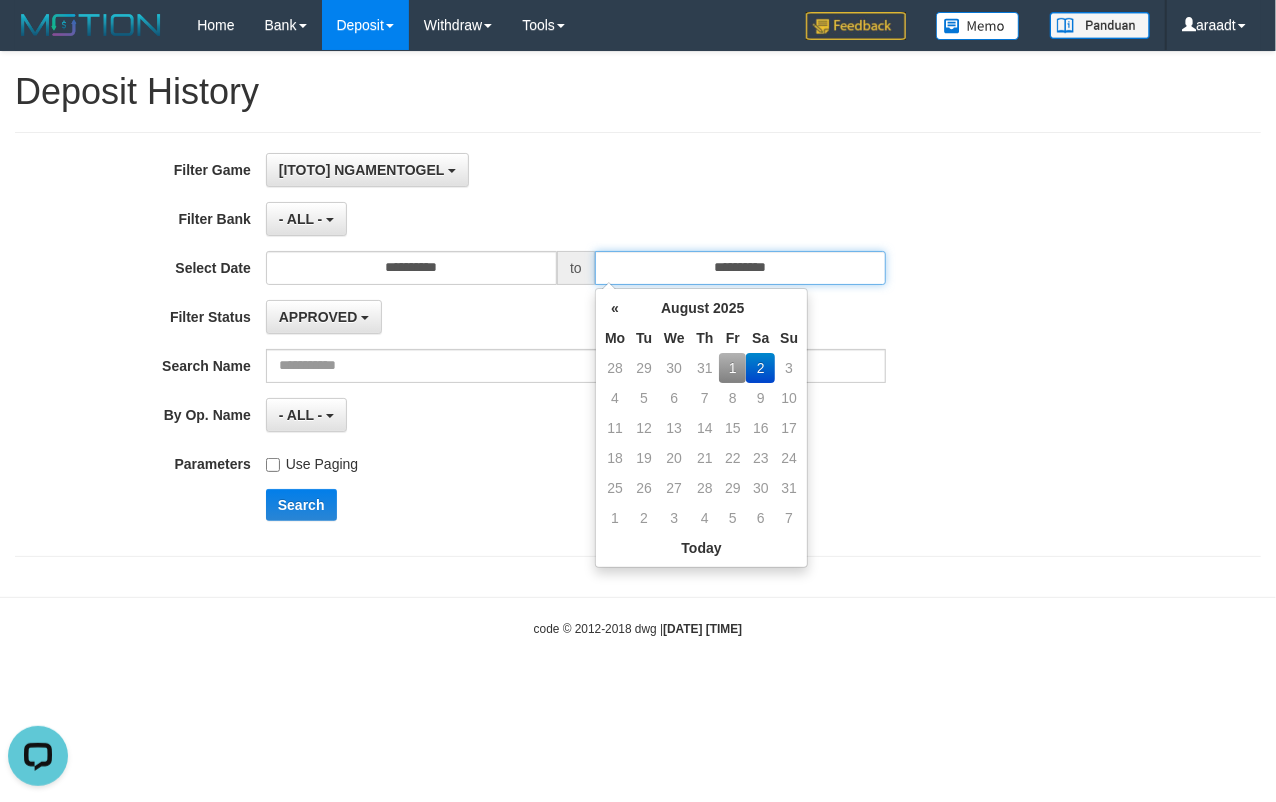 click on "**********" at bounding box center [740, 268] 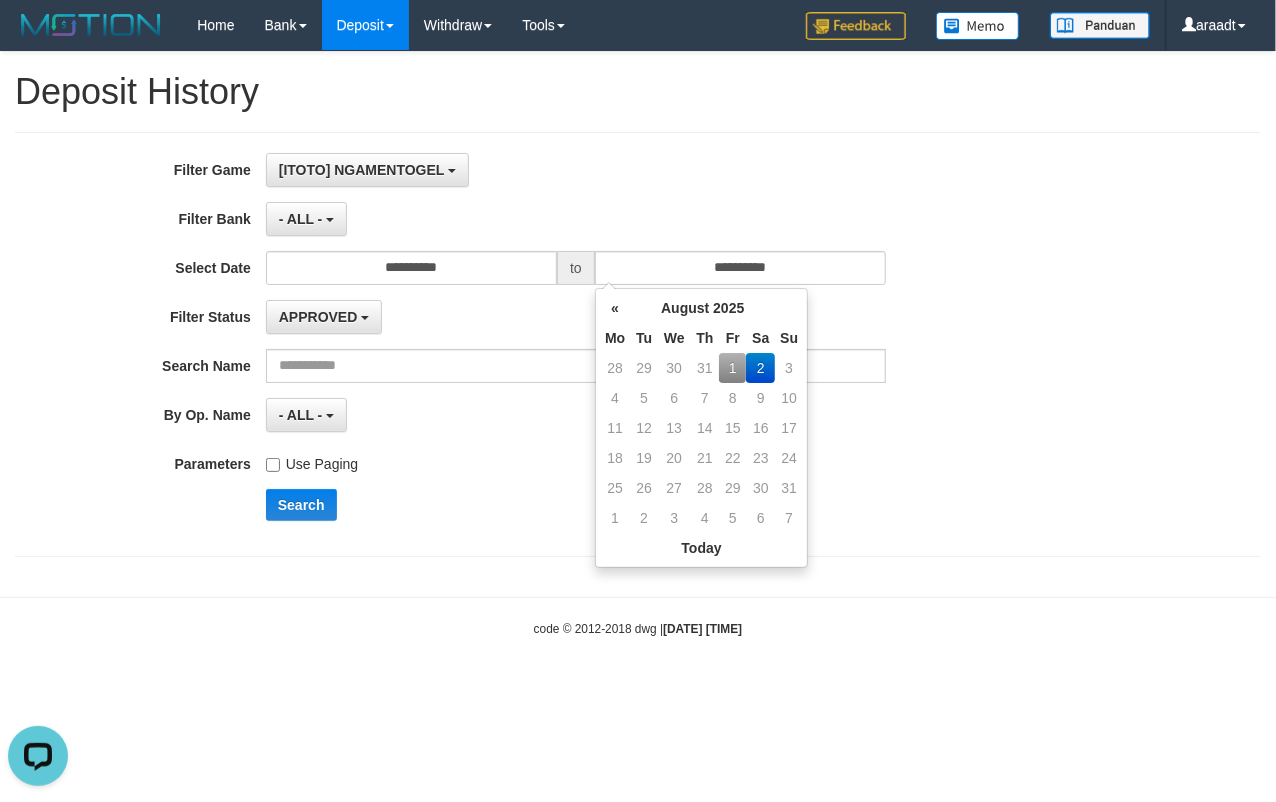 click on "1" at bounding box center [732, 368] 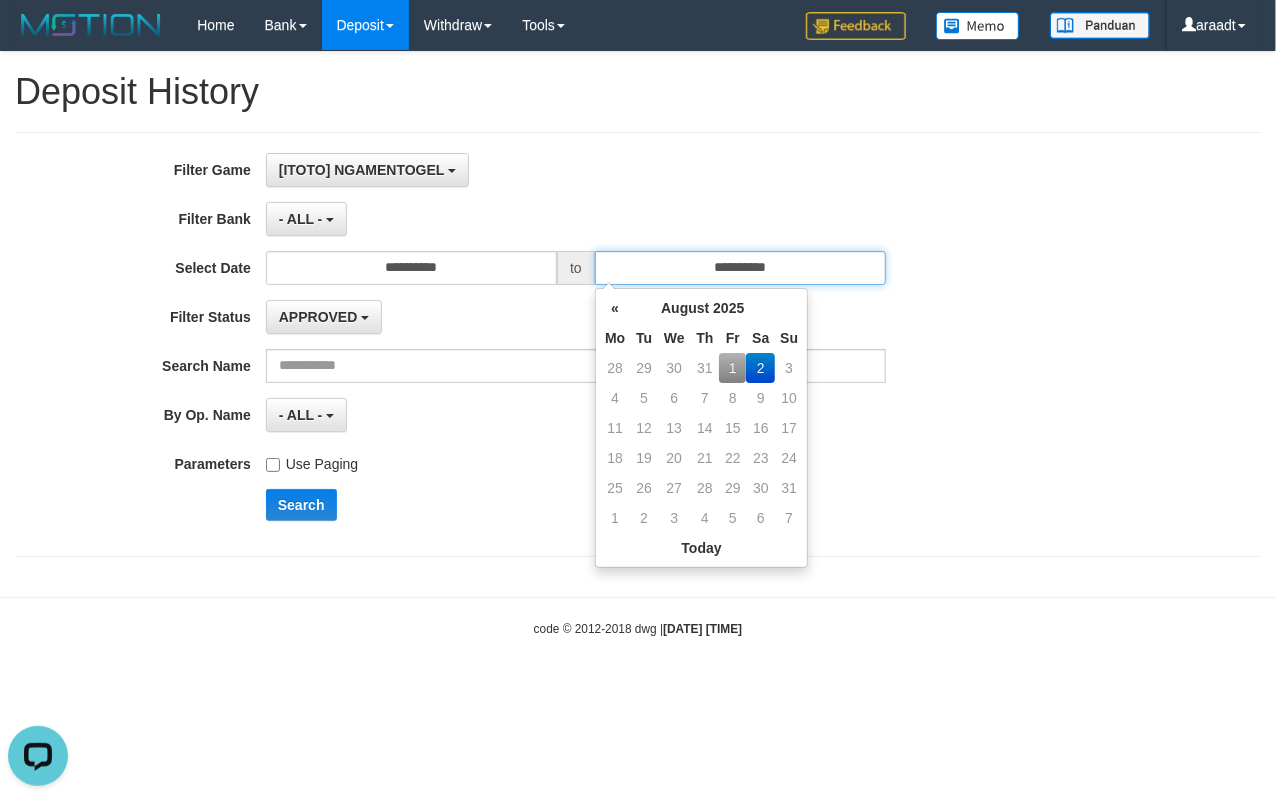 type on "**********" 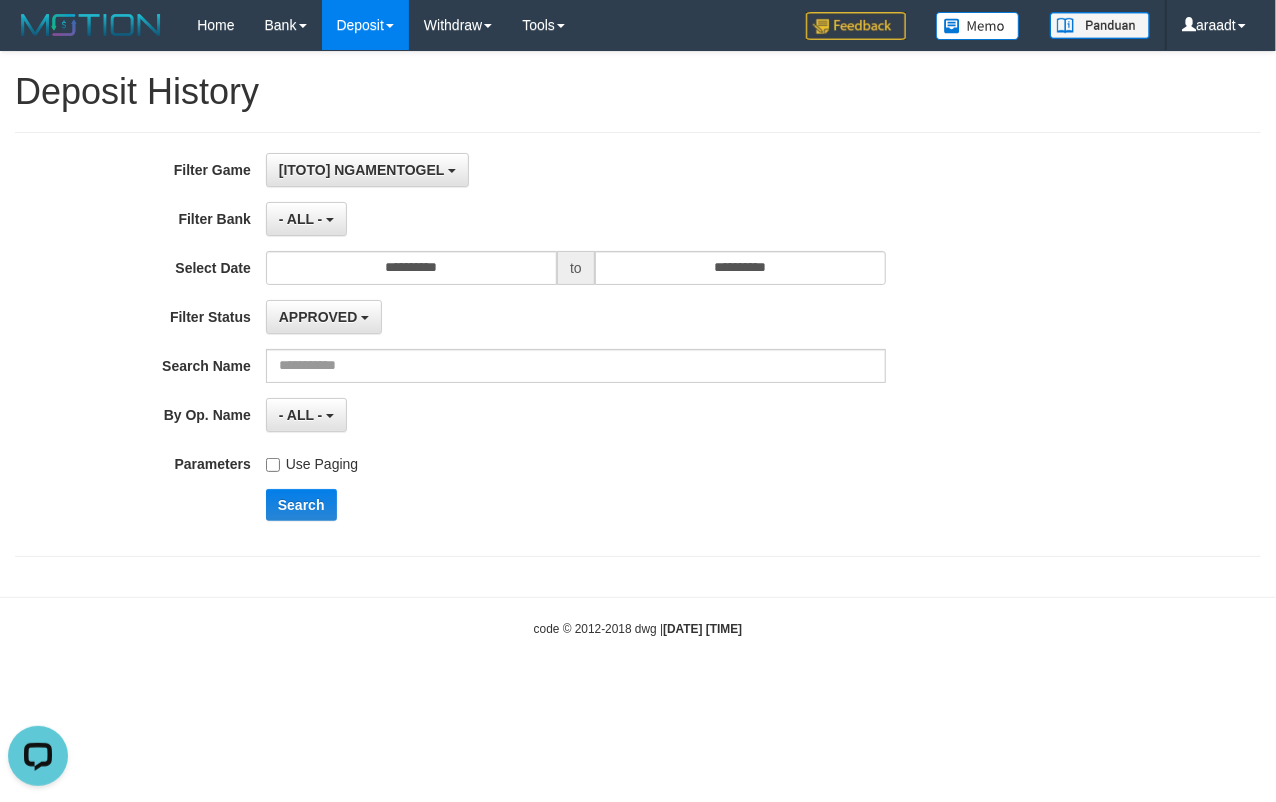 click on "- ALL -    - select status -  - ALL -" at bounding box center [576, 415] 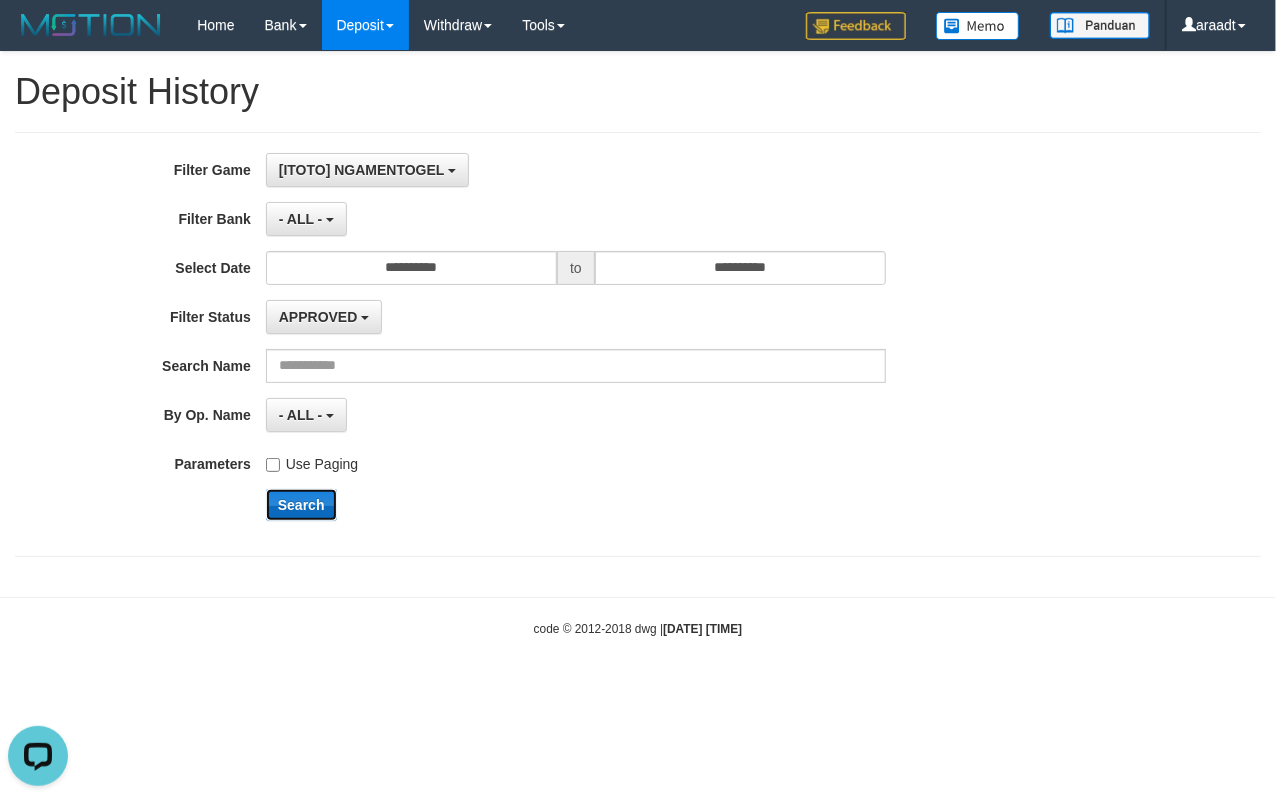 click on "Search" at bounding box center [301, 505] 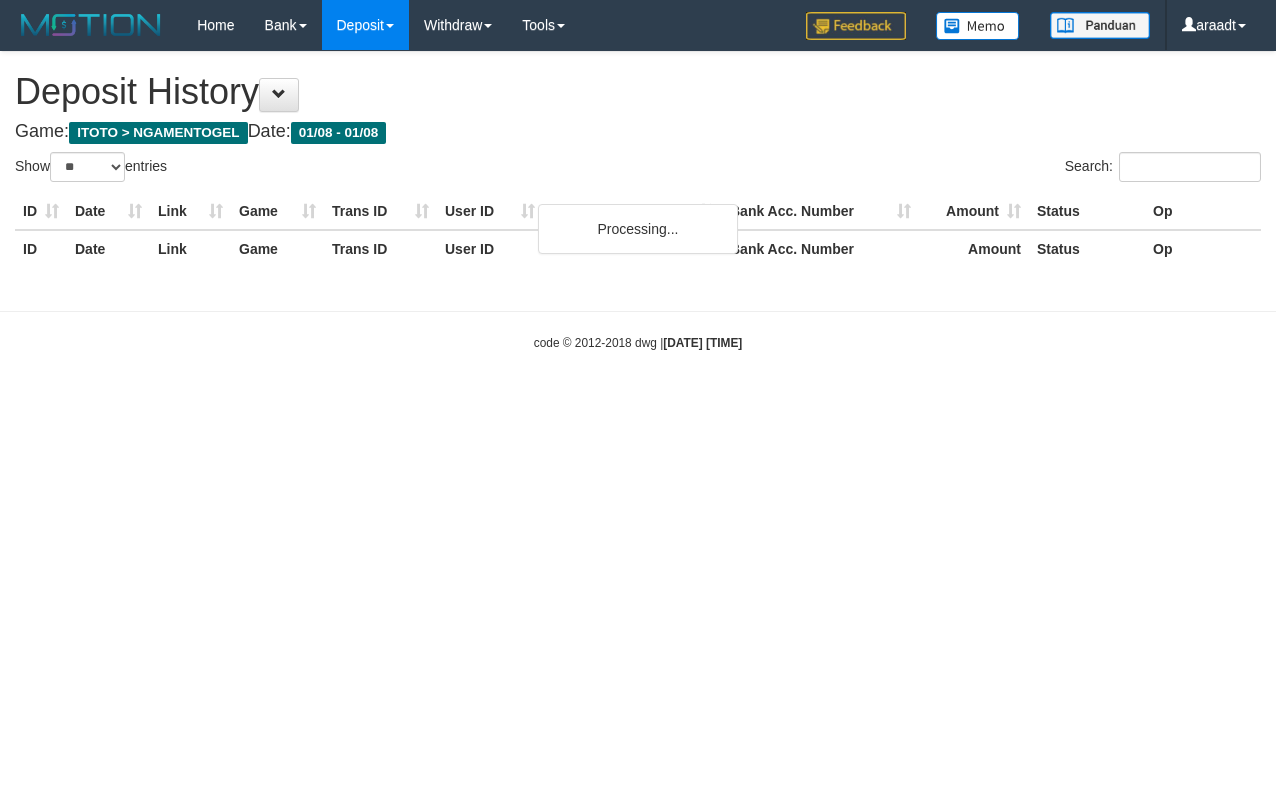 select on "**" 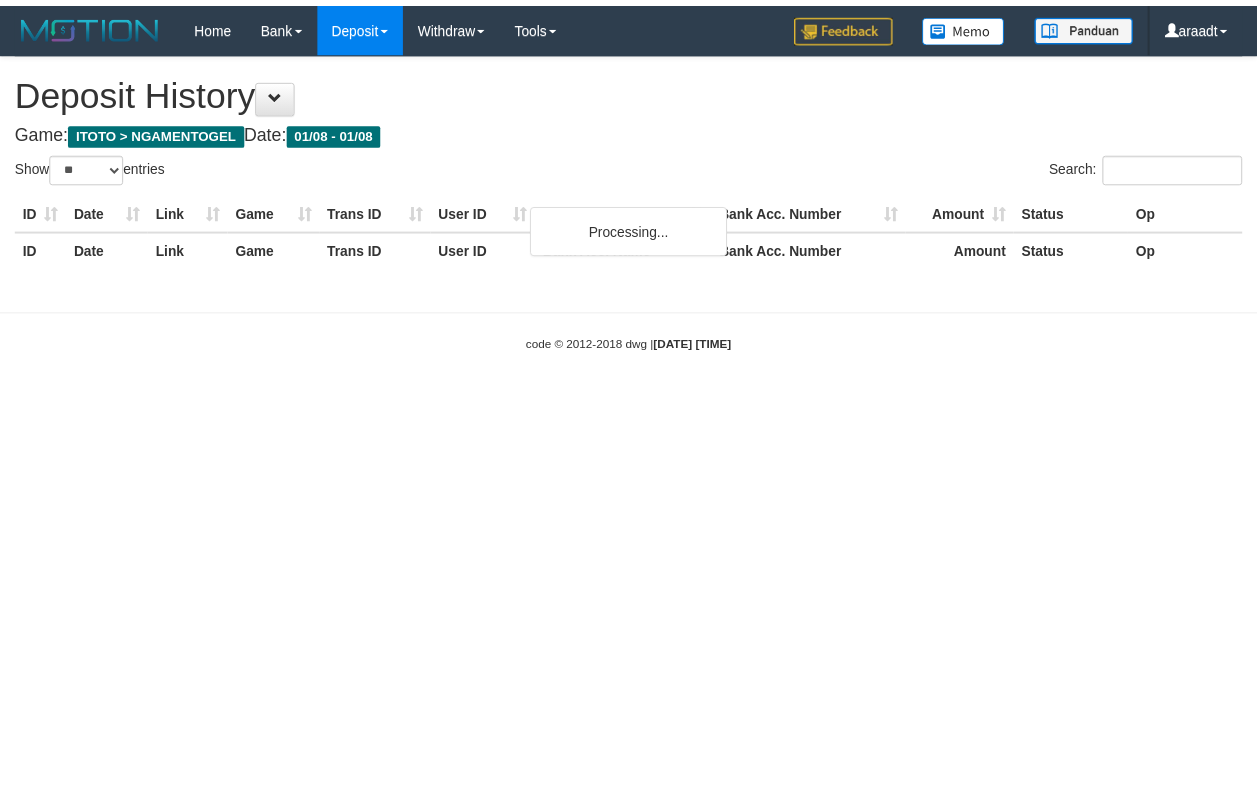 scroll, scrollTop: 0, scrollLeft: 0, axis: both 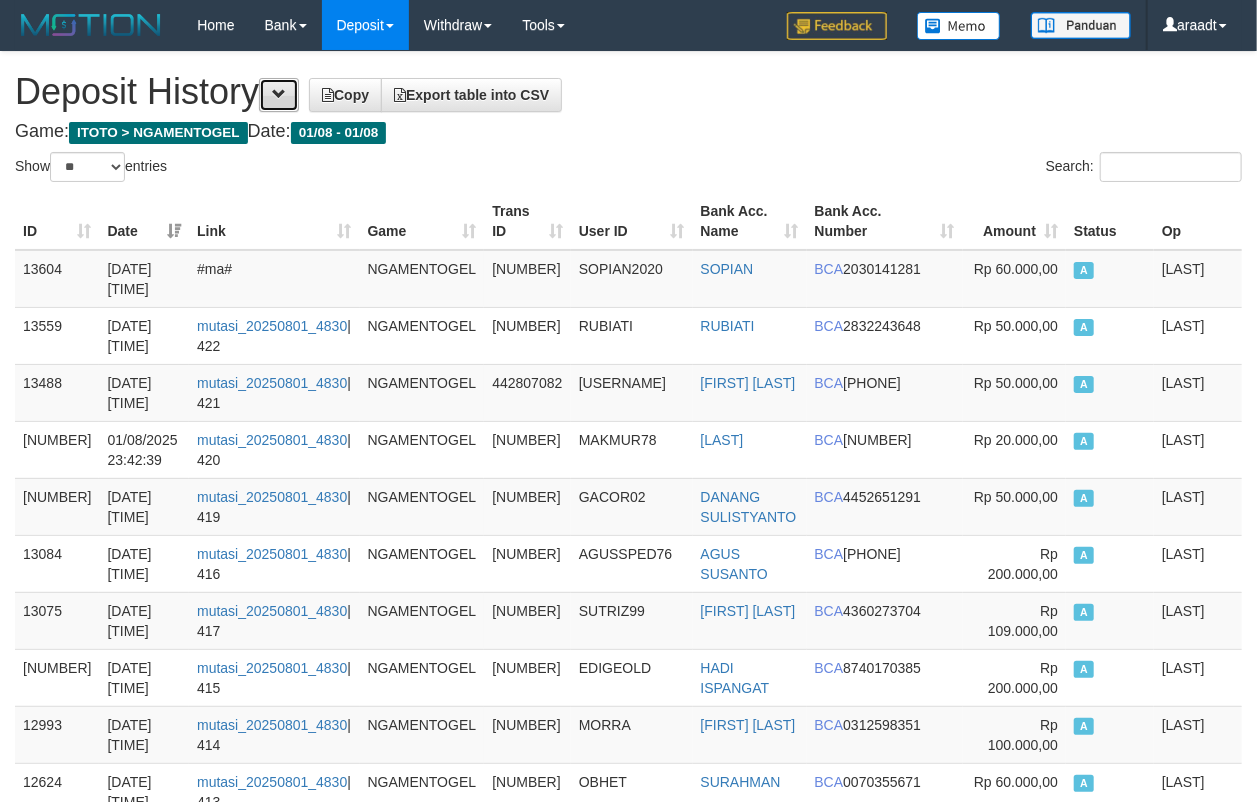 click at bounding box center [279, 95] 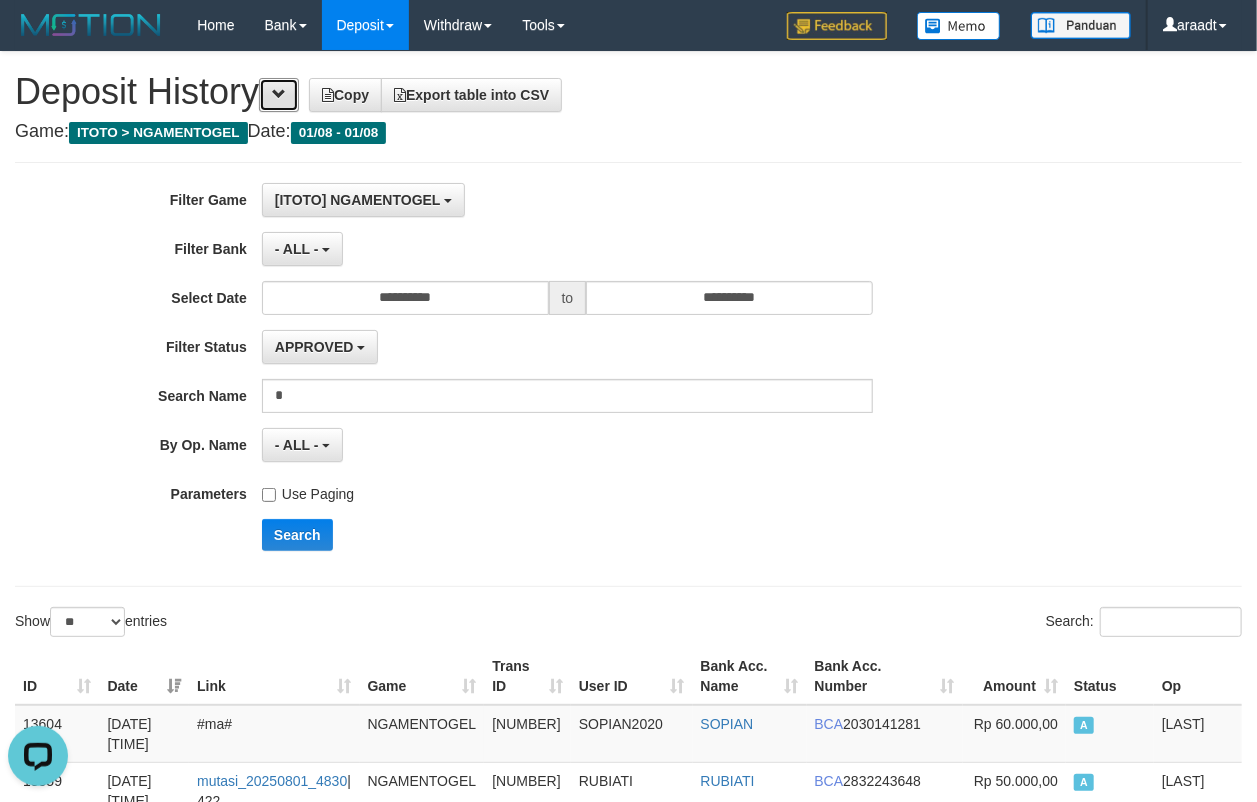scroll, scrollTop: 0, scrollLeft: 0, axis: both 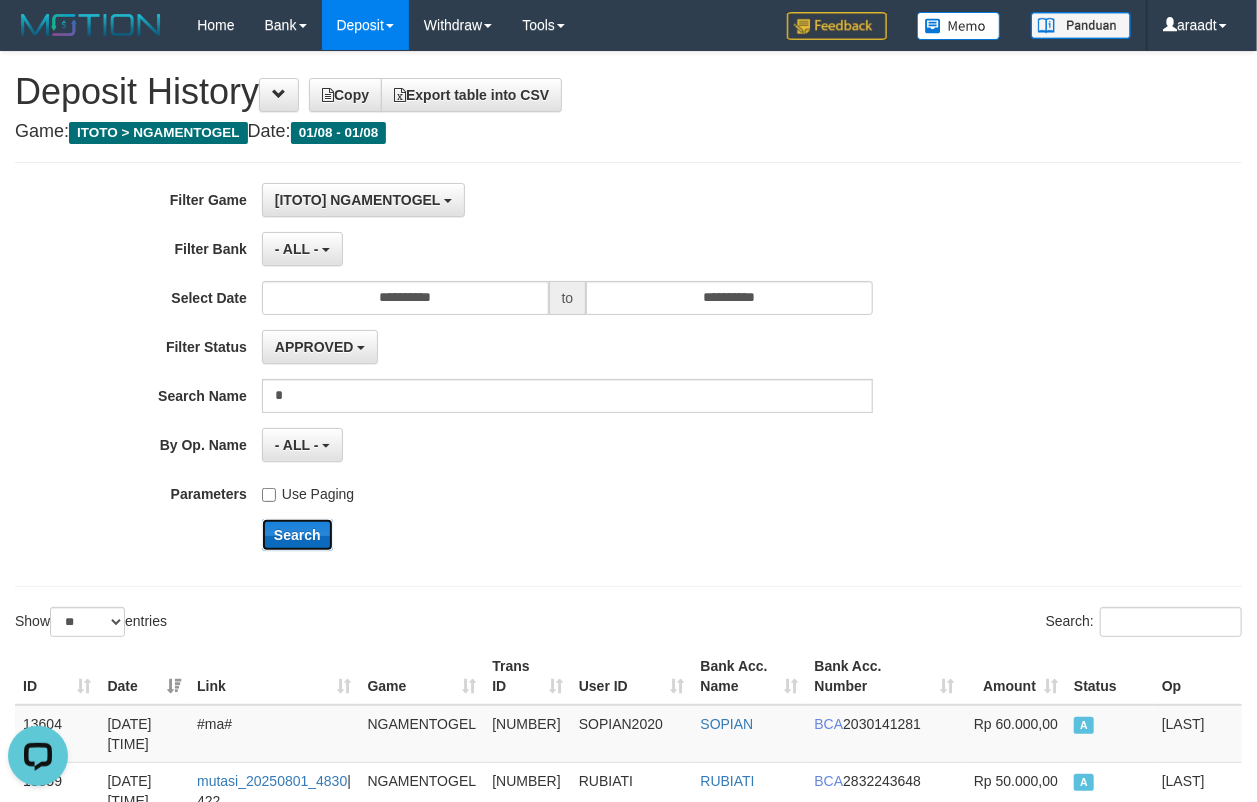 click on "Search" at bounding box center (297, 535) 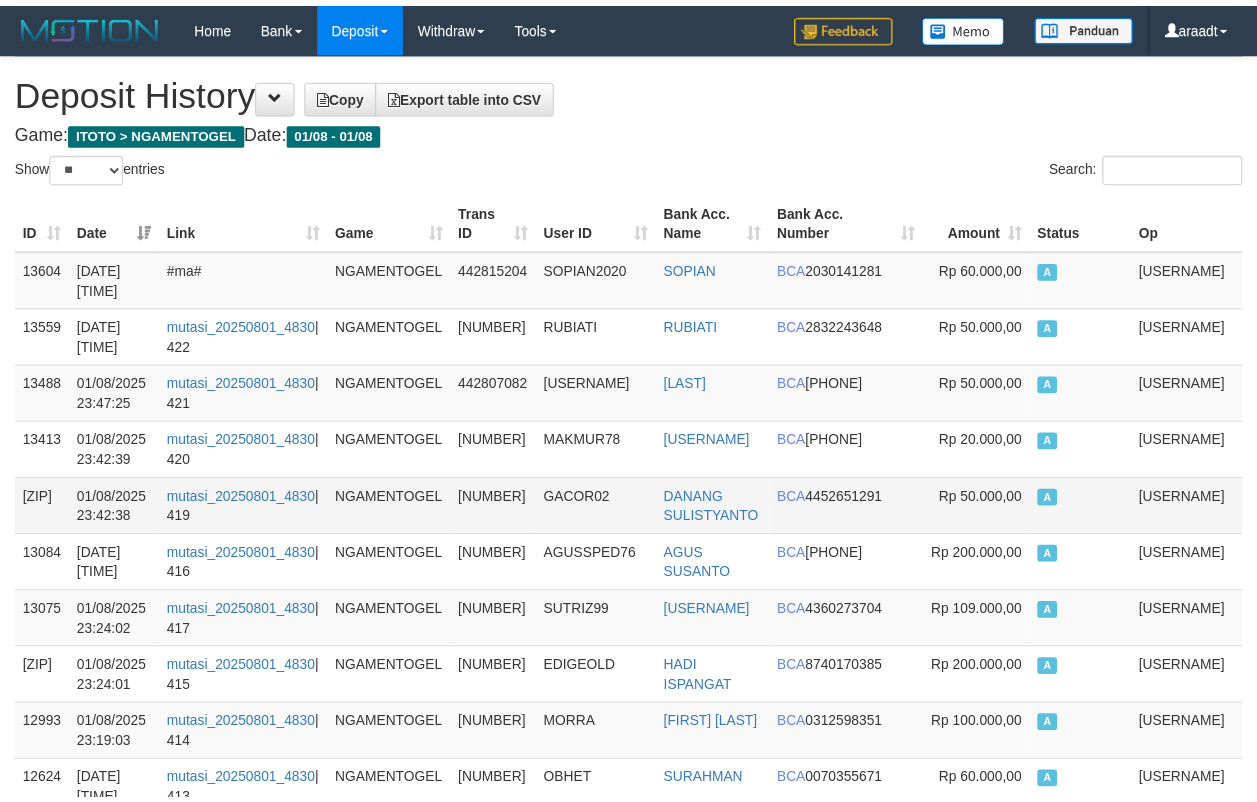scroll, scrollTop: 0, scrollLeft: 0, axis: both 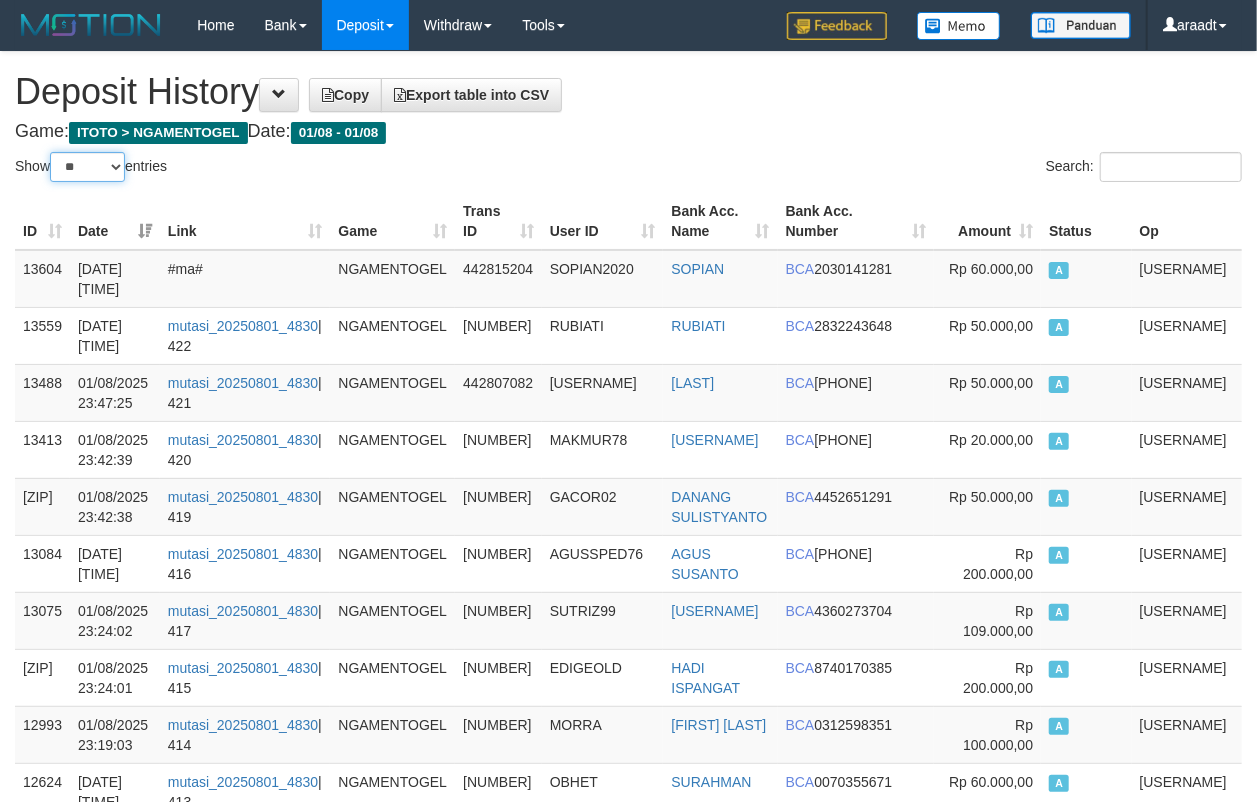 click on "** ** ** ***" at bounding box center (87, 167) 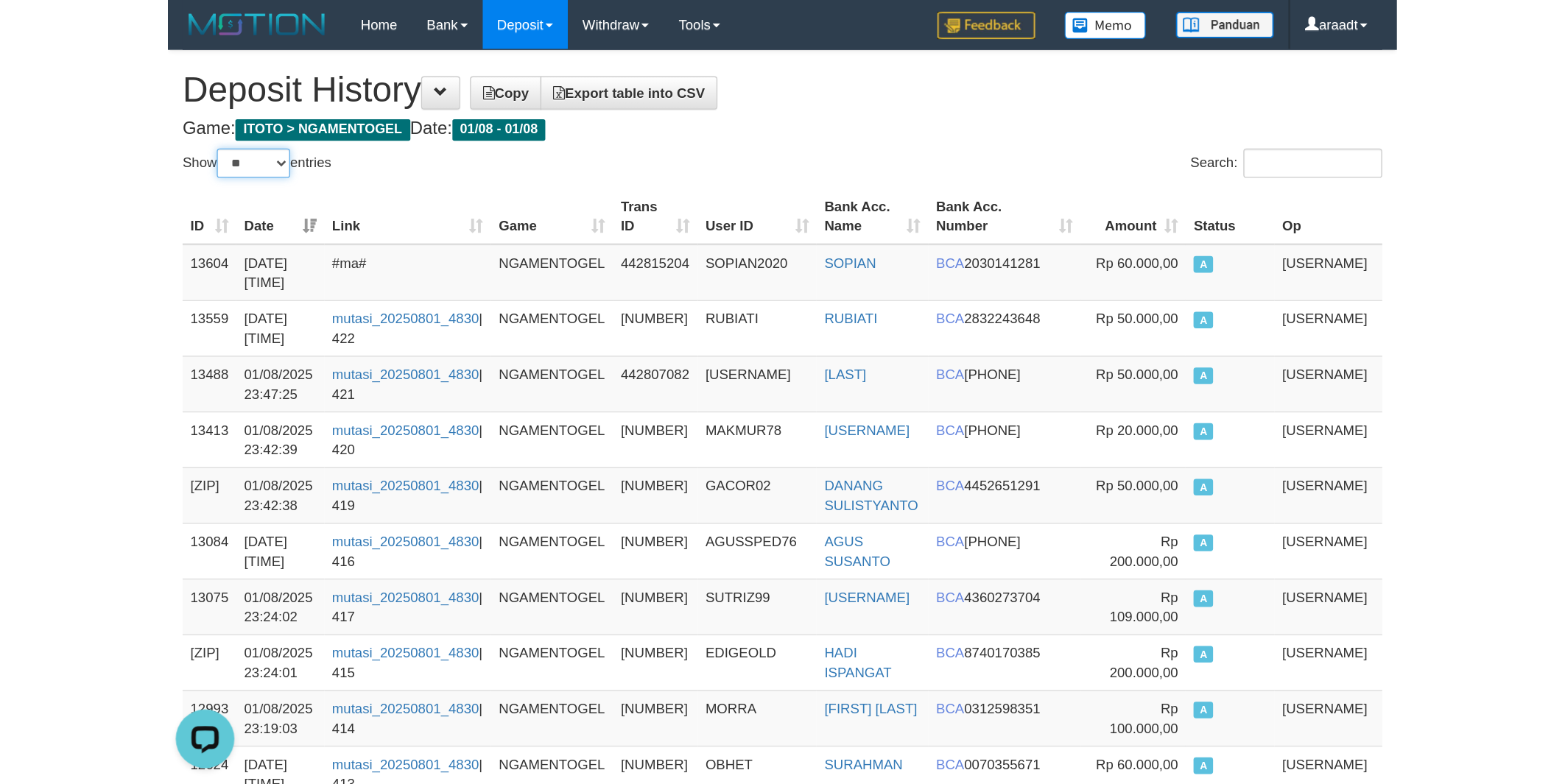 scroll, scrollTop: 0, scrollLeft: 0, axis: both 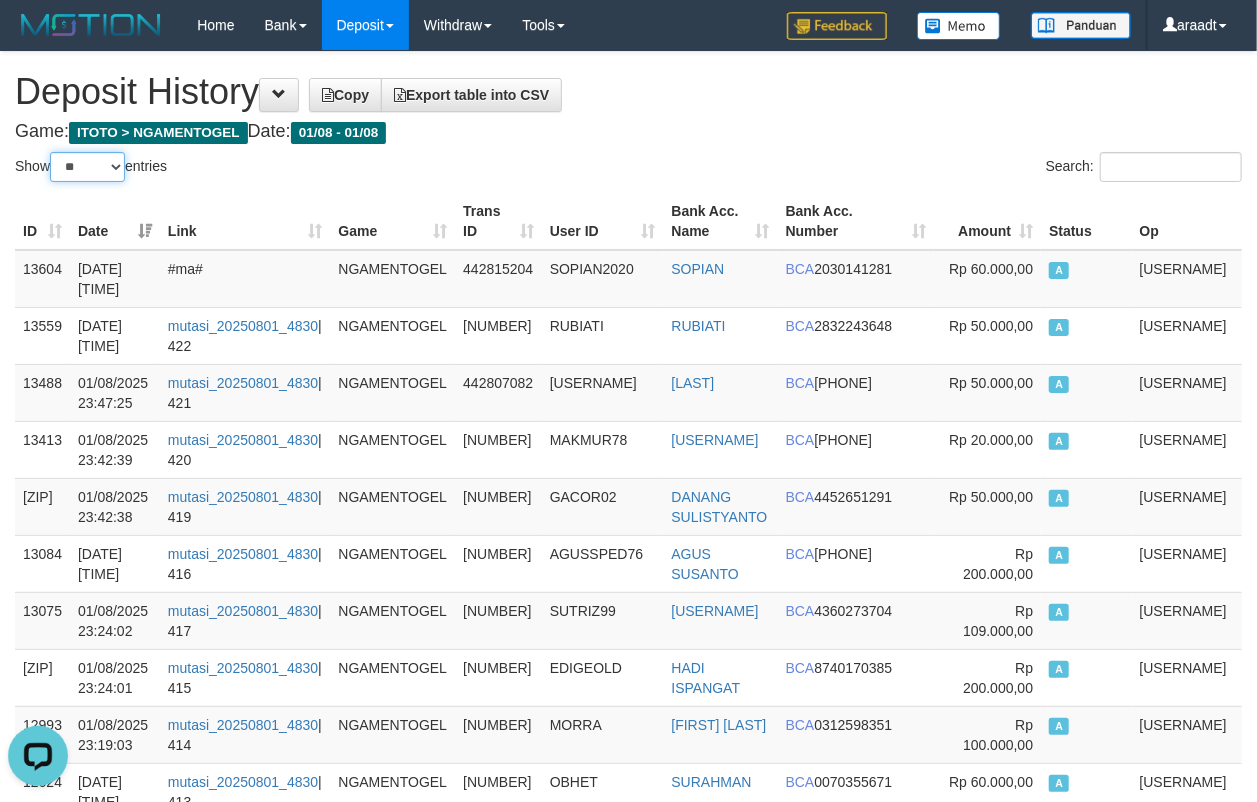 select on "***" 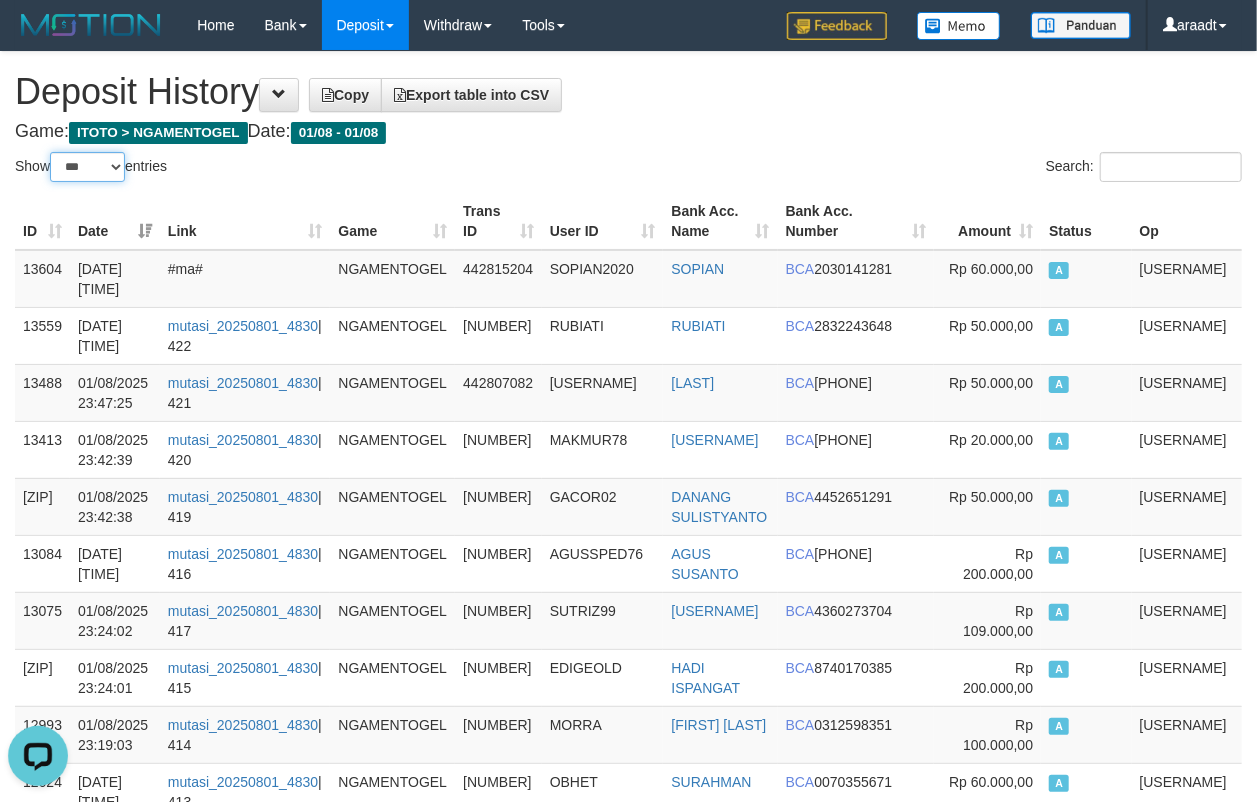 click on "***" at bounding box center (0, 0) 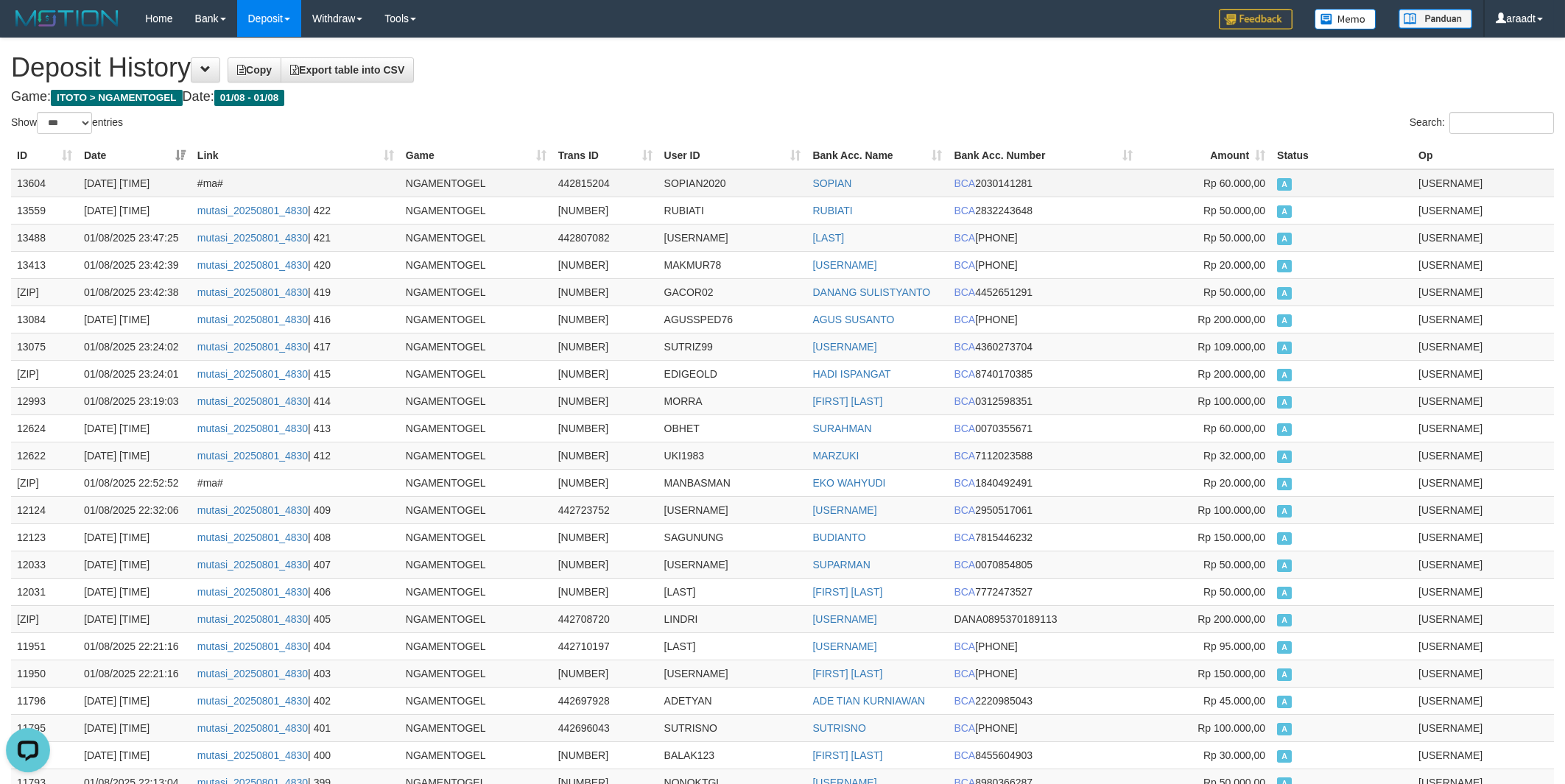 click on "13604" at bounding box center [44, 183] 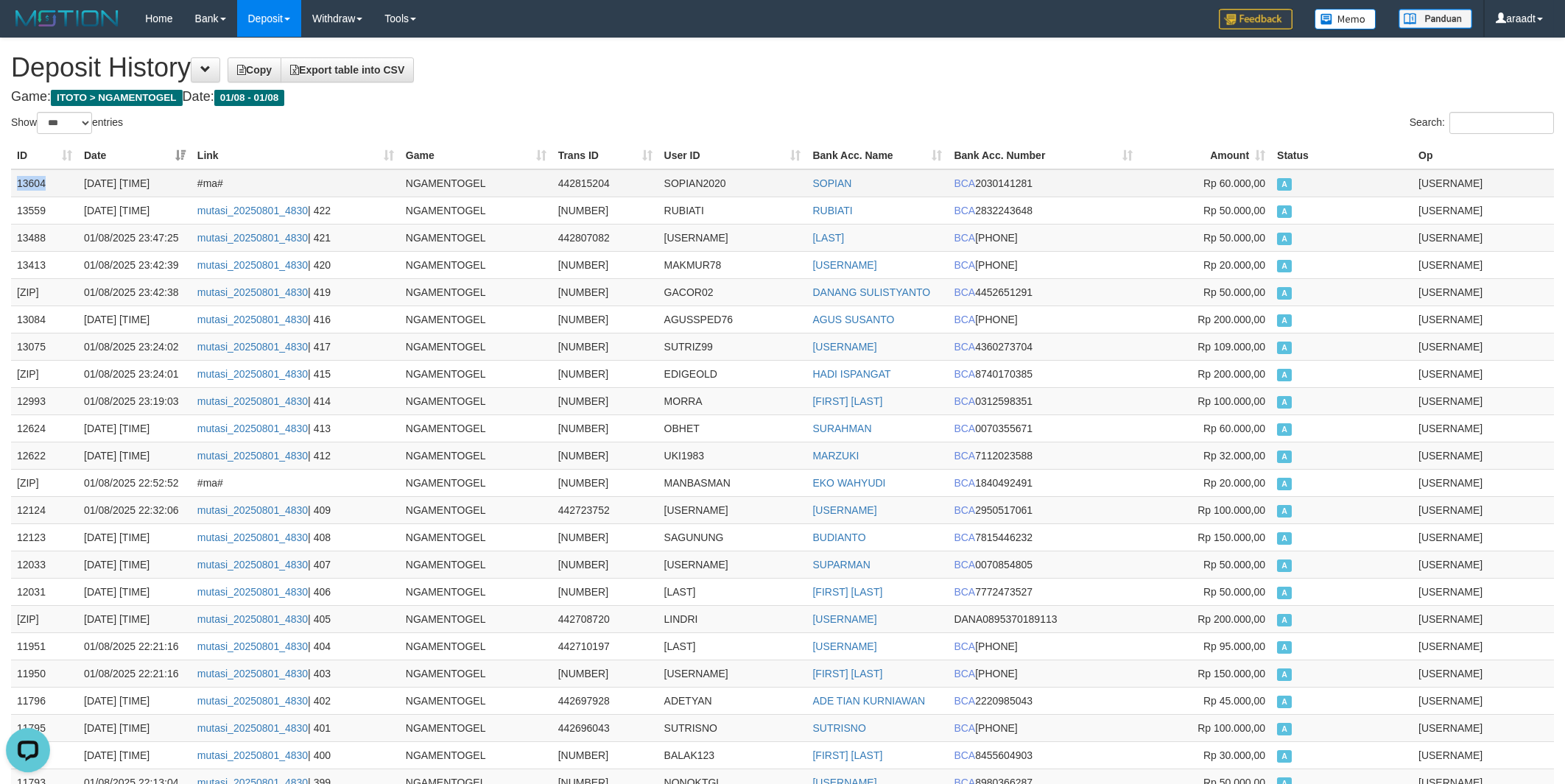 click on "13604" at bounding box center [44, 183] 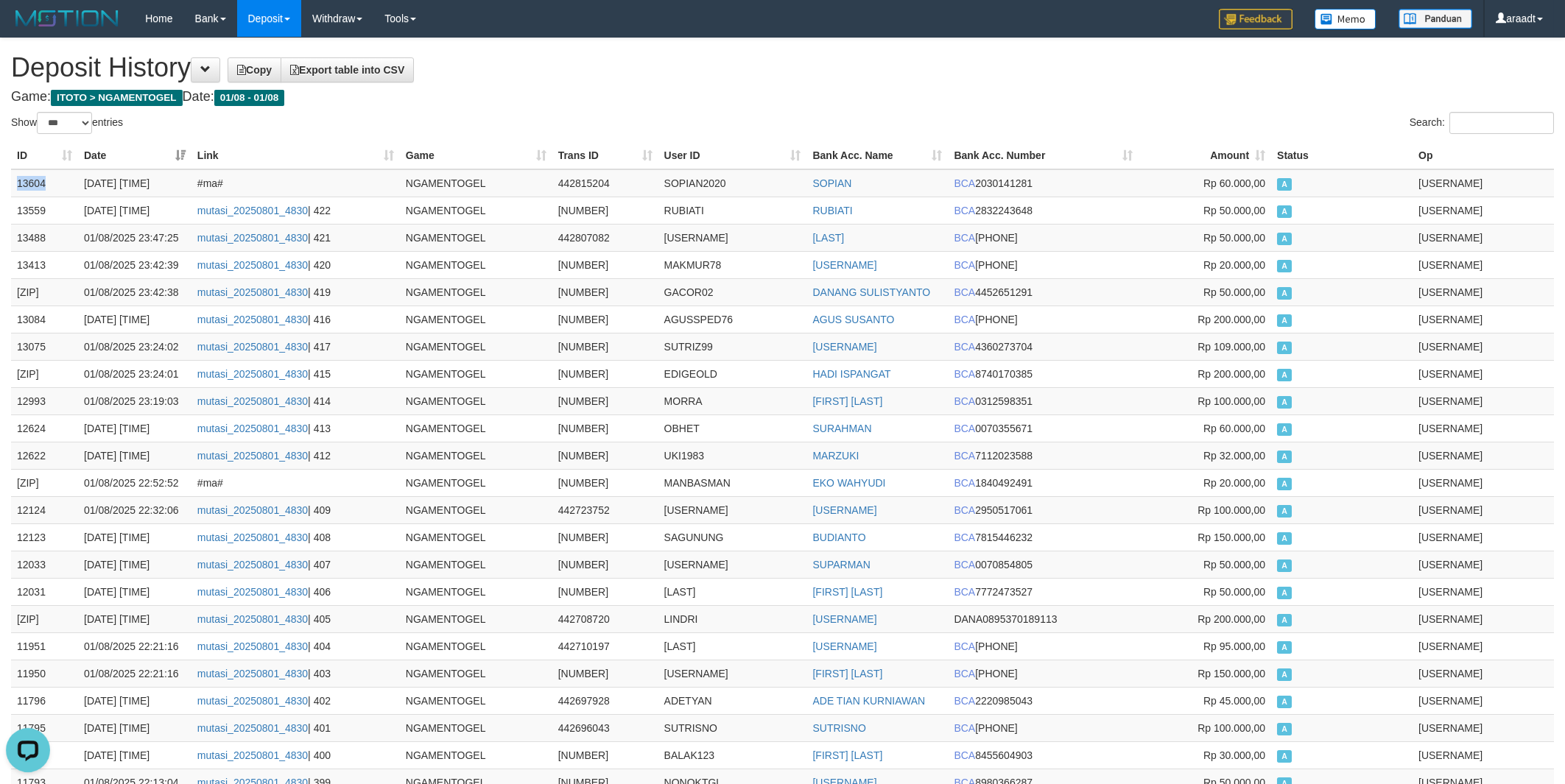 scroll, scrollTop: 2292, scrollLeft: 0, axis: vertical 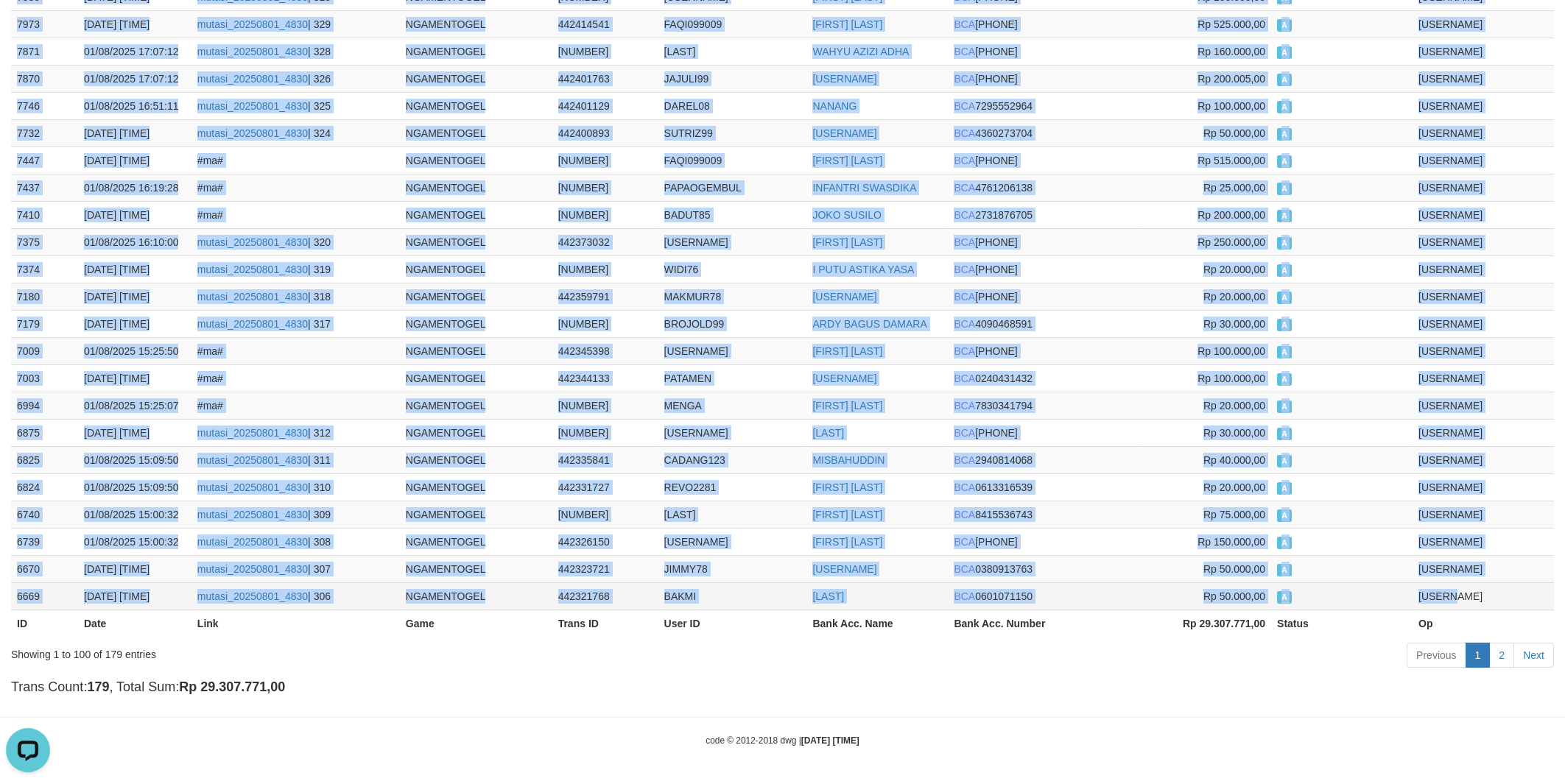 click on "arapie" at bounding box center (1483, 596) 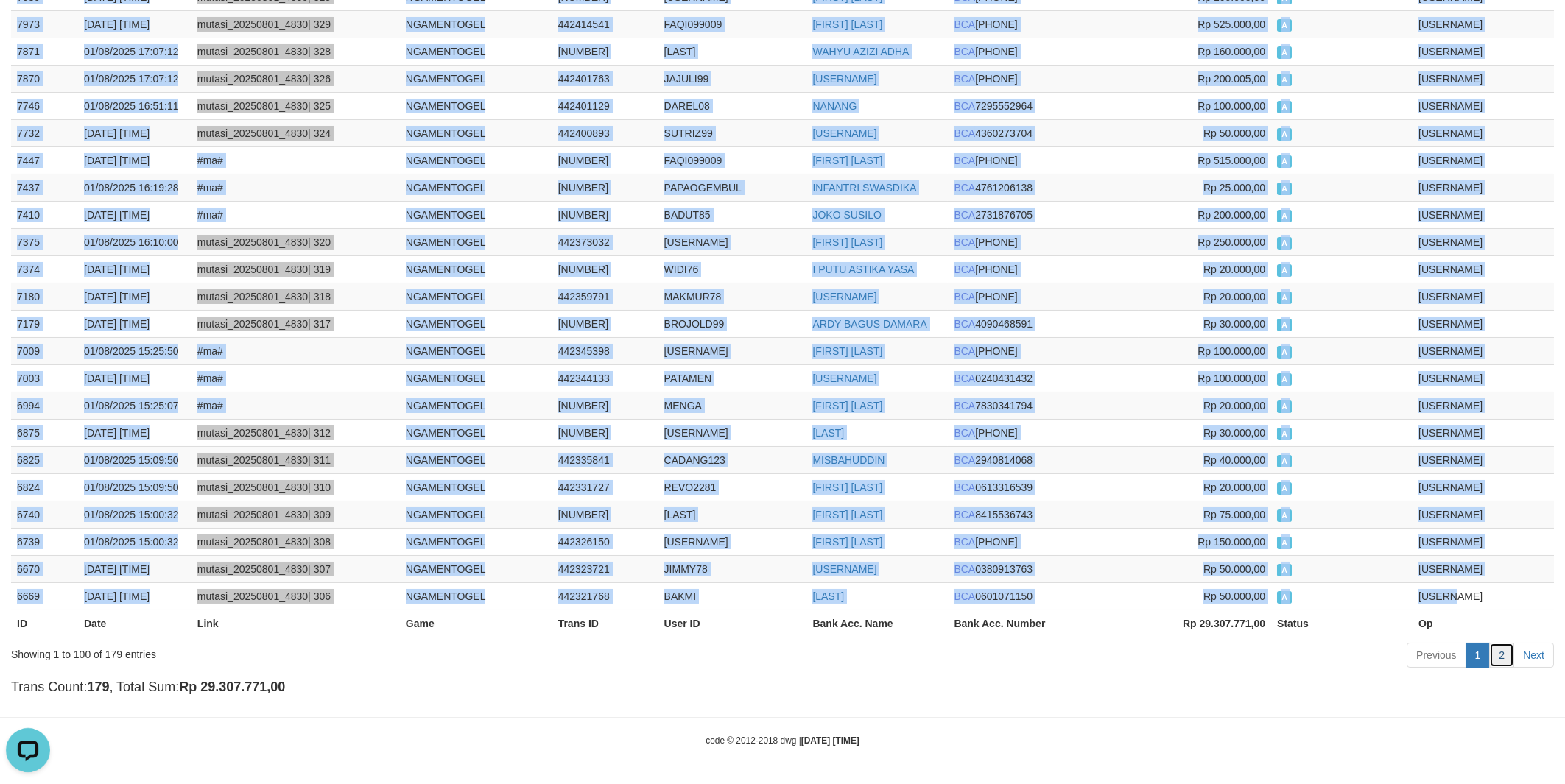 click on "2" at bounding box center [1502, 655] 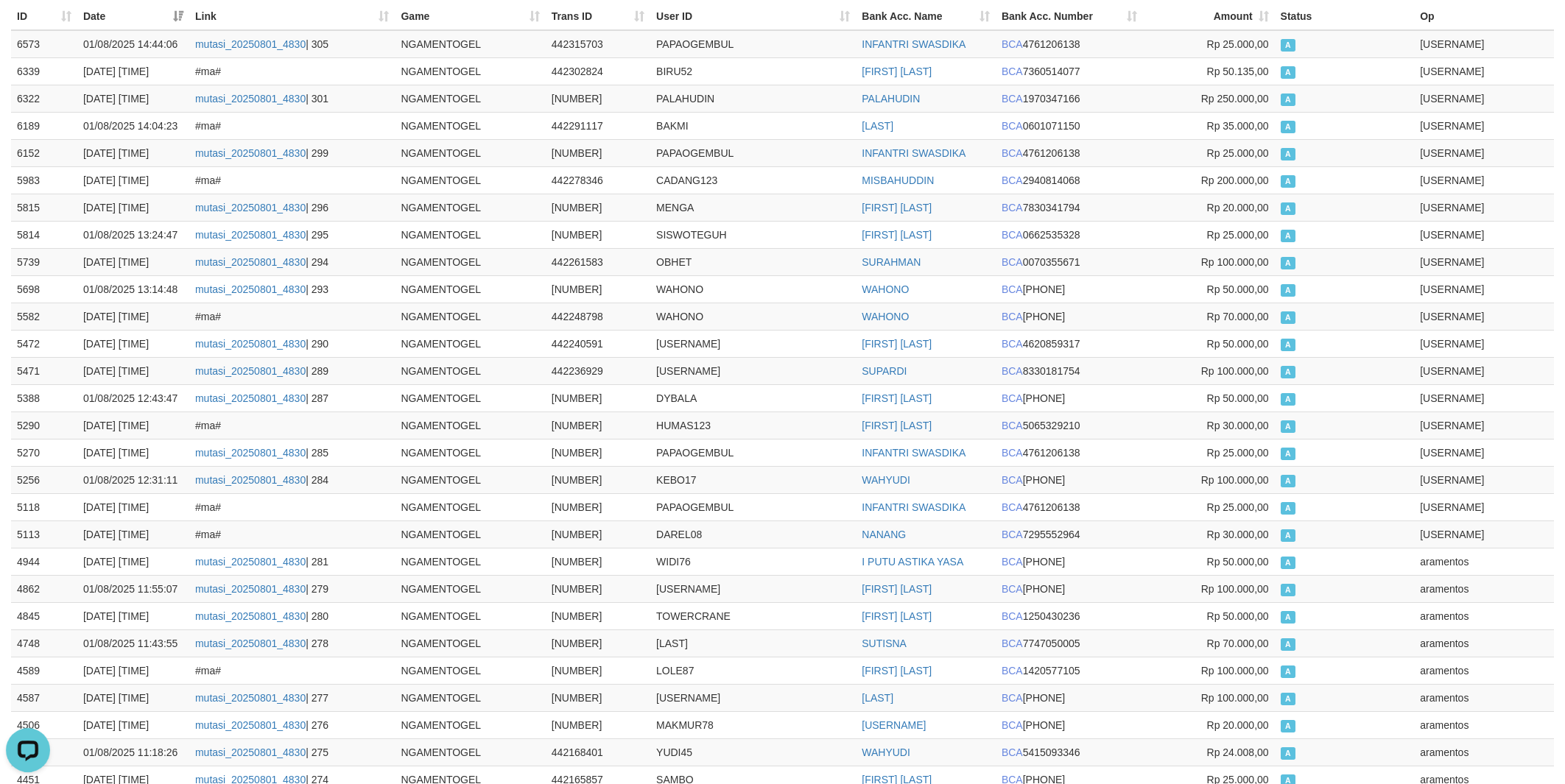 scroll, scrollTop: 0, scrollLeft: 0, axis: both 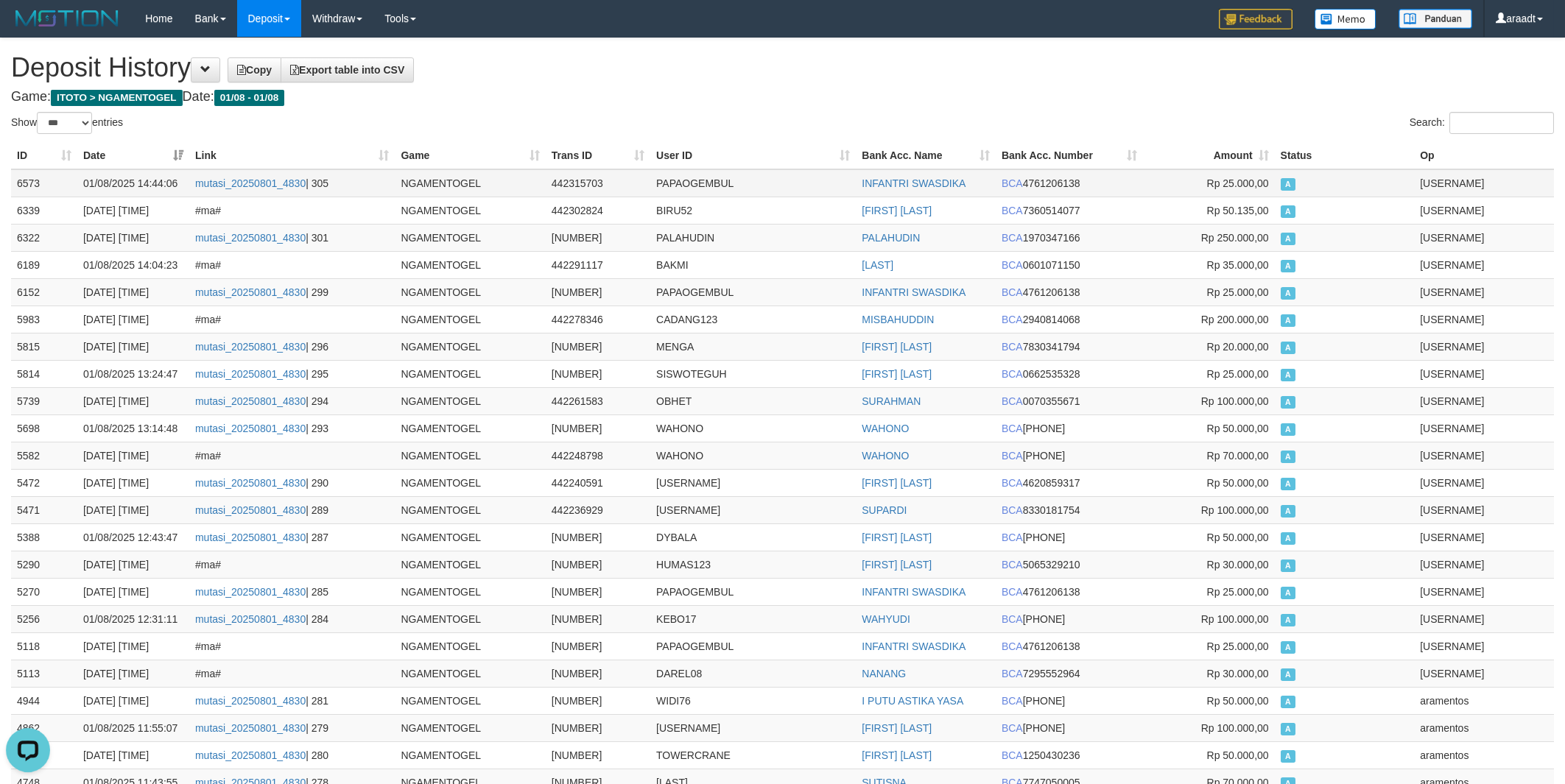 click on "6573" at bounding box center (44, 183) 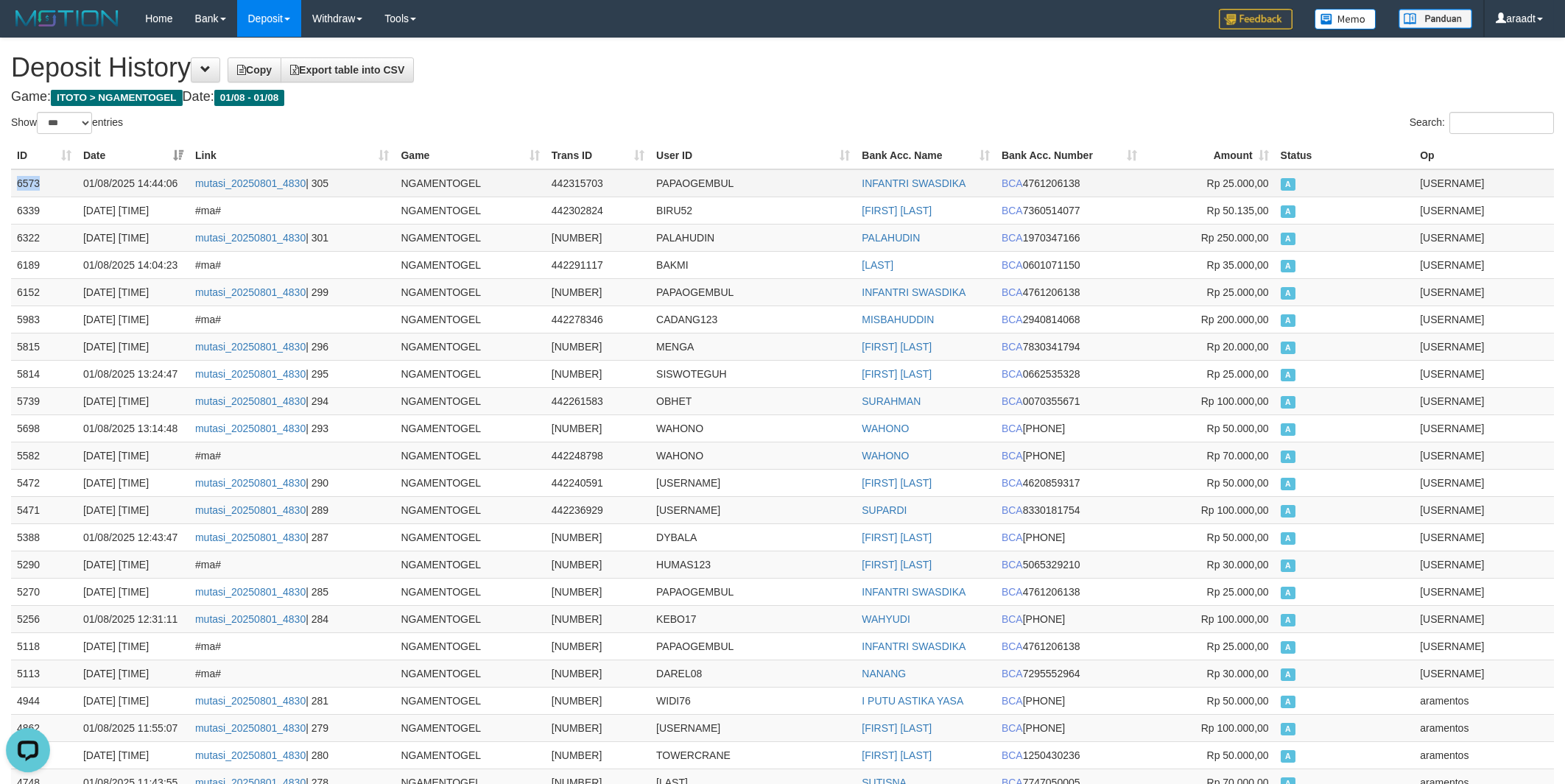 click on "6573" at bounding box center [44, 183] 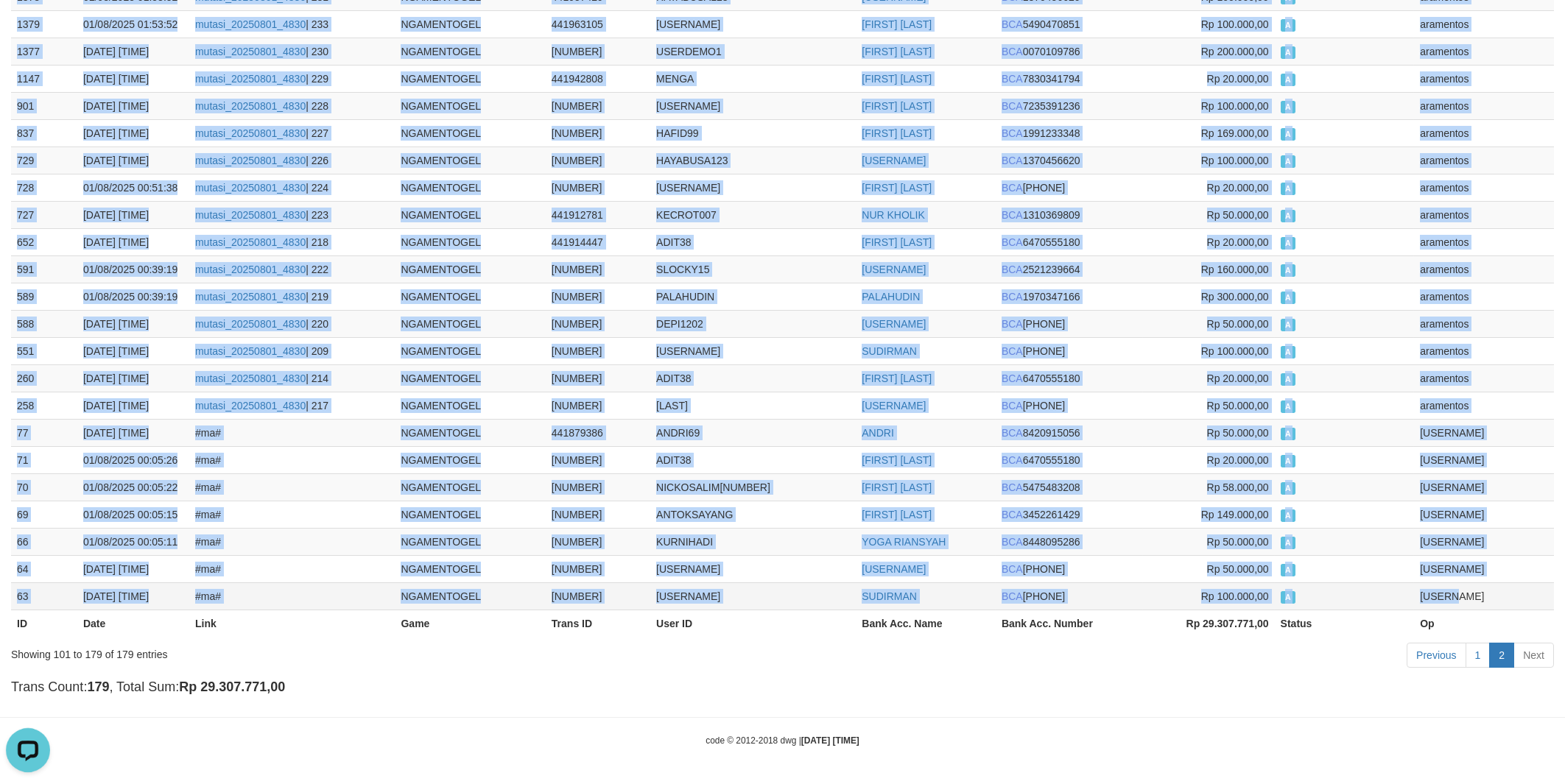 click on "[LAST]" at bounding box center [1484, 596] 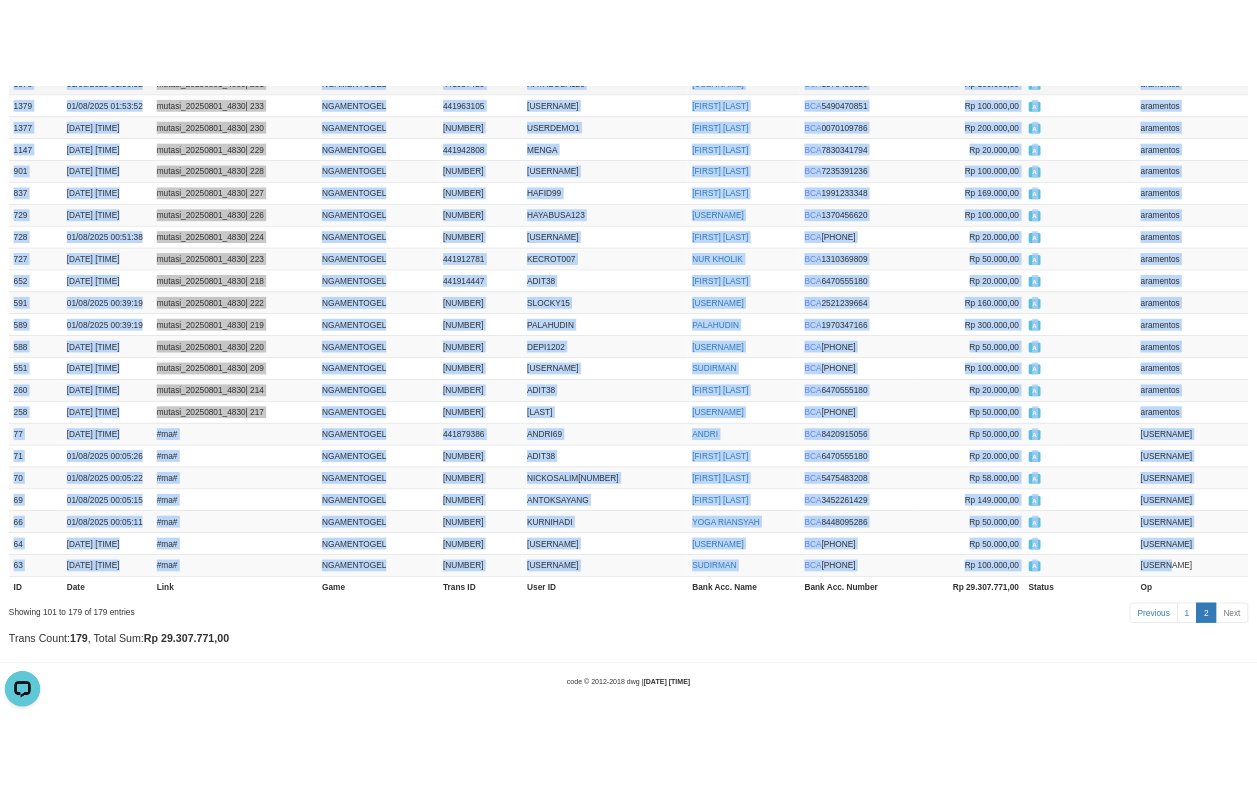 scroll, scrollTop: 3933, scrollLeft: 0, axis: vertical 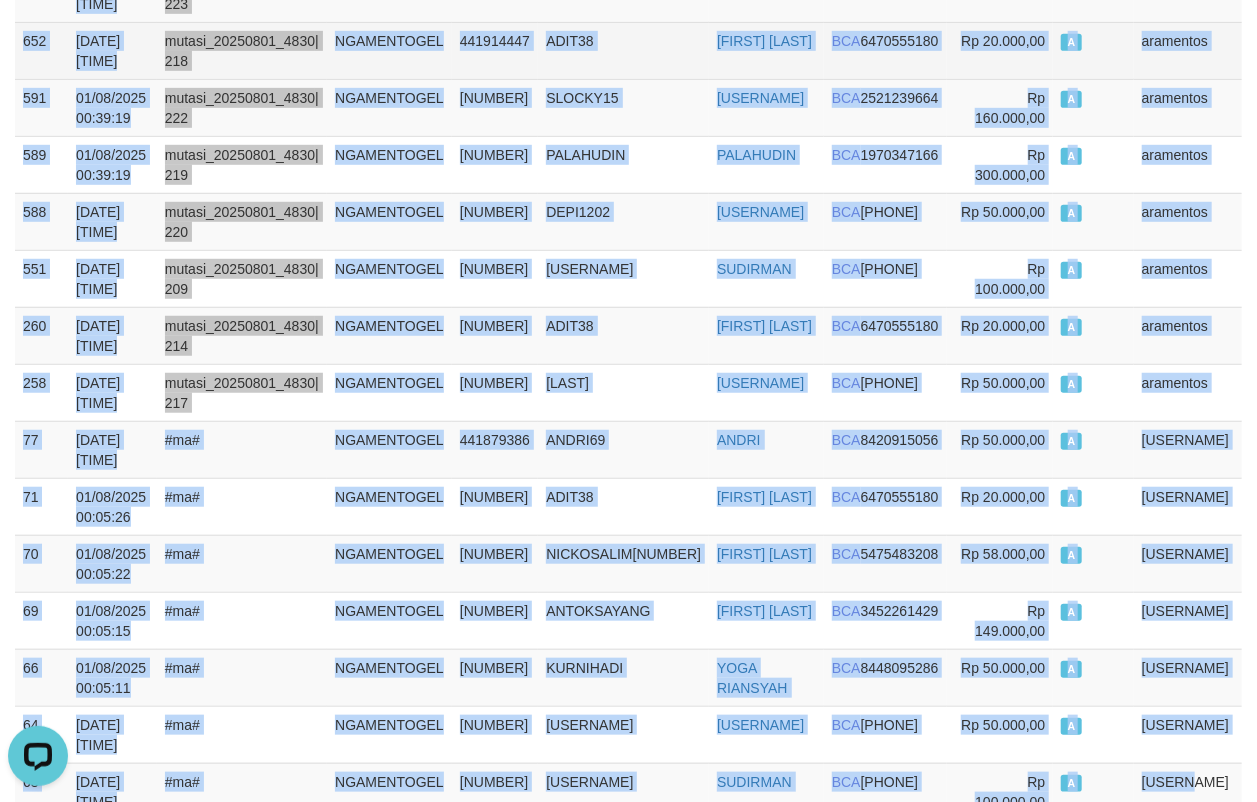 click on "NGAMENTOGEL" at bounding box center [389, 50] 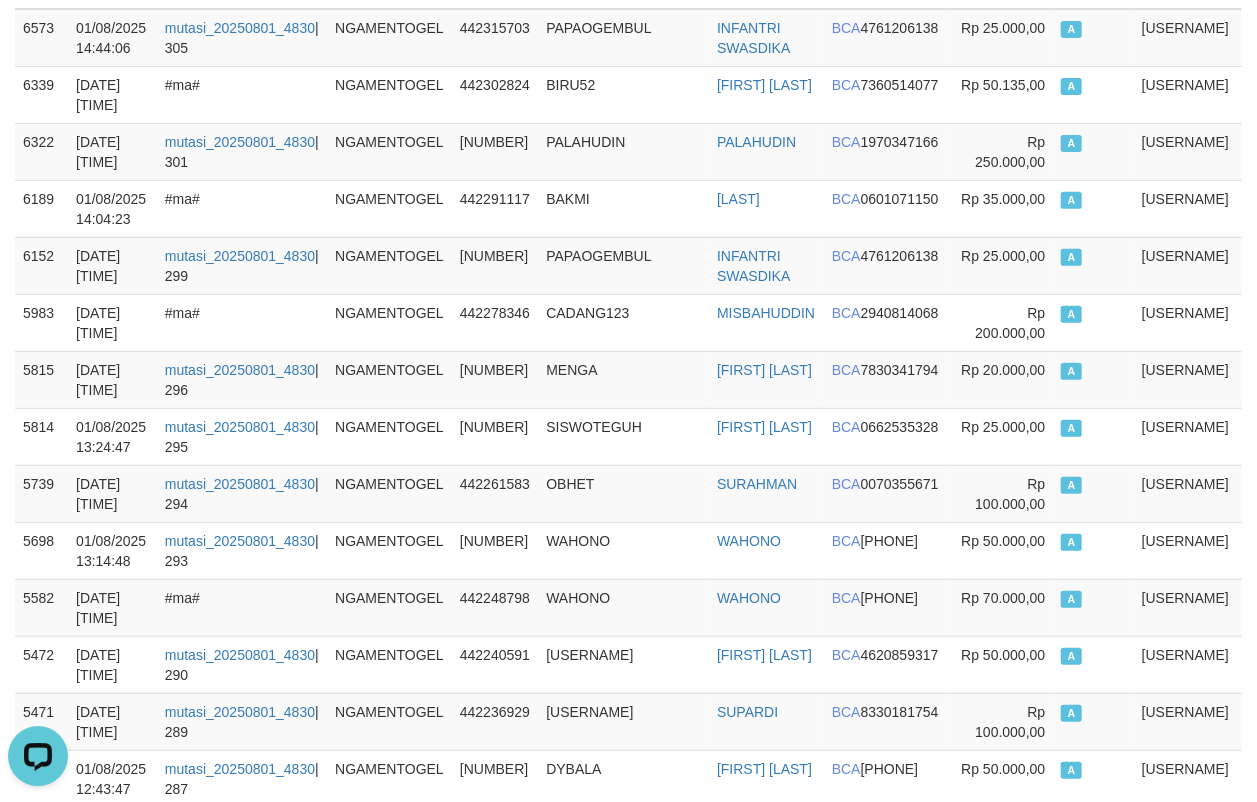 scroll, scrollTop: 0, scrollLeft: 0, axis: both 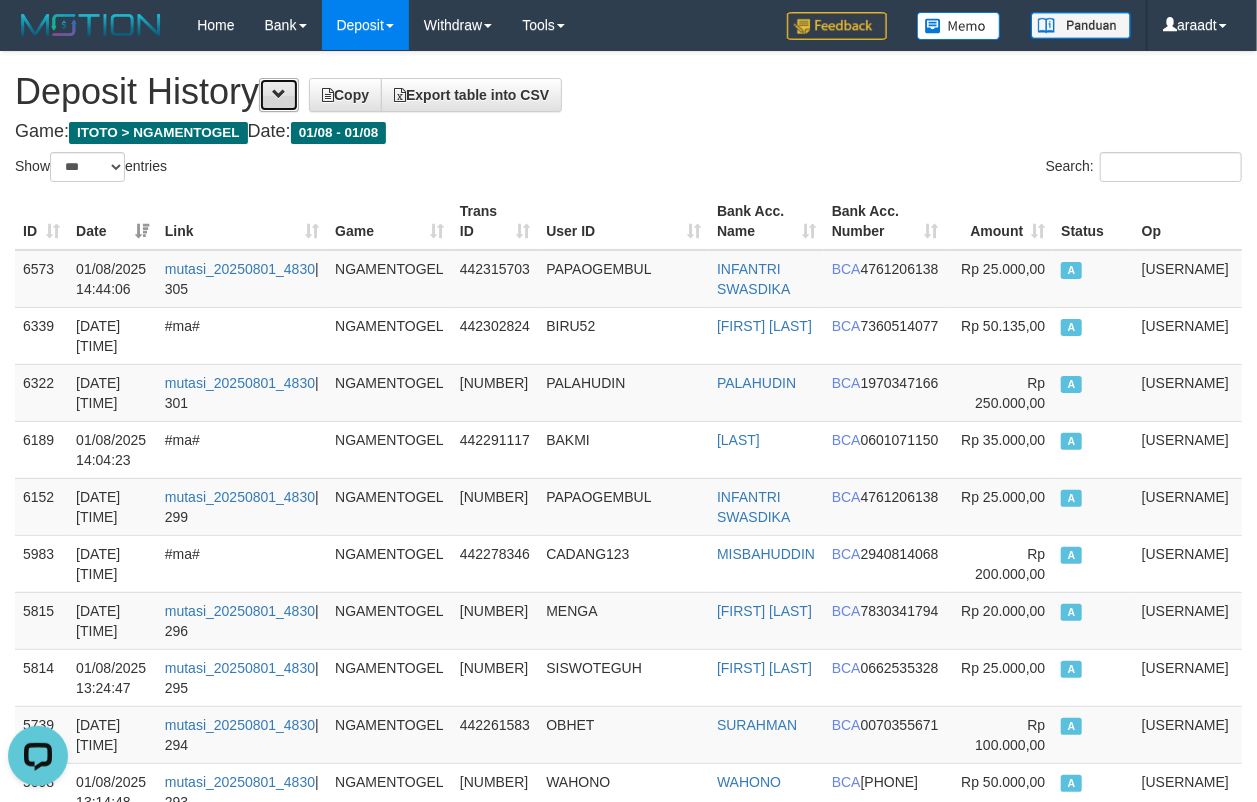 click at bounding box center [279, 94] 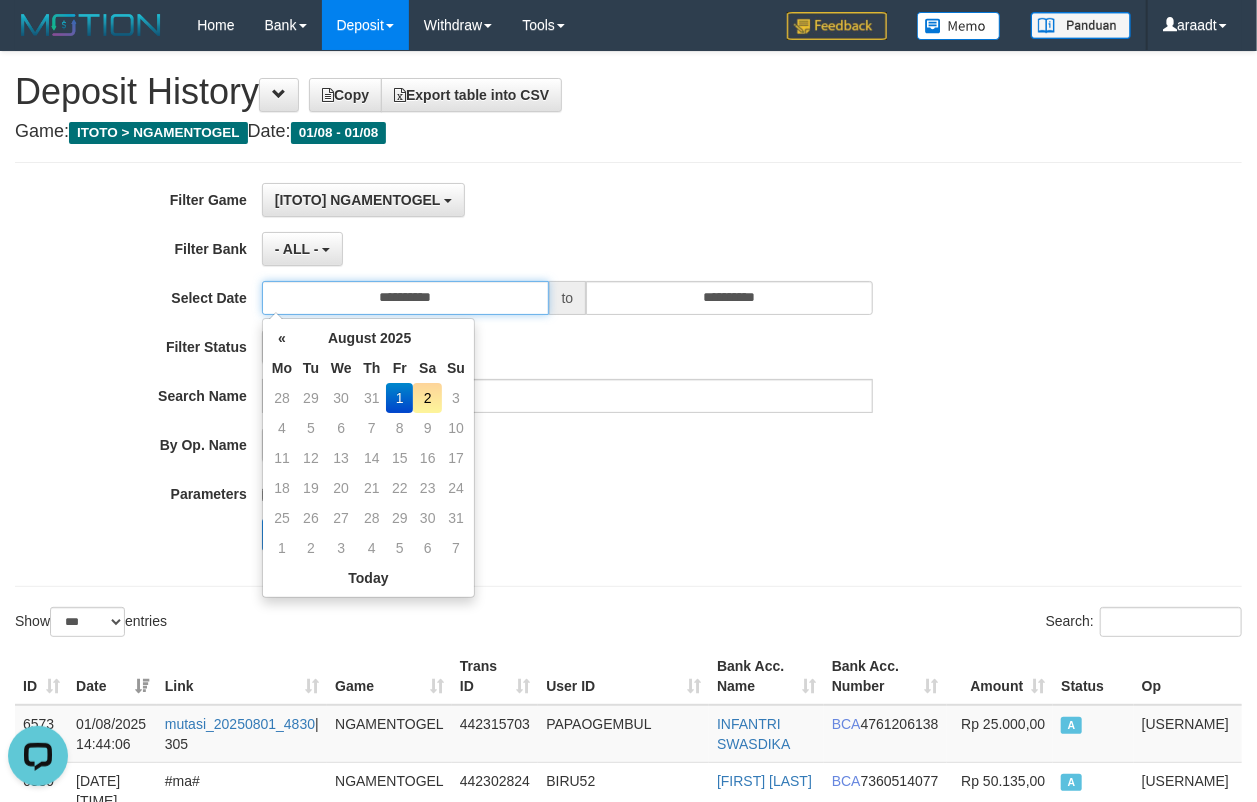 click on "**********" at bounding box center [405, 298] 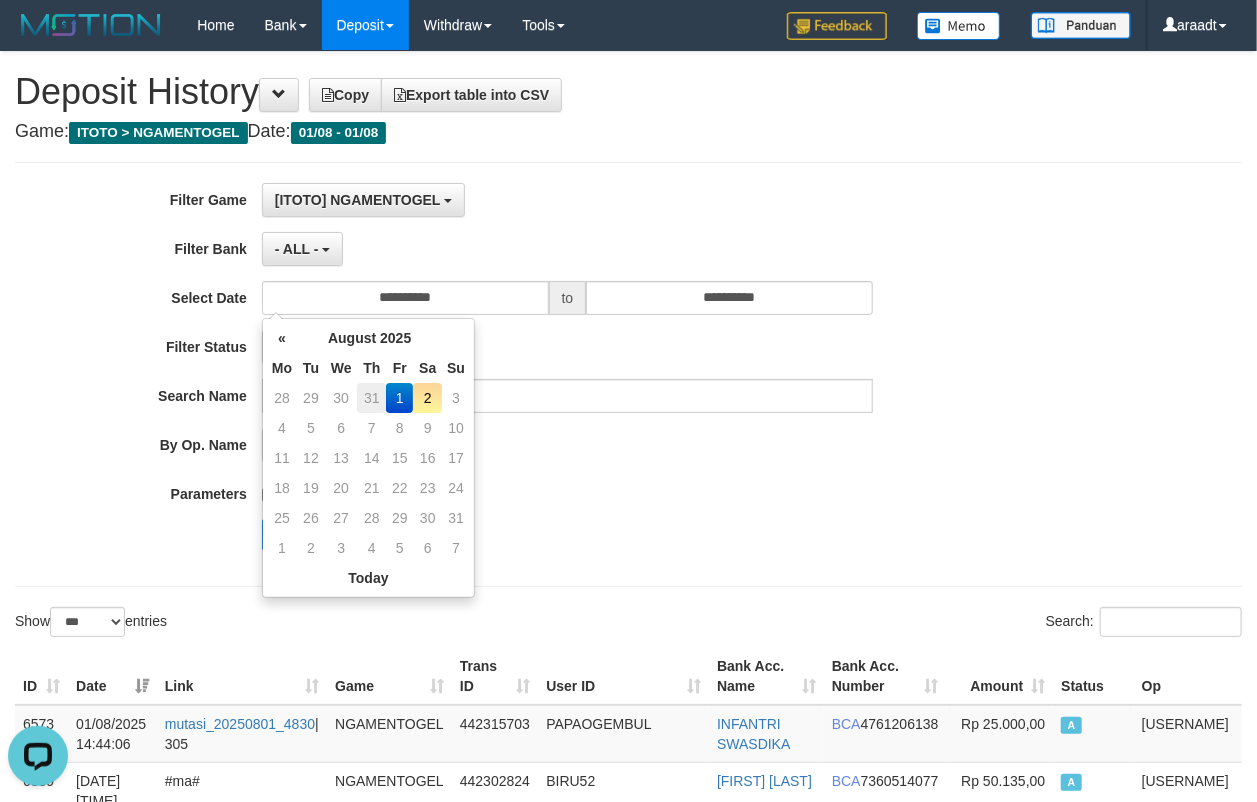 click on "31" at bounding box center [371, 398] 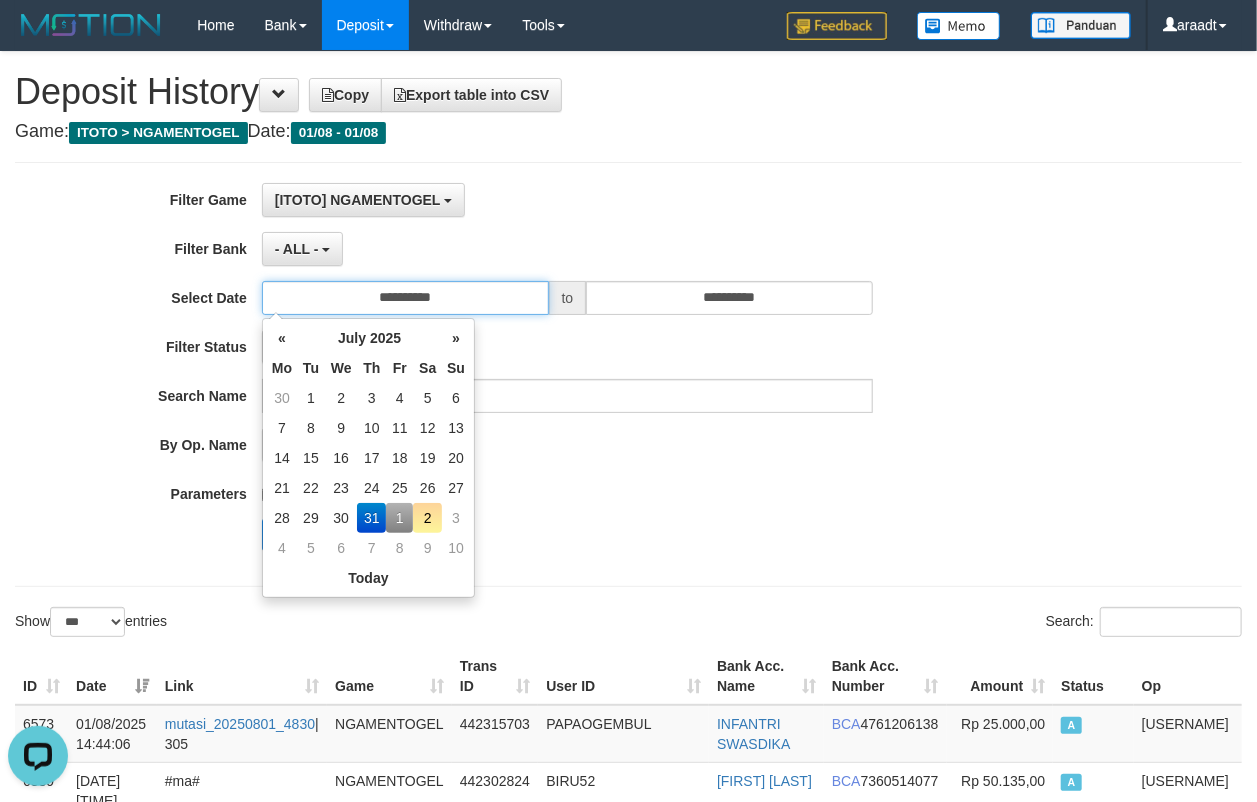 type on "**********" 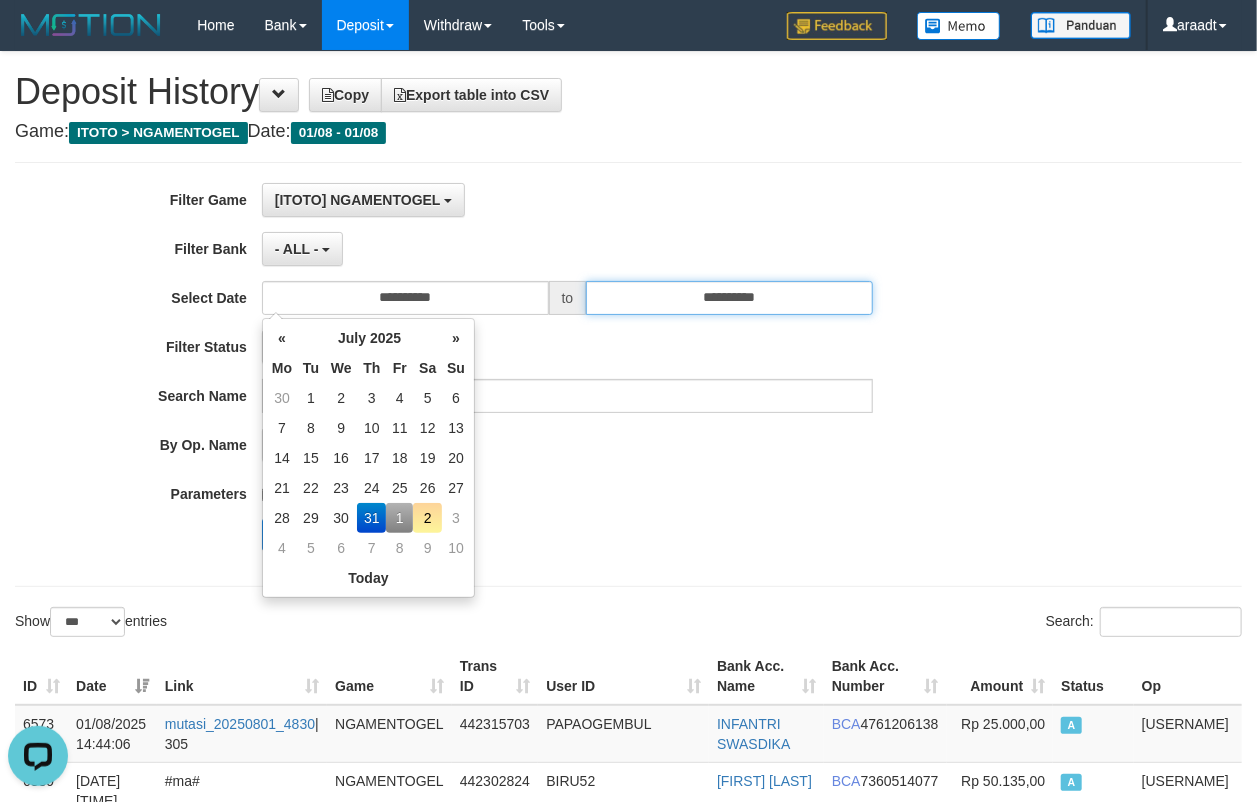 click on "**********" at bounding box center [729, 298] 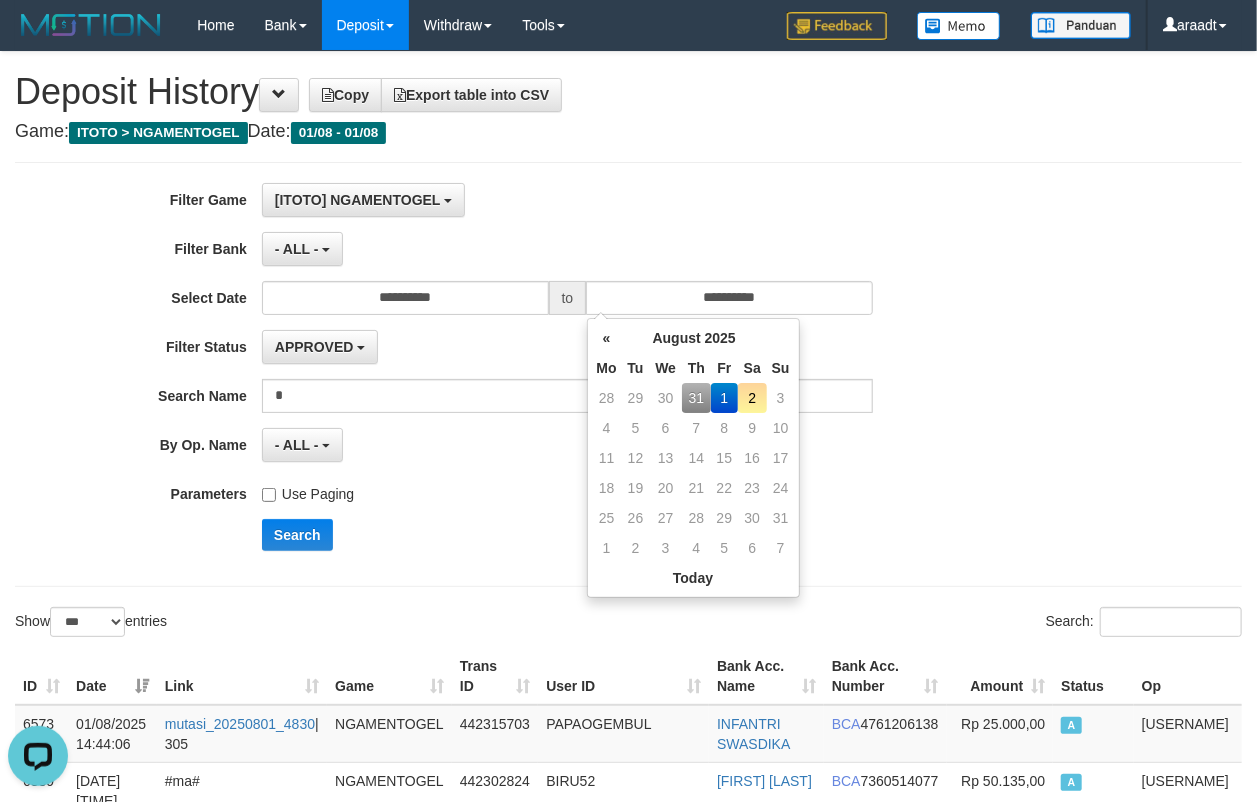 click on "2" at bounding box center (752, 398) 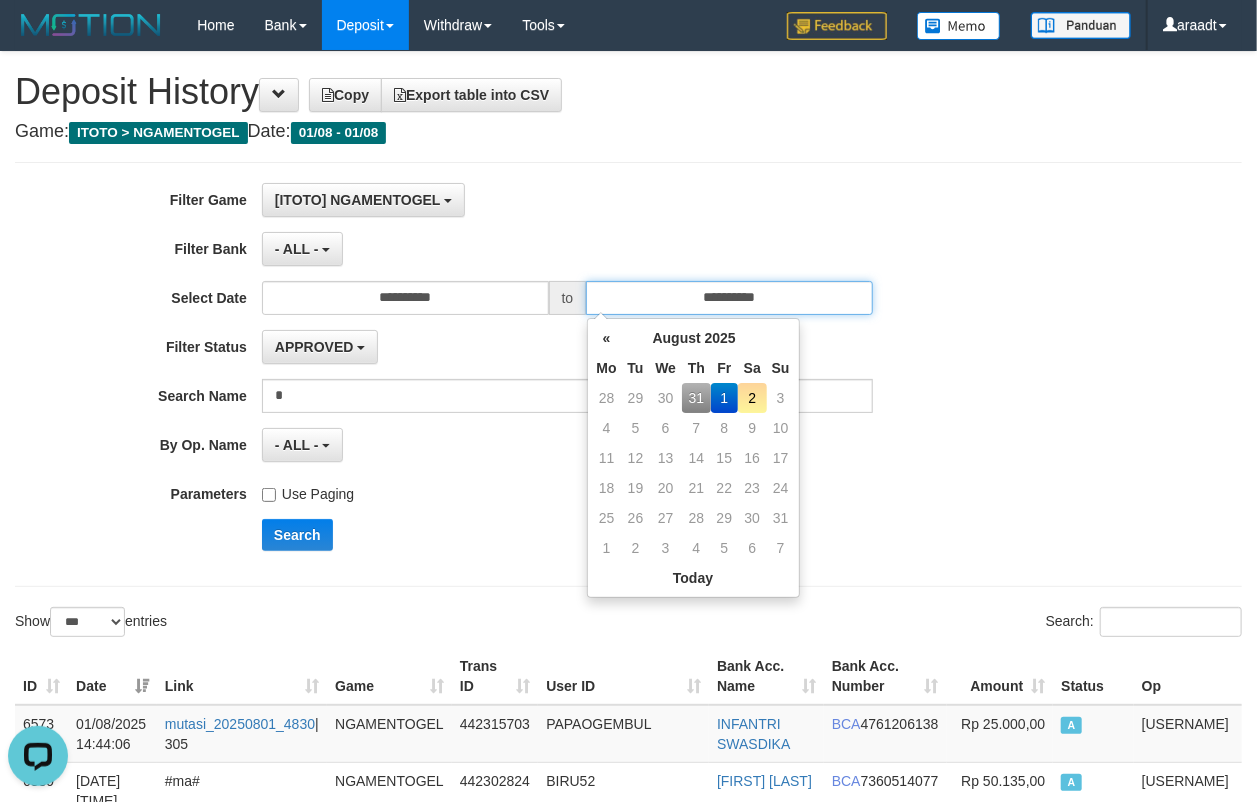 type on "**********" 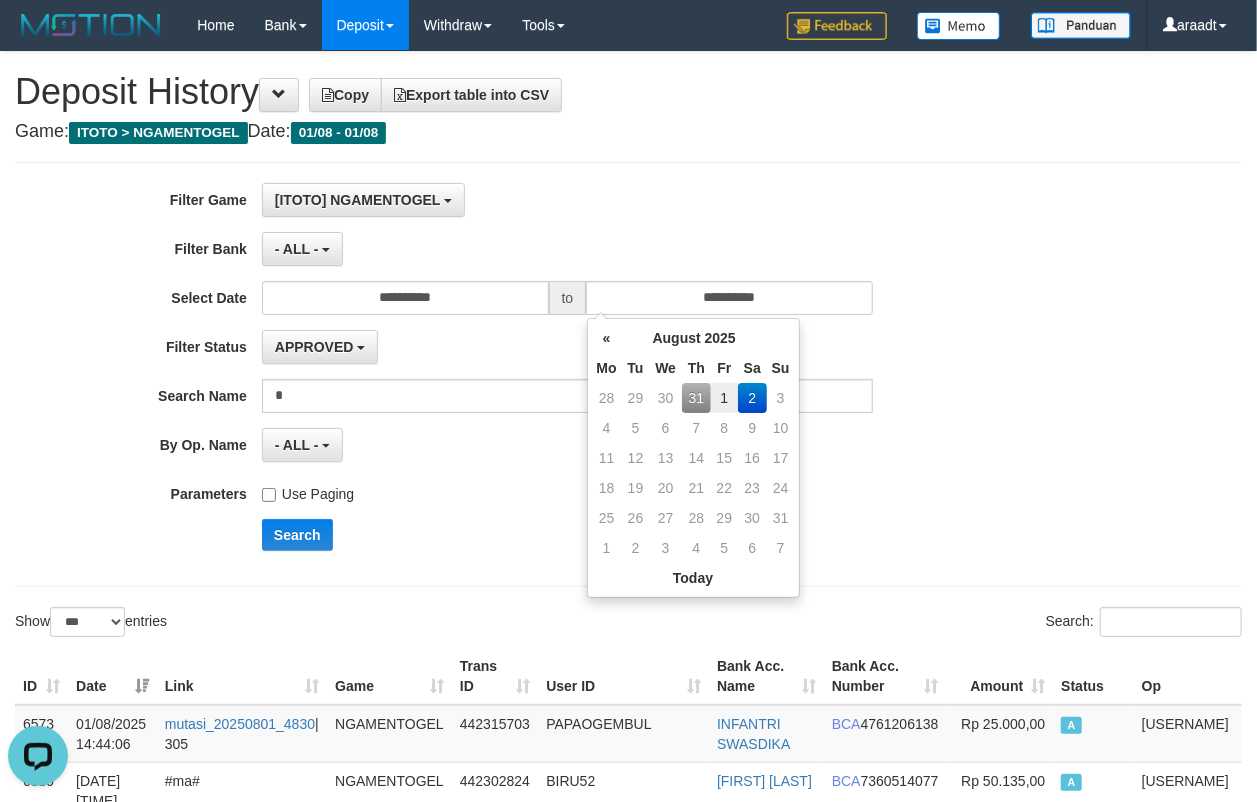 drag, startPoint x: 486, startPoint y: 482, endPoint x: 353, endPoint y: 515, distance: 137.03284 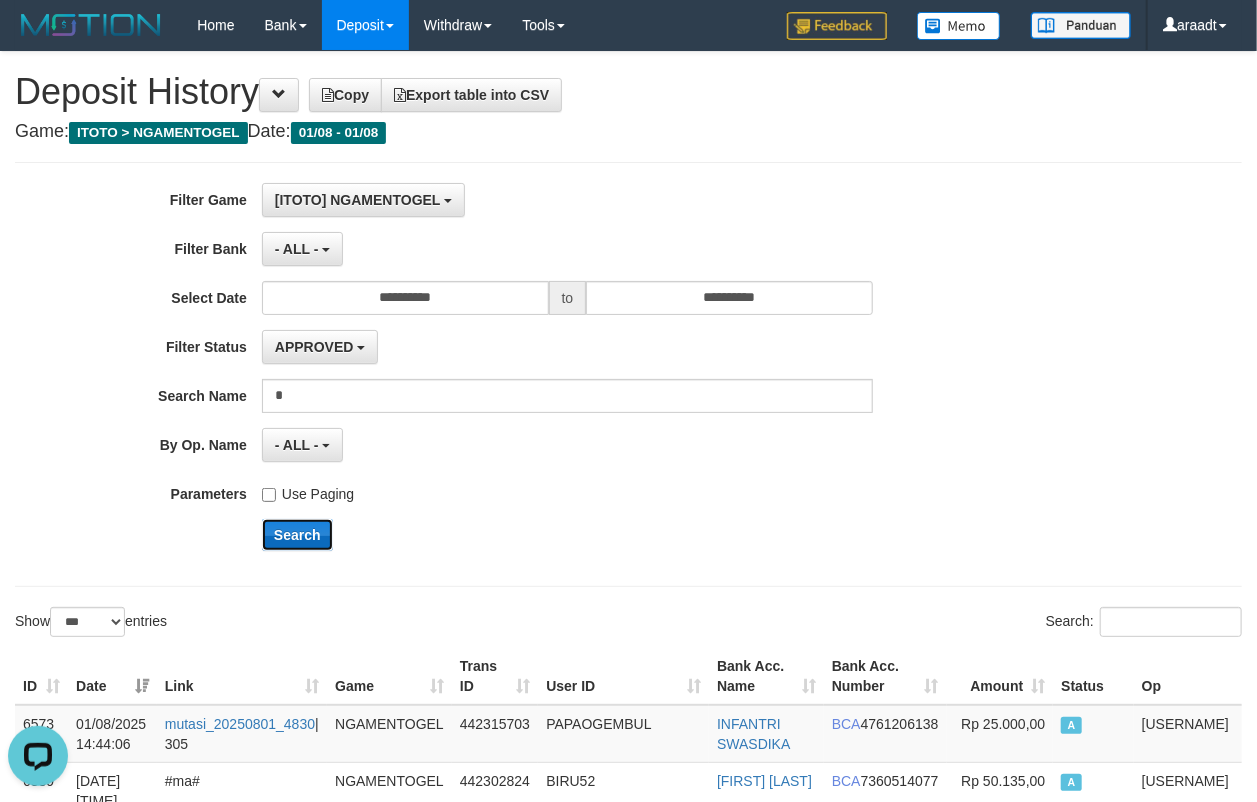 click on "Search" at bounding box center [297, 535] 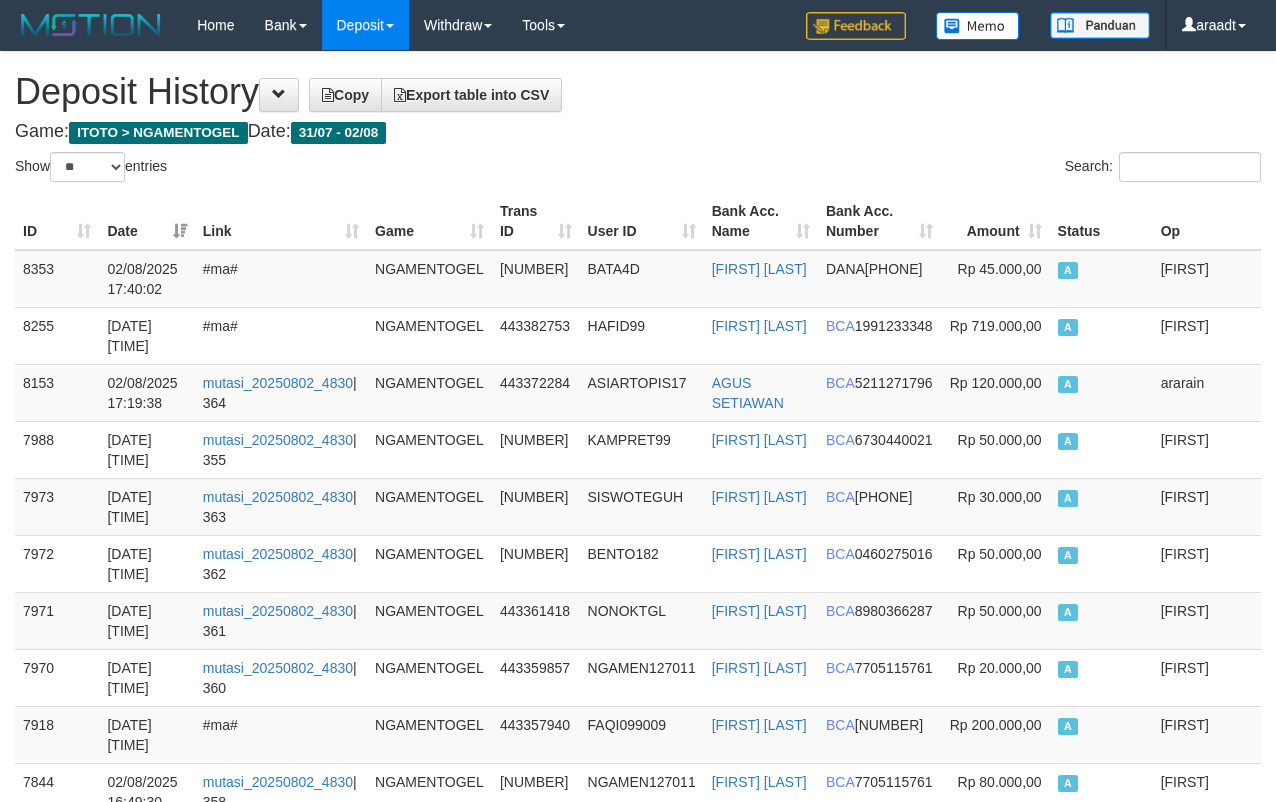 select on "**" 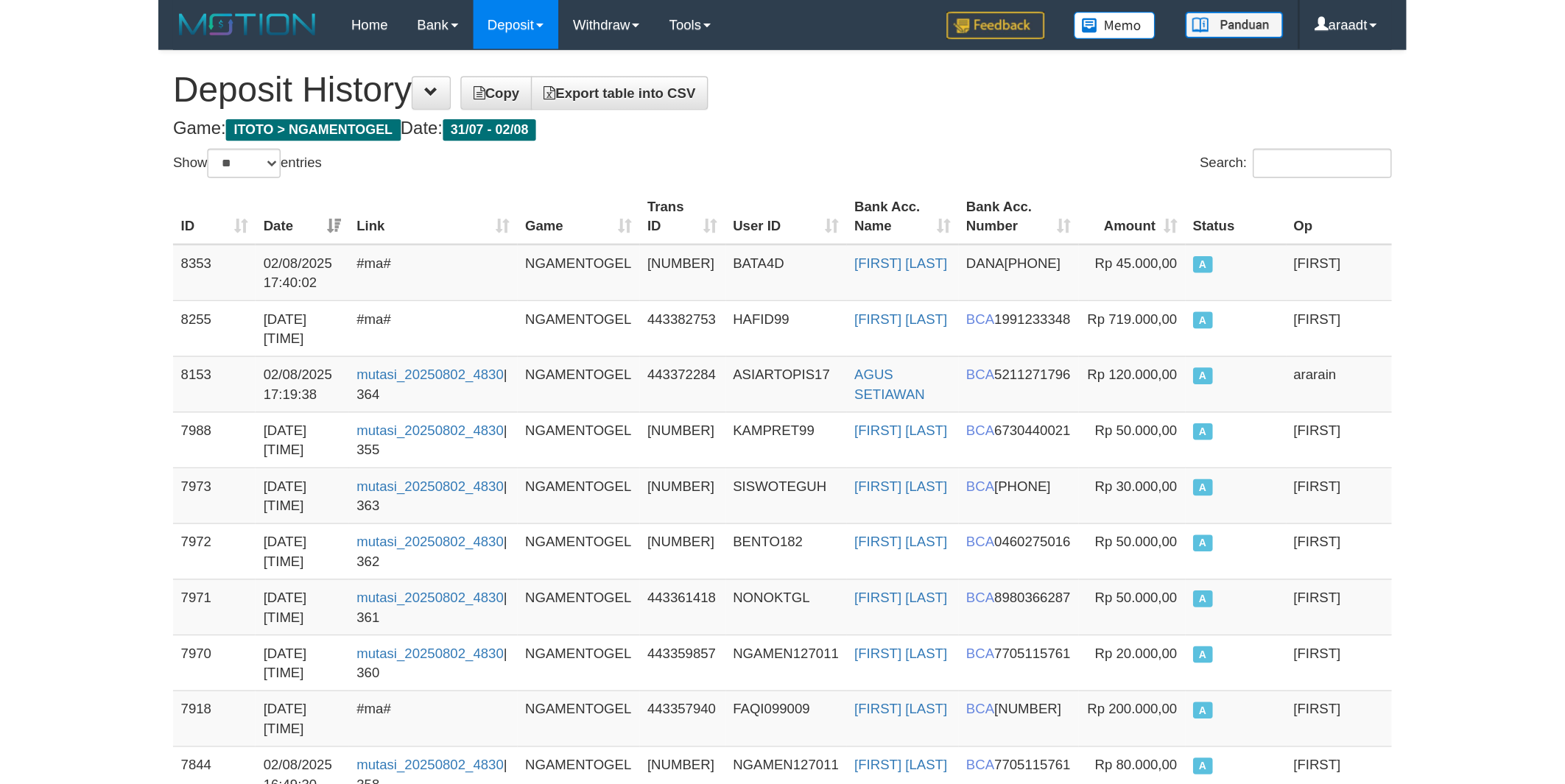 scroll, scrollTop: 0, scrollLeft: 0, axis: both 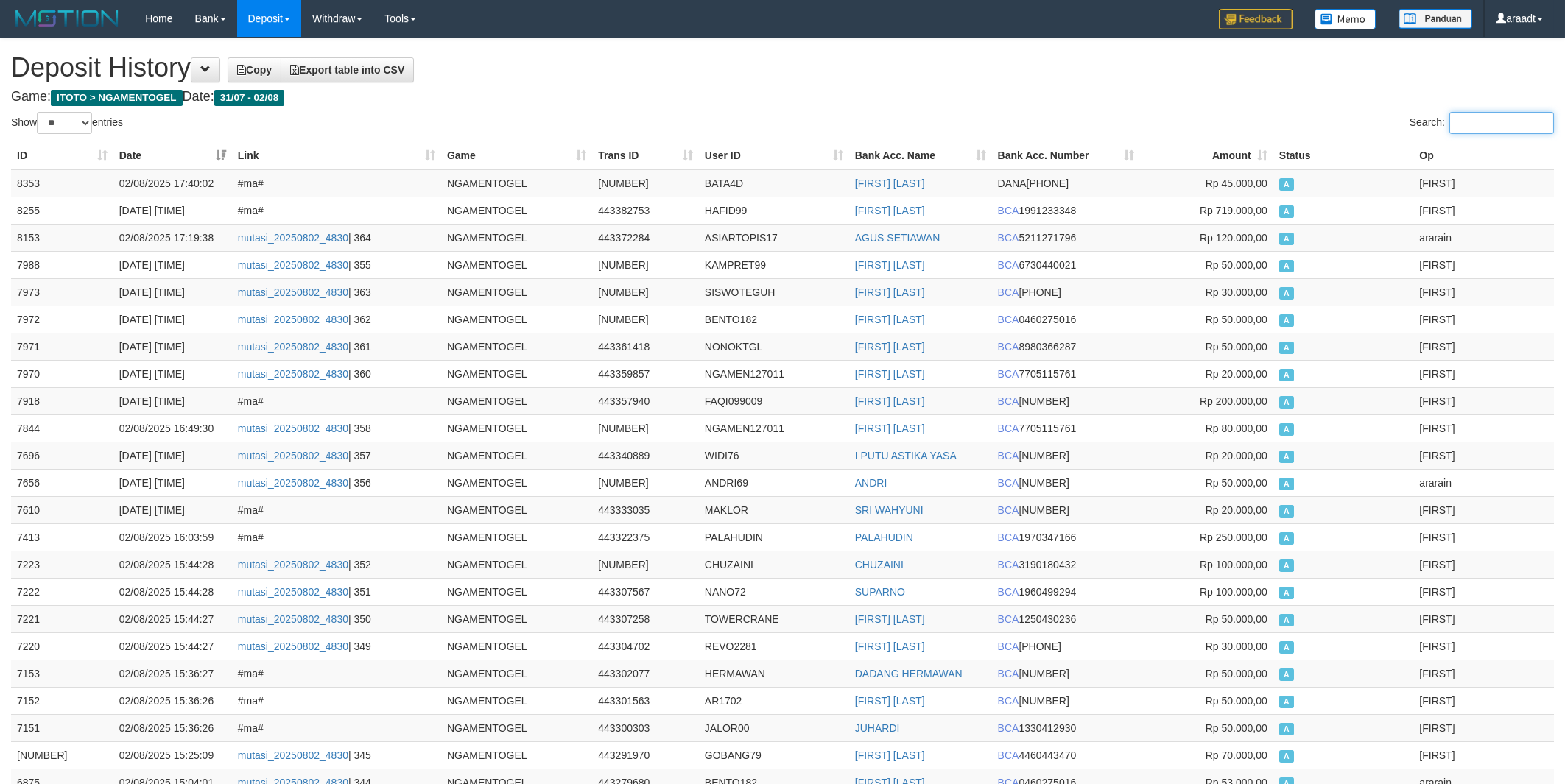 click on "Search:" at bounding box center [1502, 123] 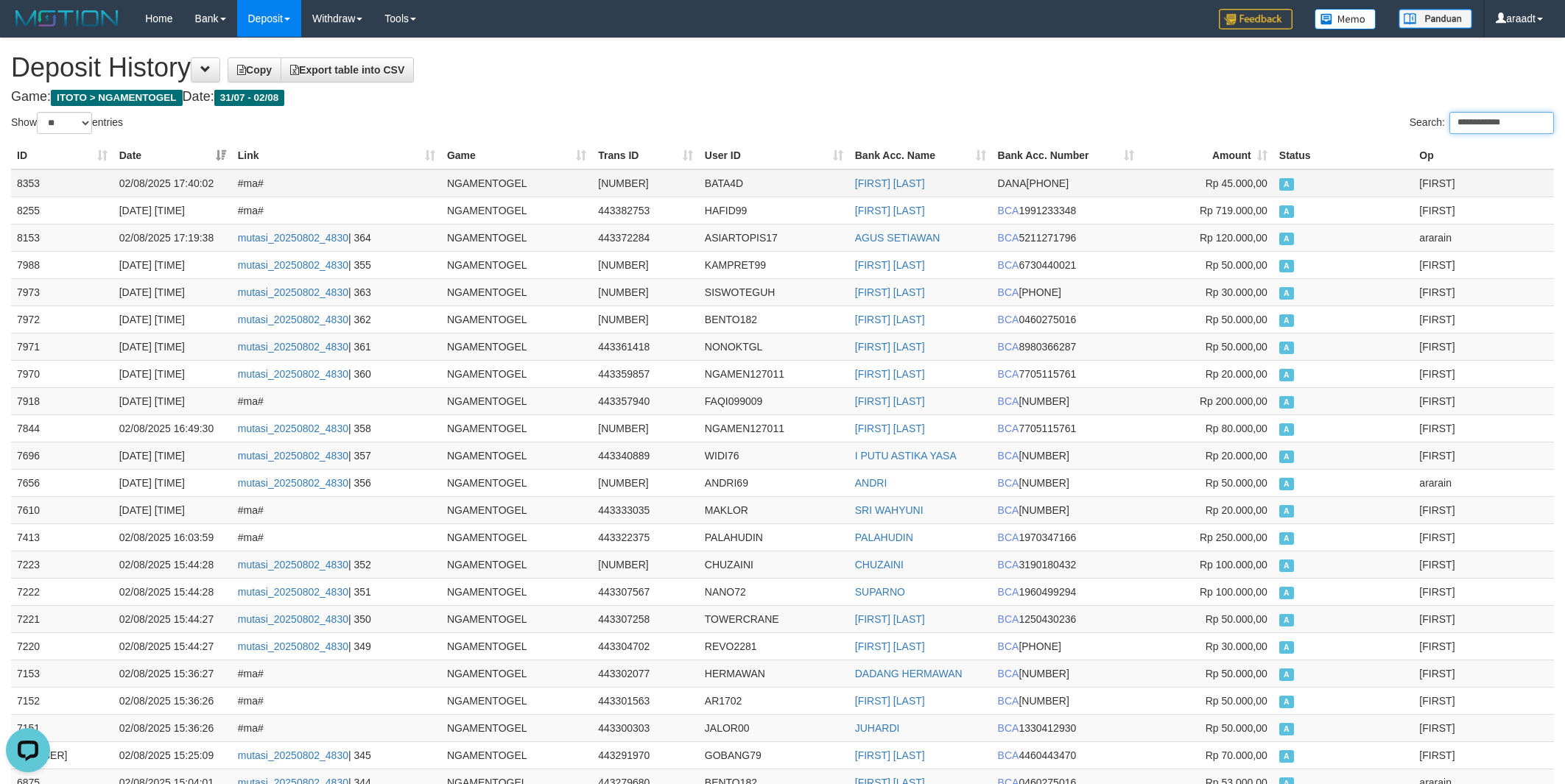 scroll, scrollTop: 0, scrollLeft: 0, axis: both 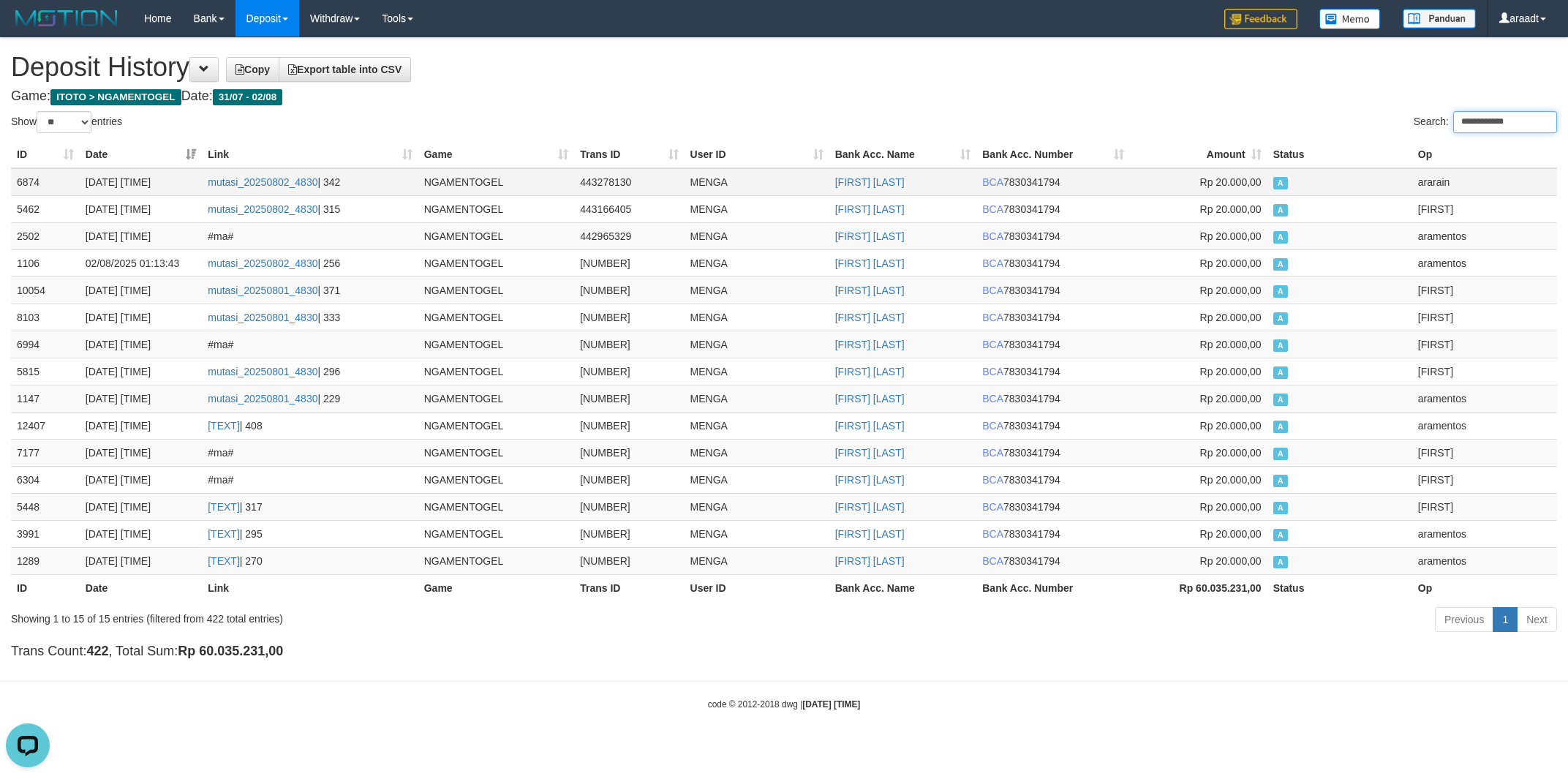 type on "**********" 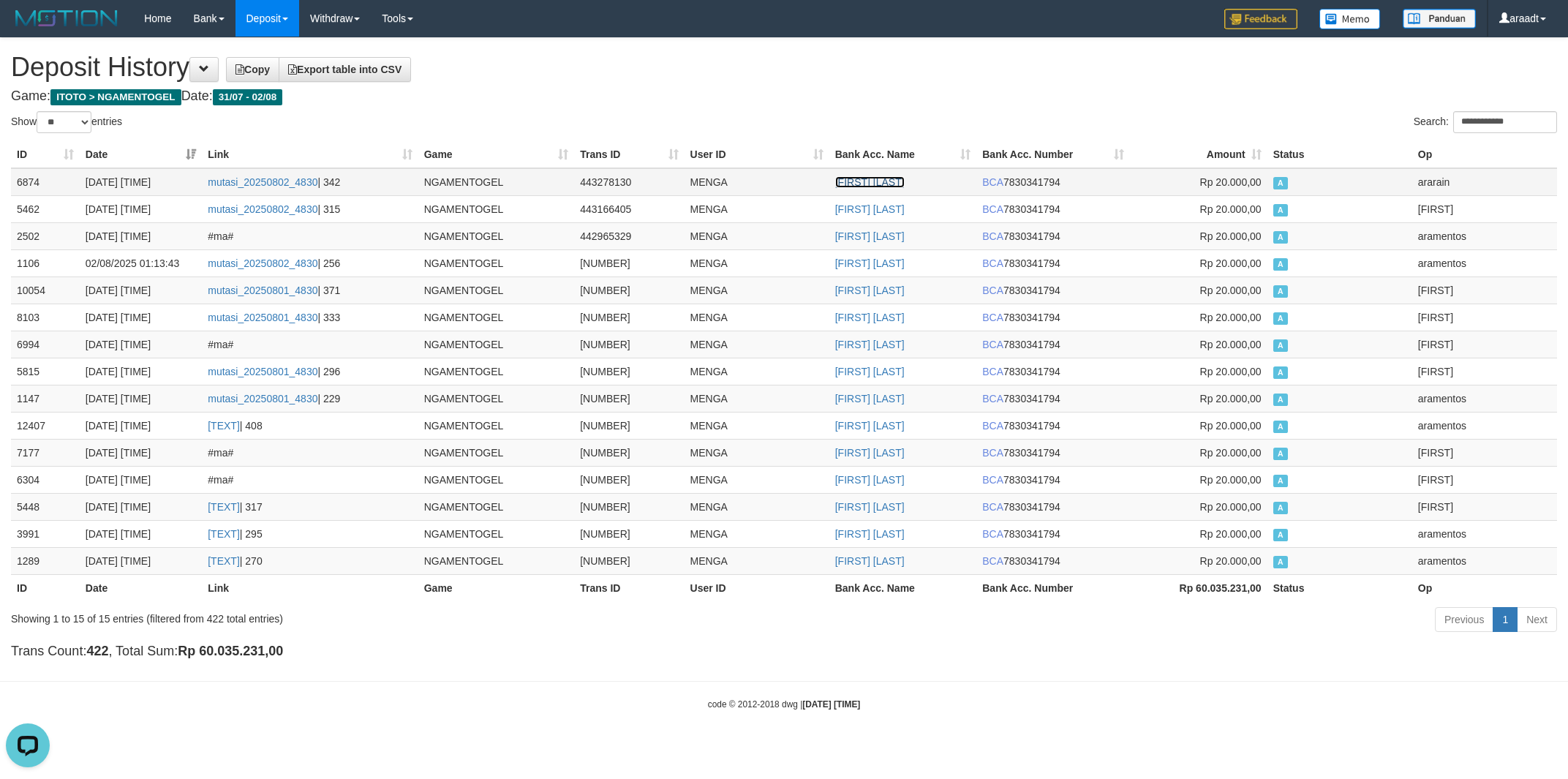 click on "[FIRST] [LAST]" at bounding box center [870, 182] 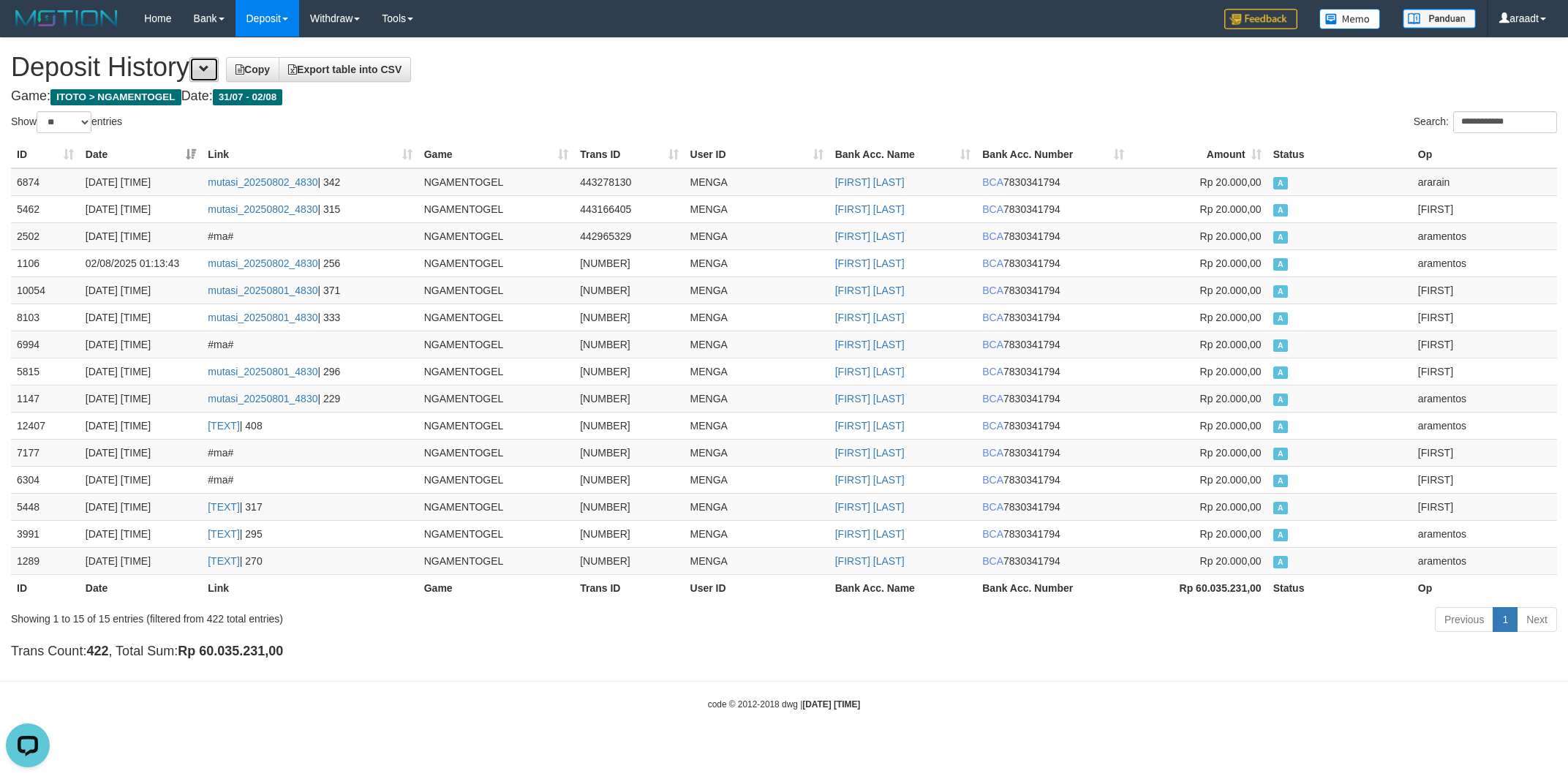 click at bounding box center [204, 69] 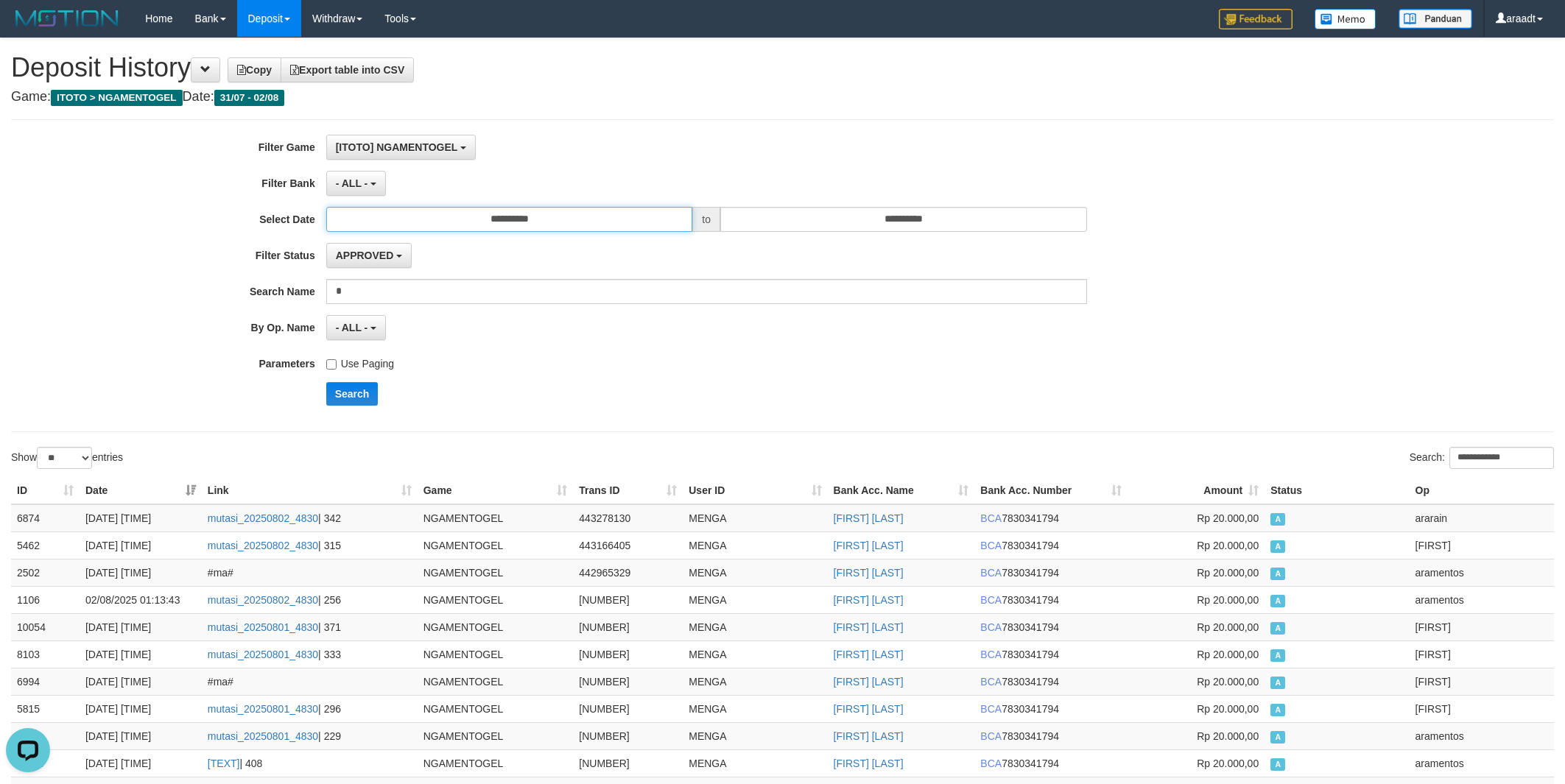 click on "**********" at bounding box center [510, 219] 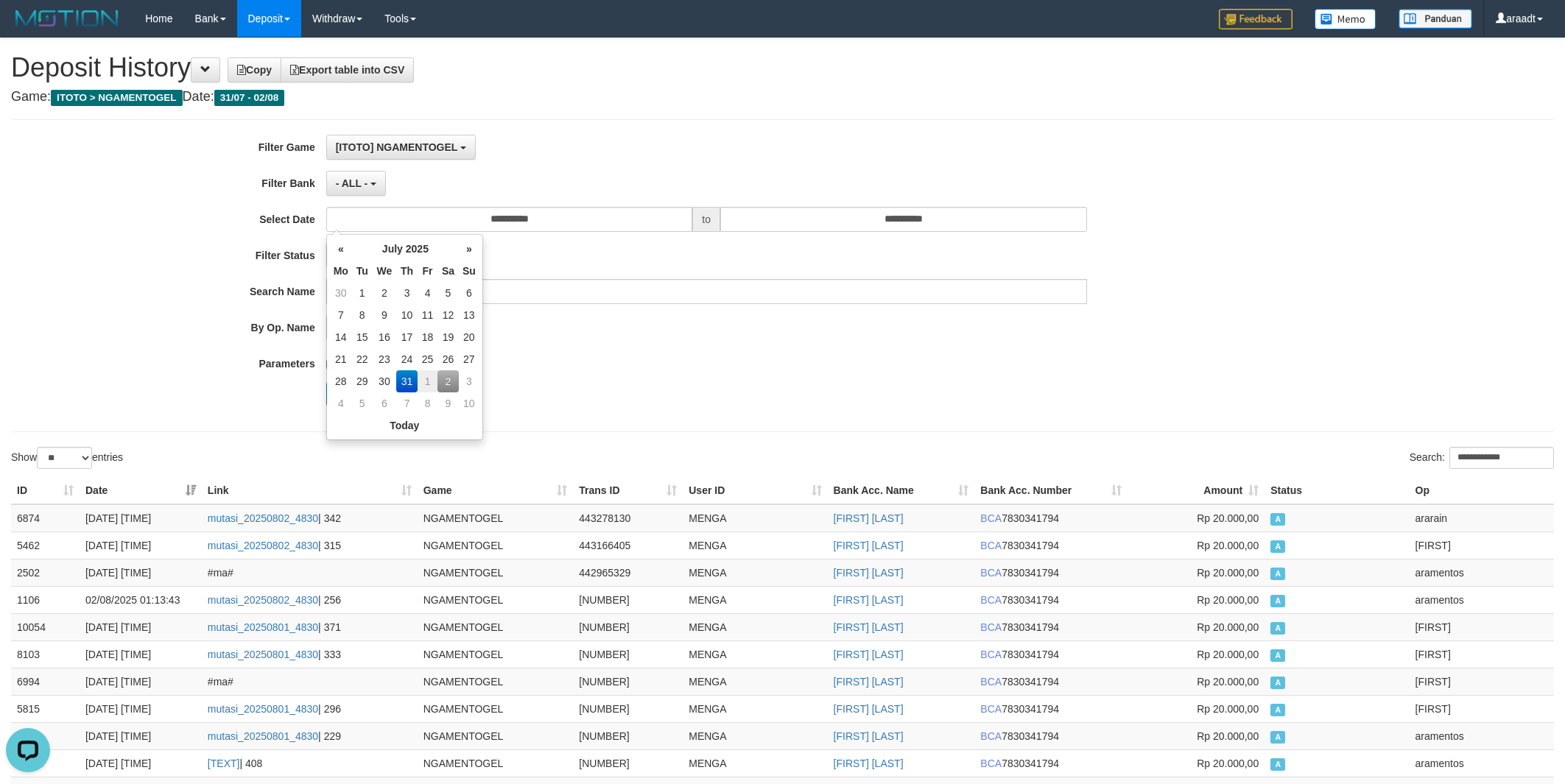 click on "1" at bounding box center [427, 381] 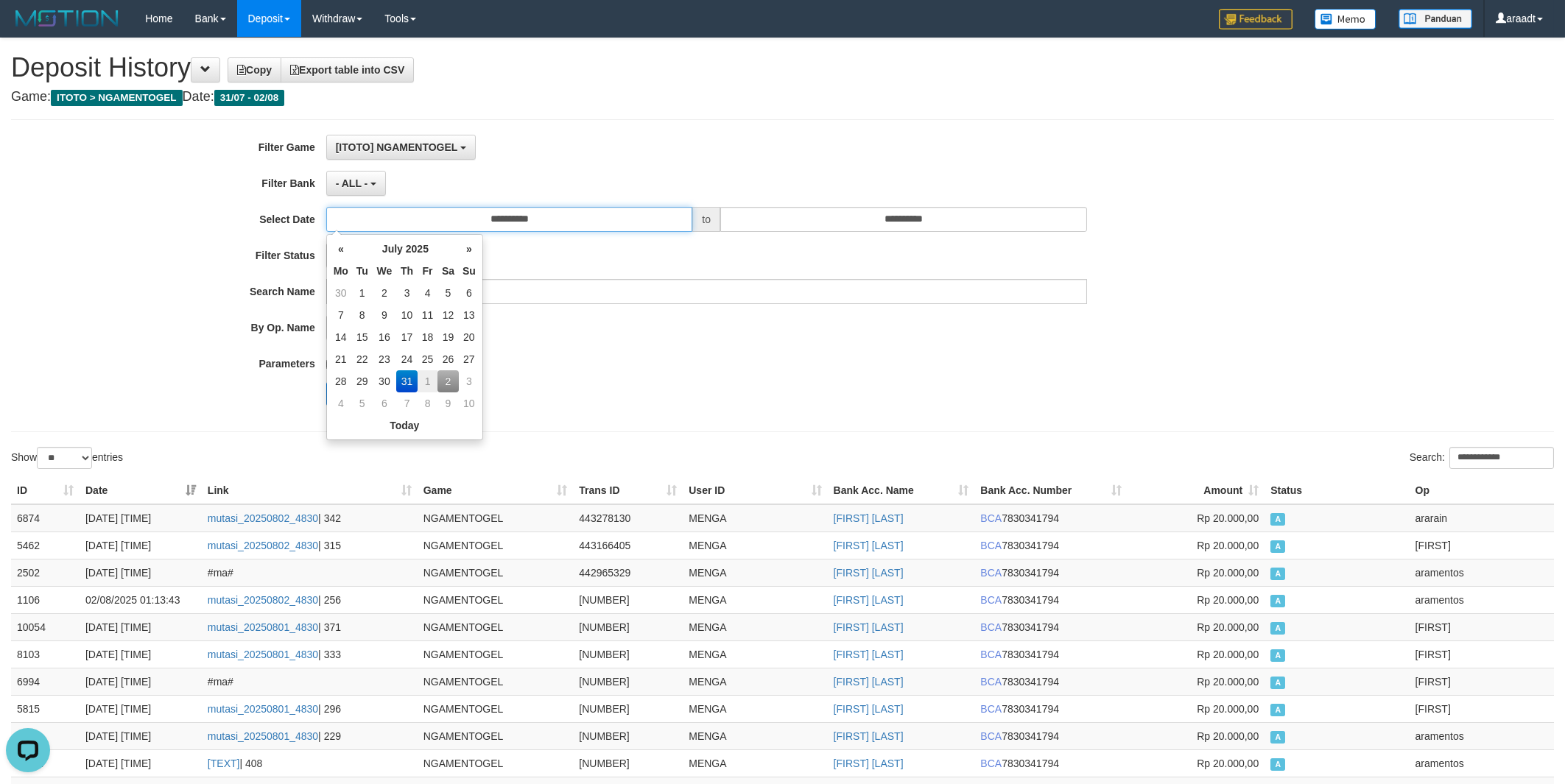 type on "**********" 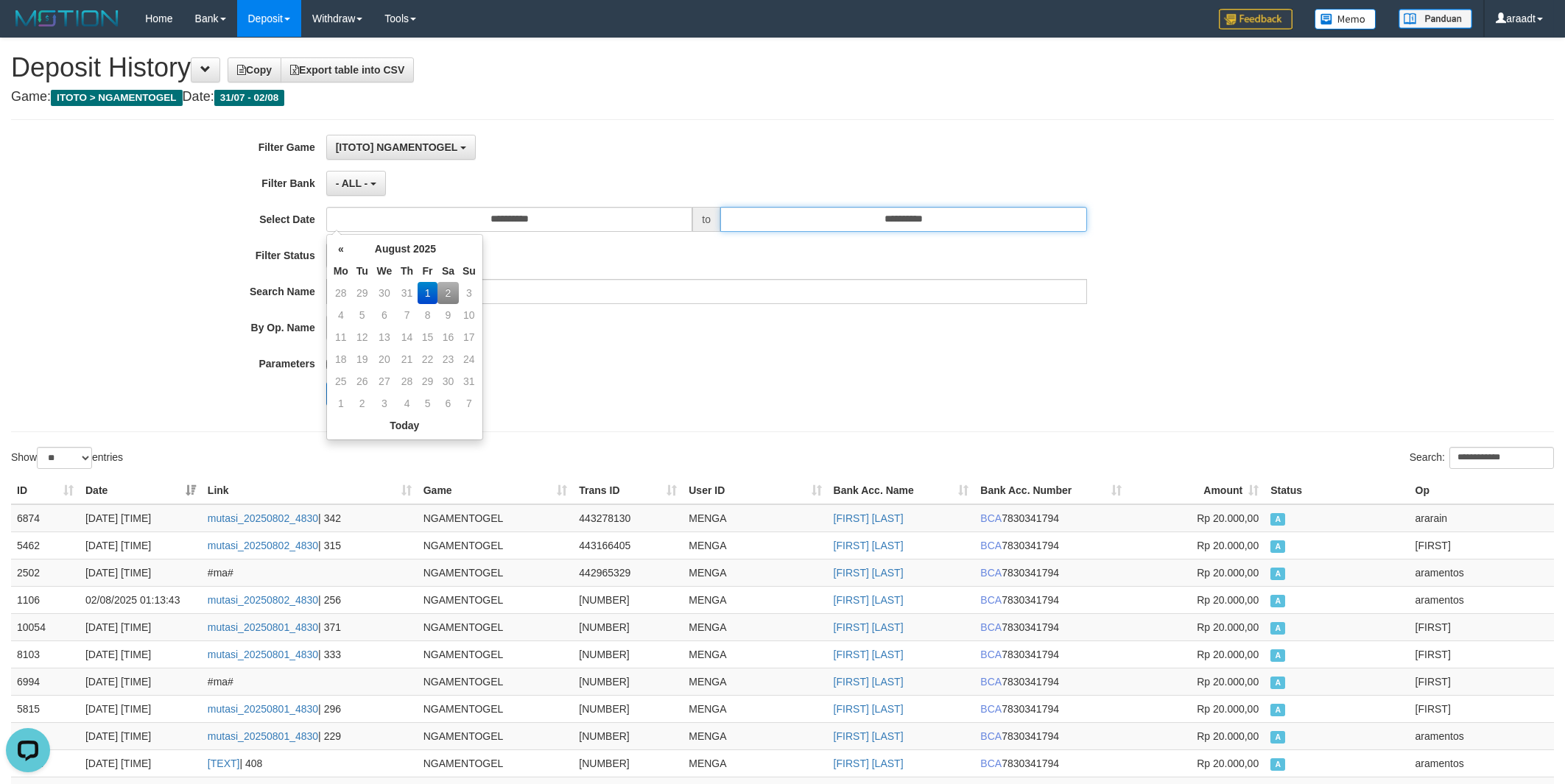 click on "**********" at bounding box center (904, 219) 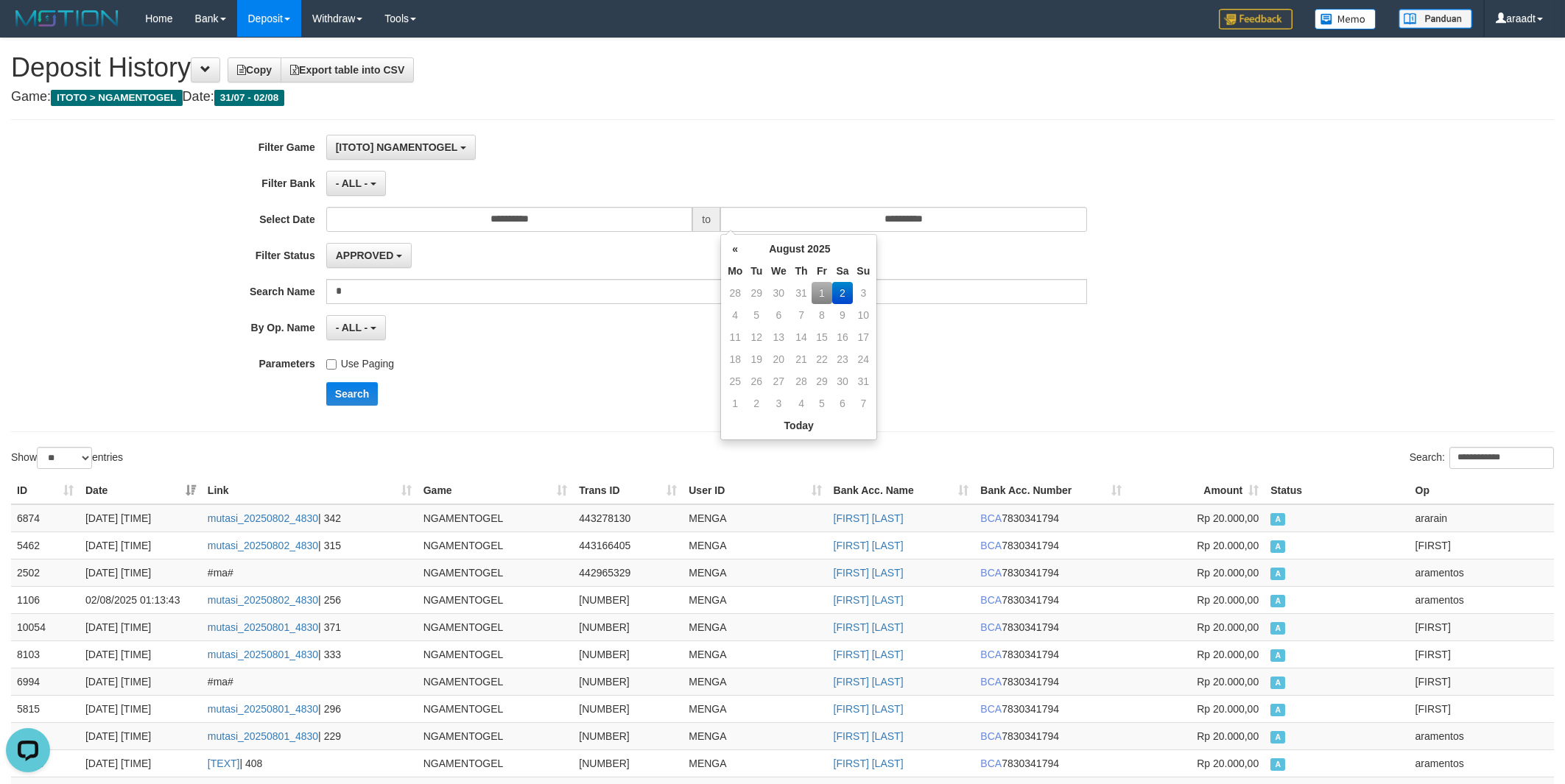 click on "1" at bounding box center (821, 293) 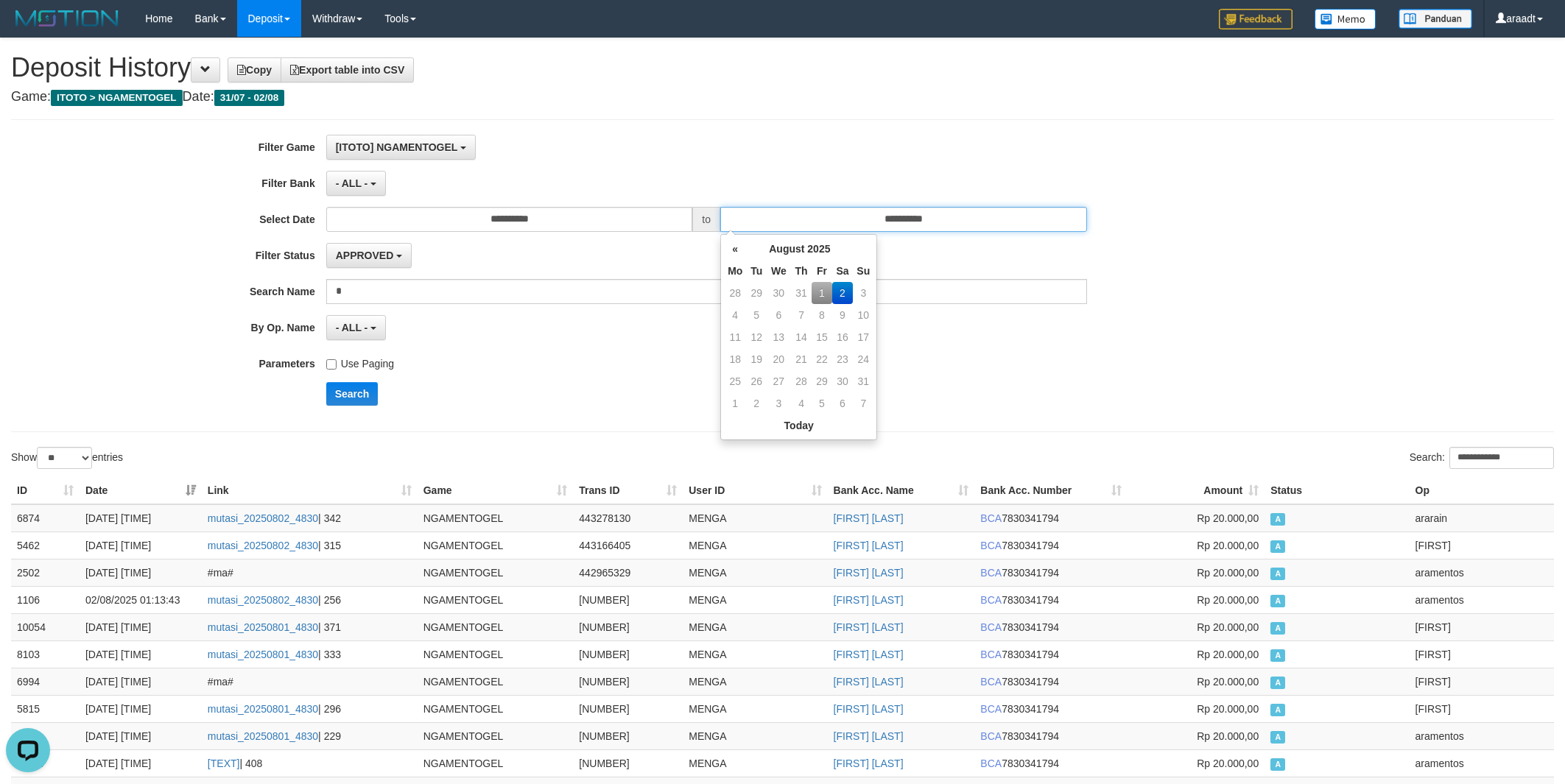 type on "**********" 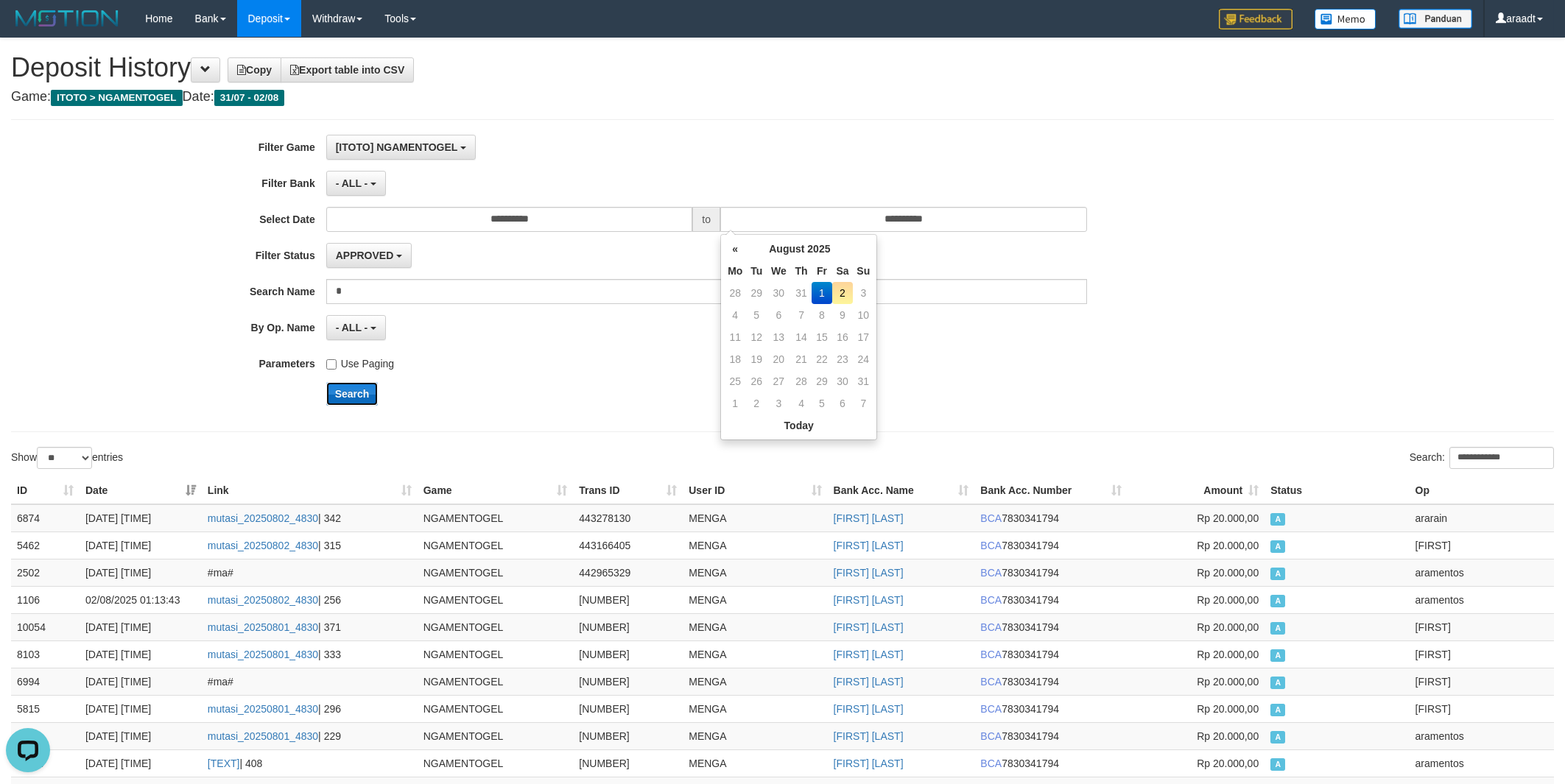 click on "Search" at bounding box center (352, 394) 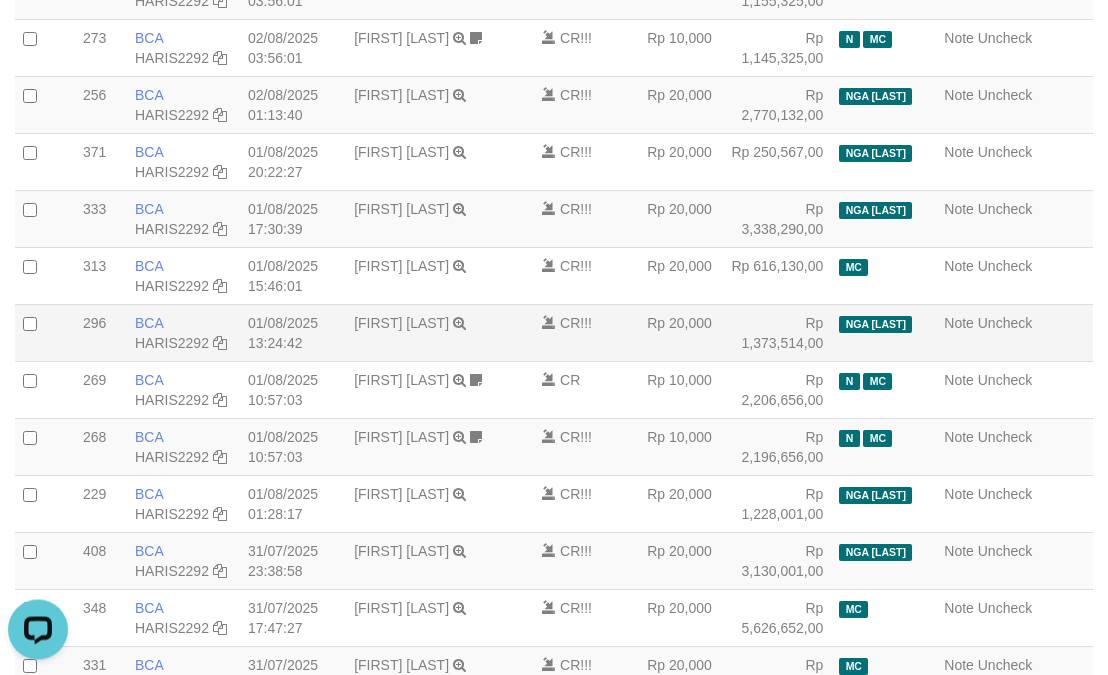 scroll, scrollTop: 408, scrollLeft: 0, axis: vertical 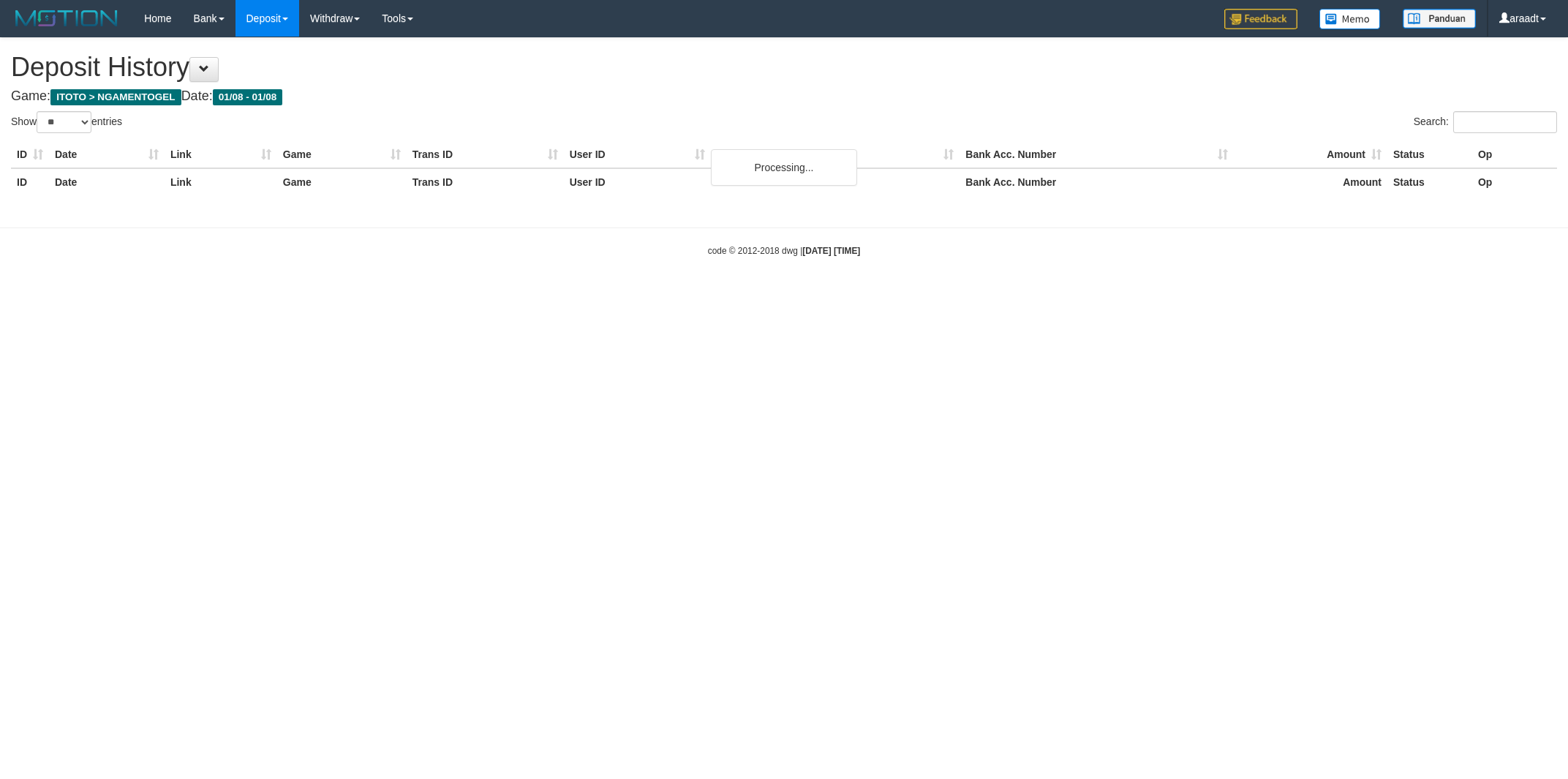 select on "**" 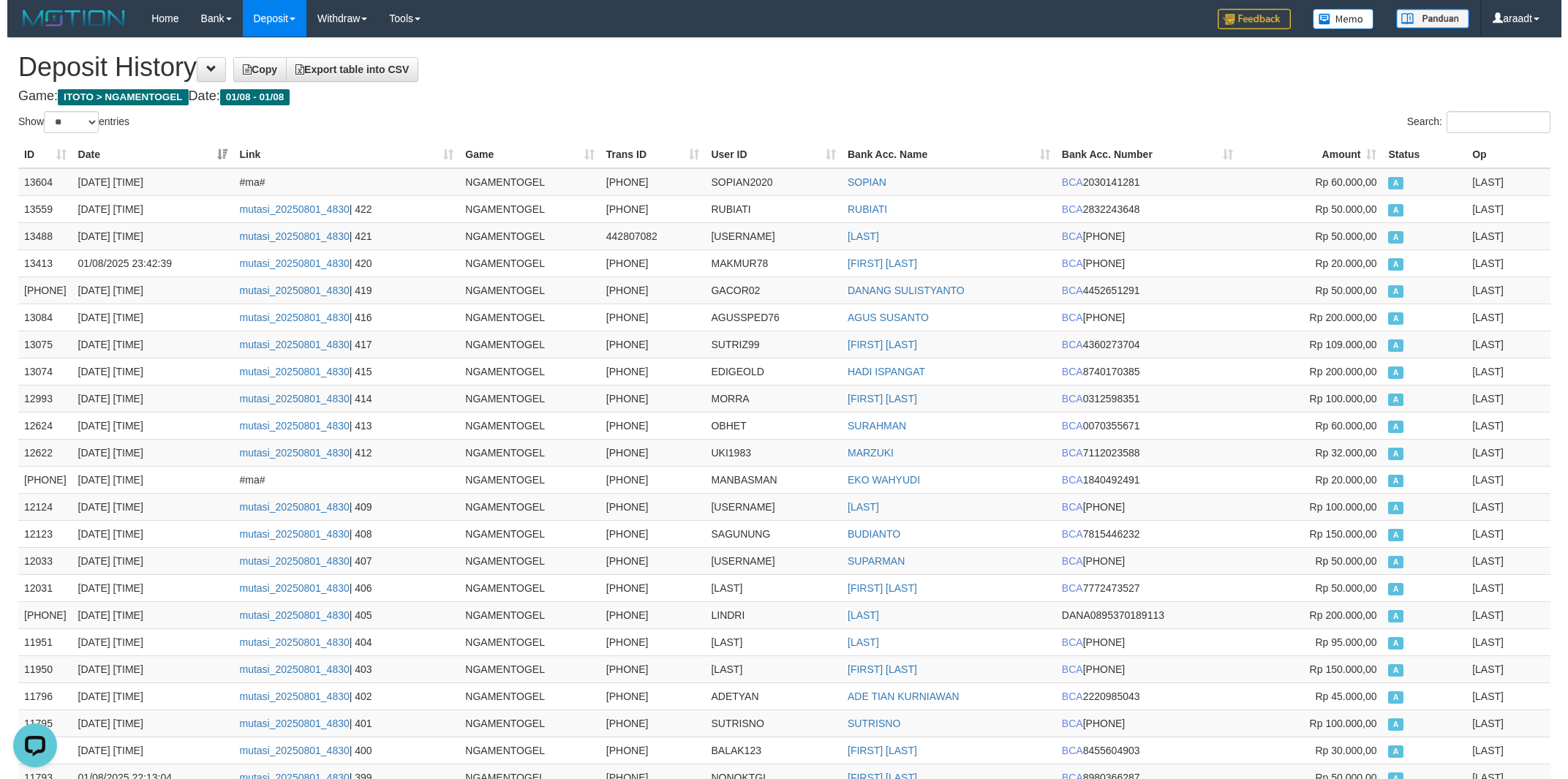 scroll, scrollTop: 0, scrollLeft: 0, axis: both 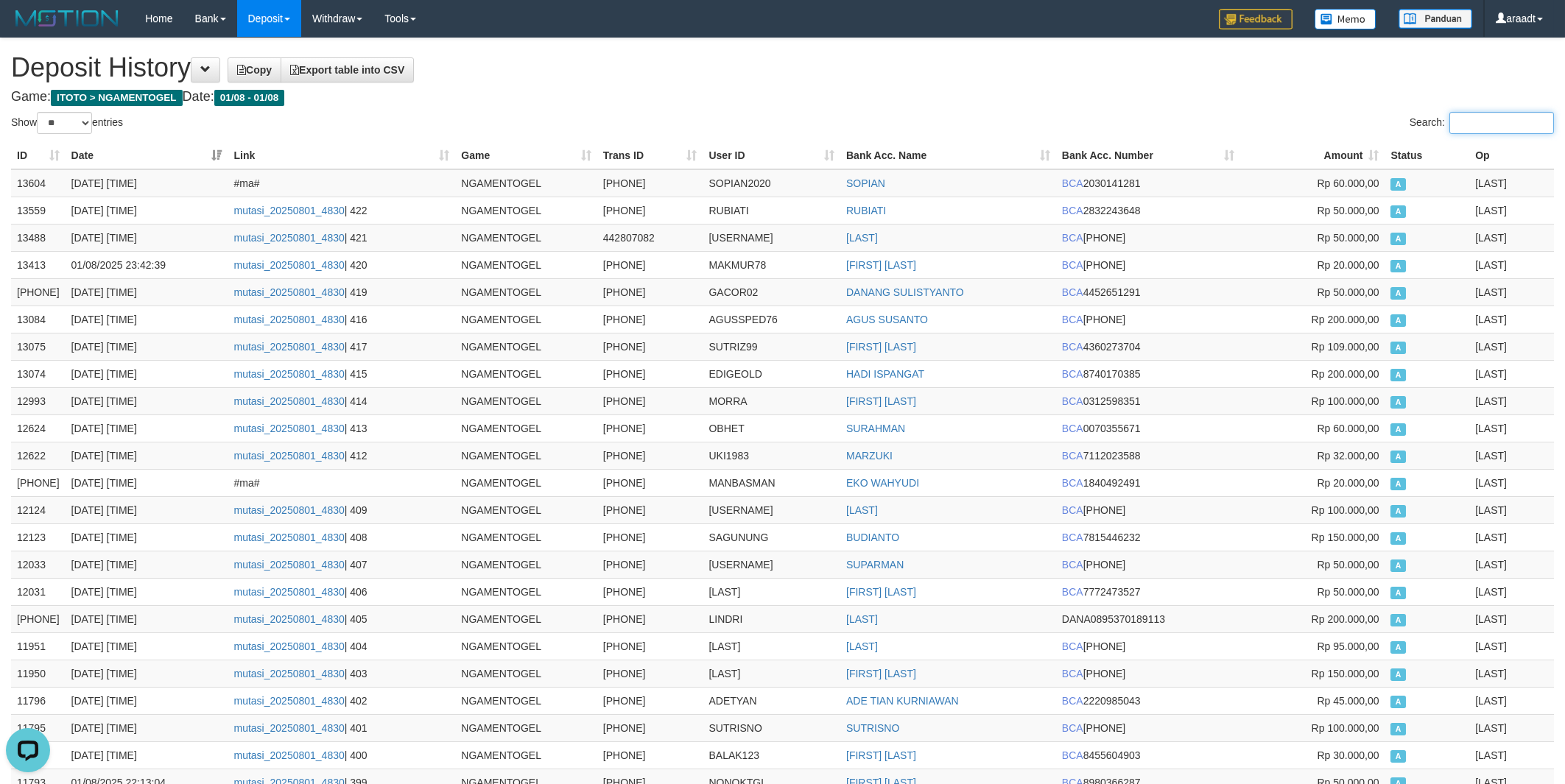 click on "Search:" at bounding box center [1502, 123] 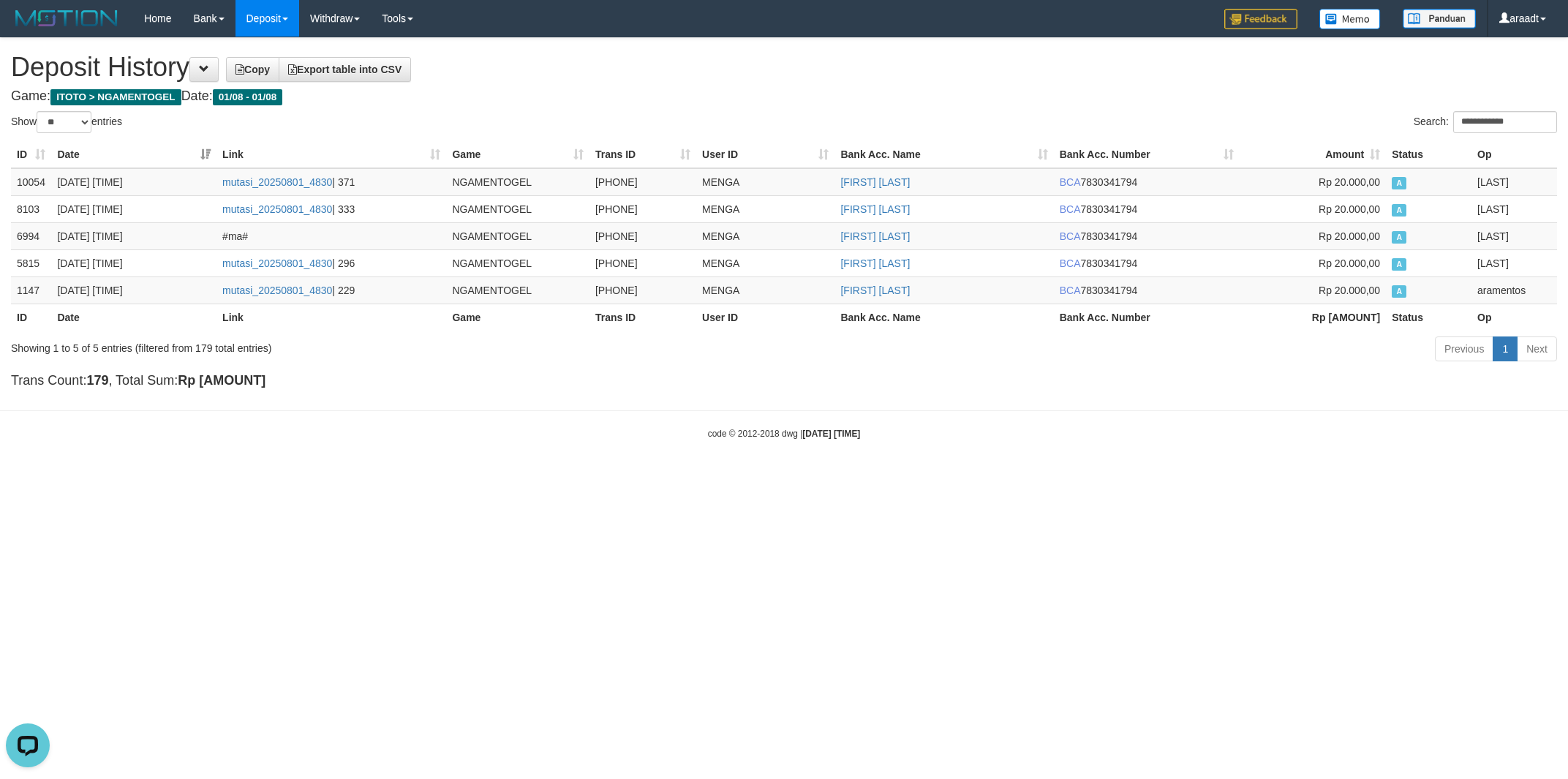 click on "**********" at bounding box center (784, 217) 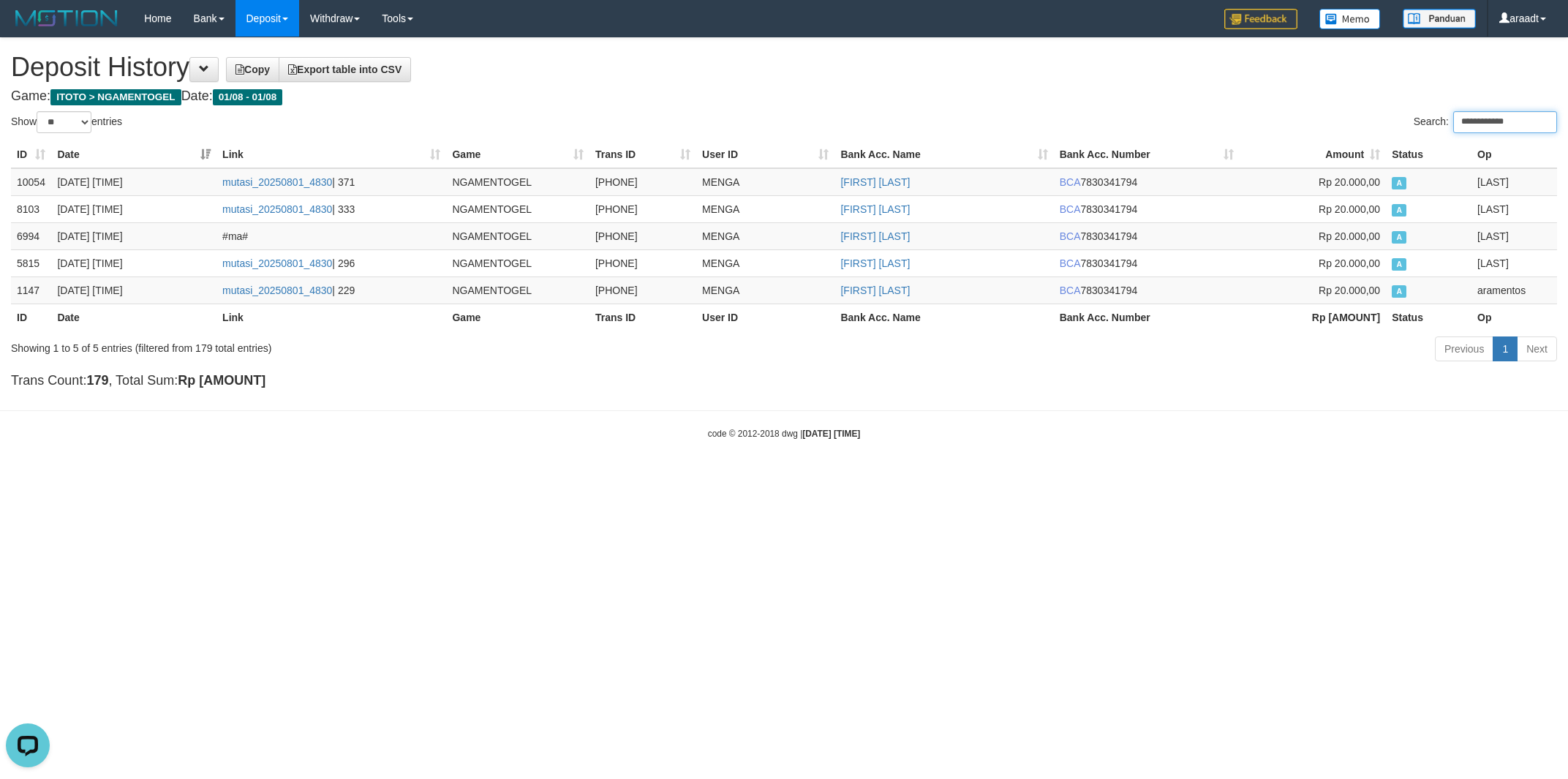 click on "**********" at bounding box center [1505, 122] 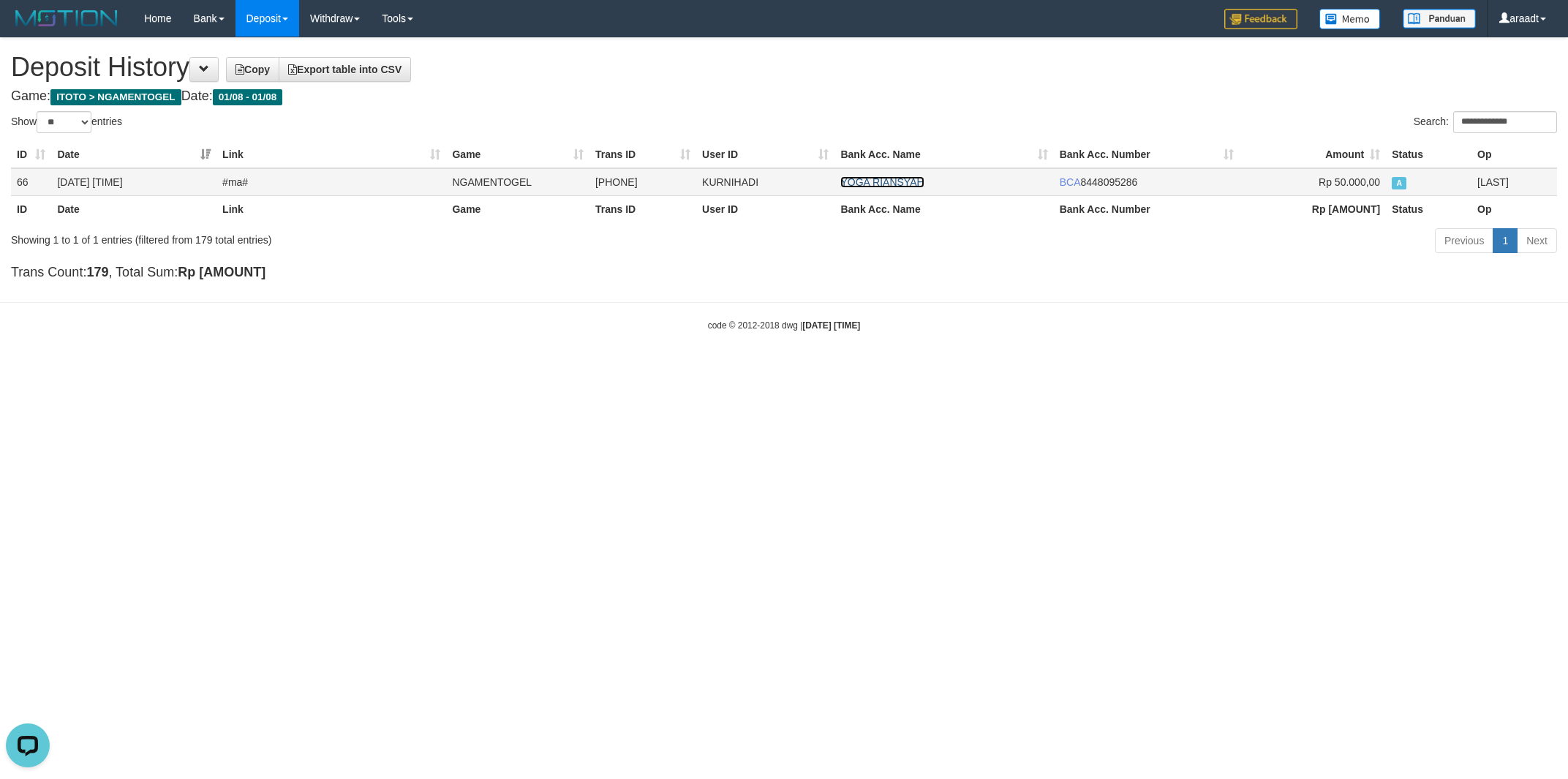 click on "YOGA RIANSYAH" at bounding box center (882, 182) 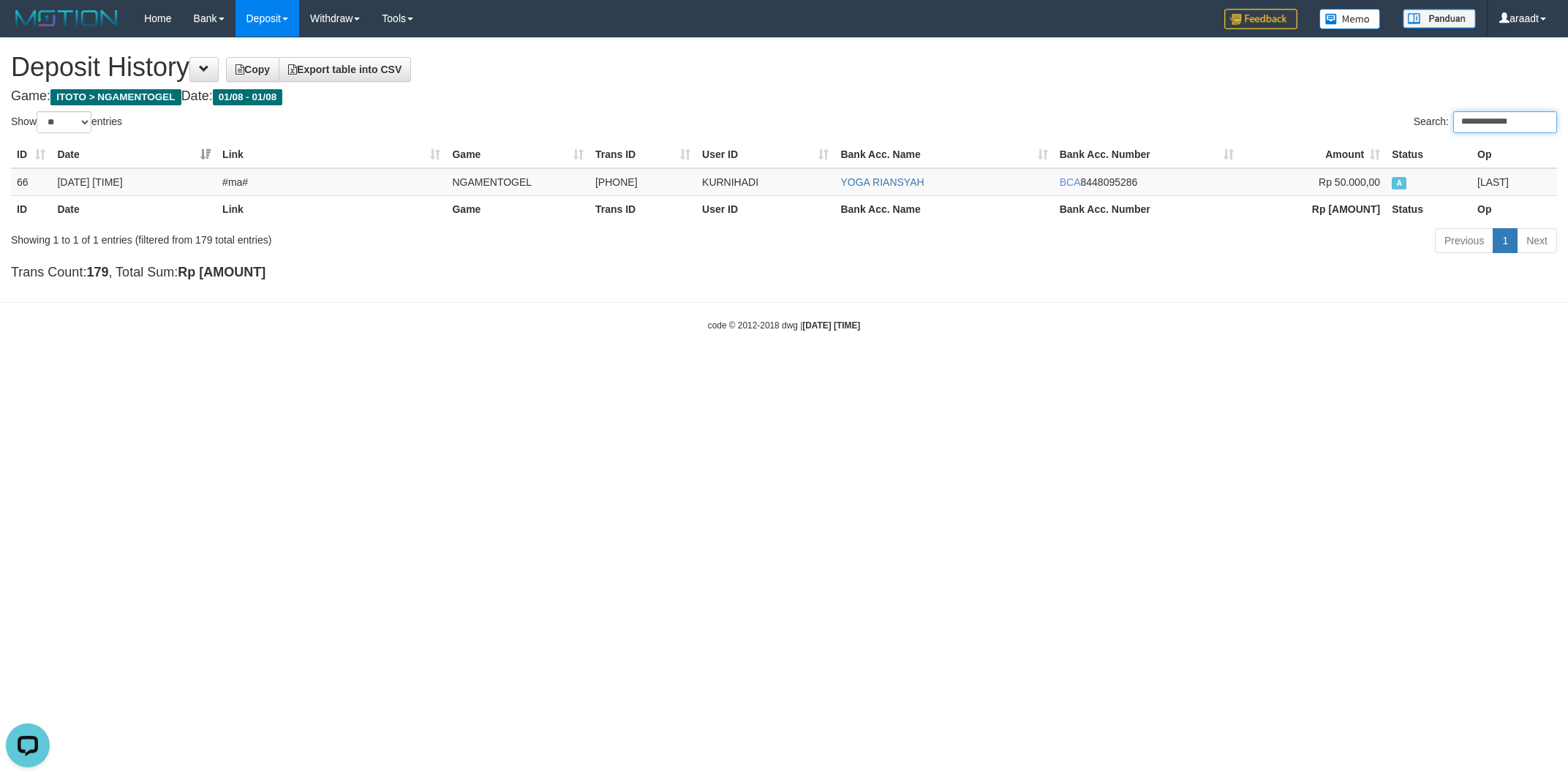 click on "**********" at bounding box center (1505, 122) 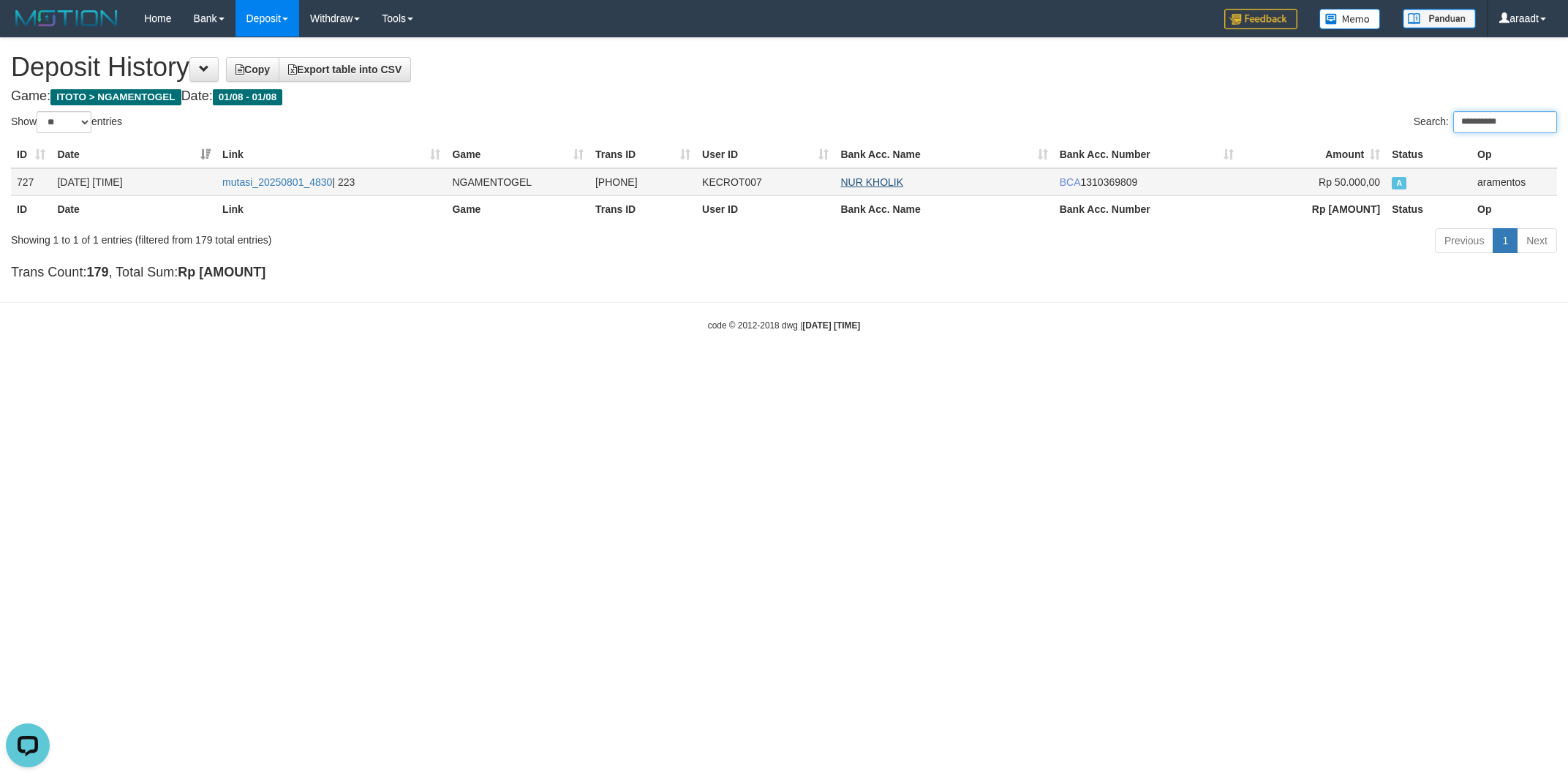 type on "**********" 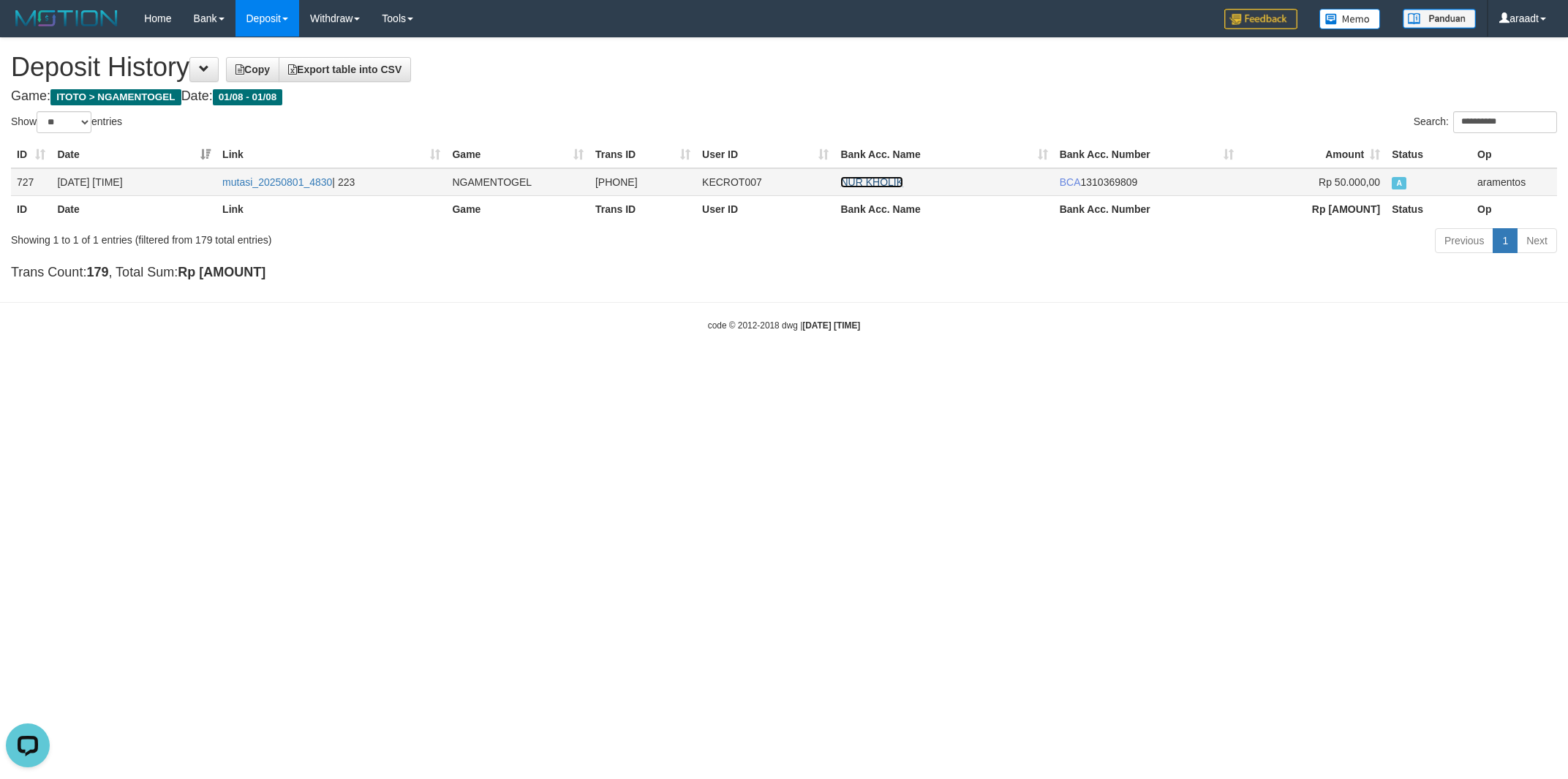 click on "NUR KHOLIK" at bounding box center [872, 182] 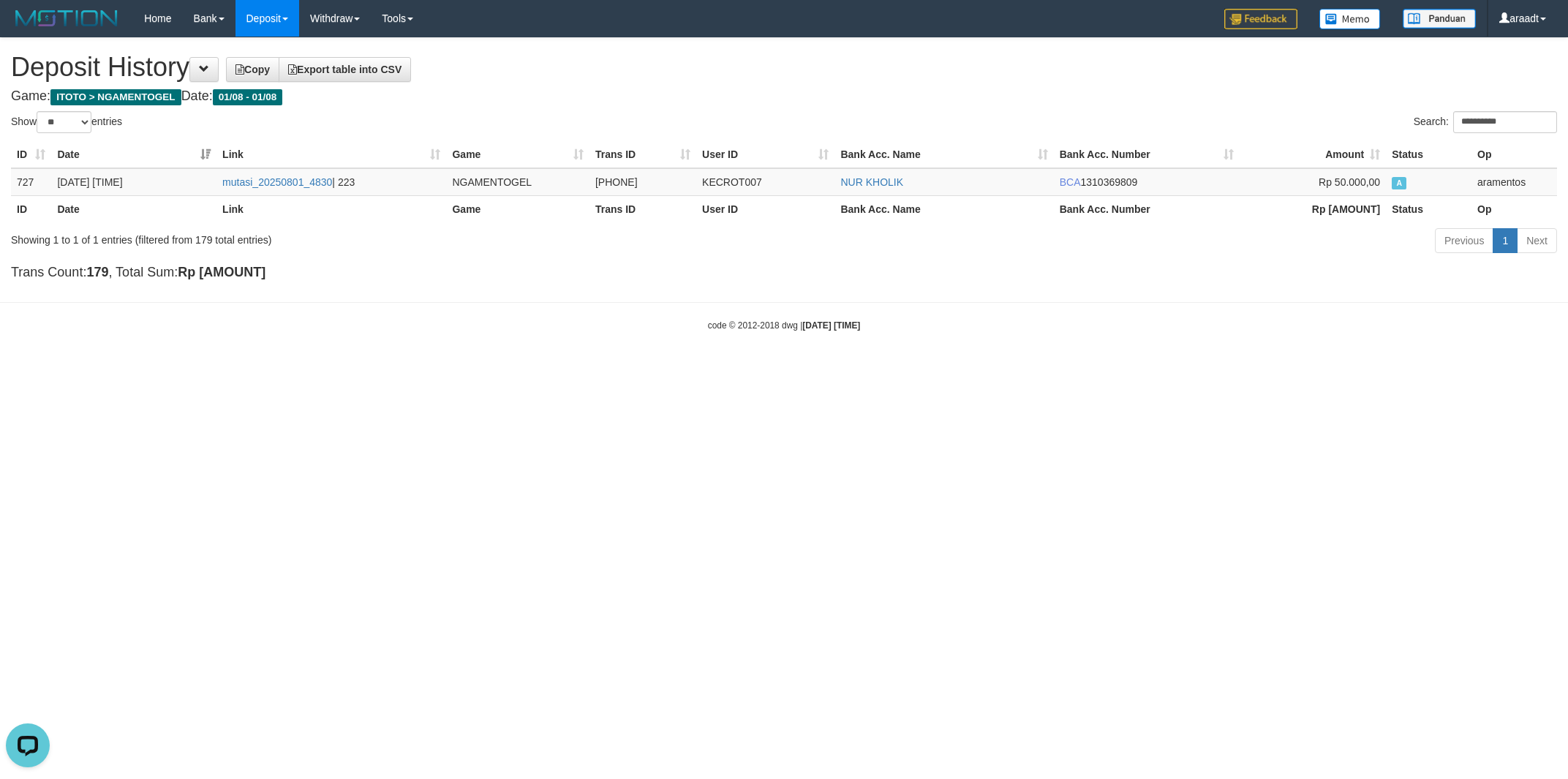 drag, startPoint x: 1305, startPoint y: 260, endPoint x: 1224, endPoint y: 265, distance: 81.1542 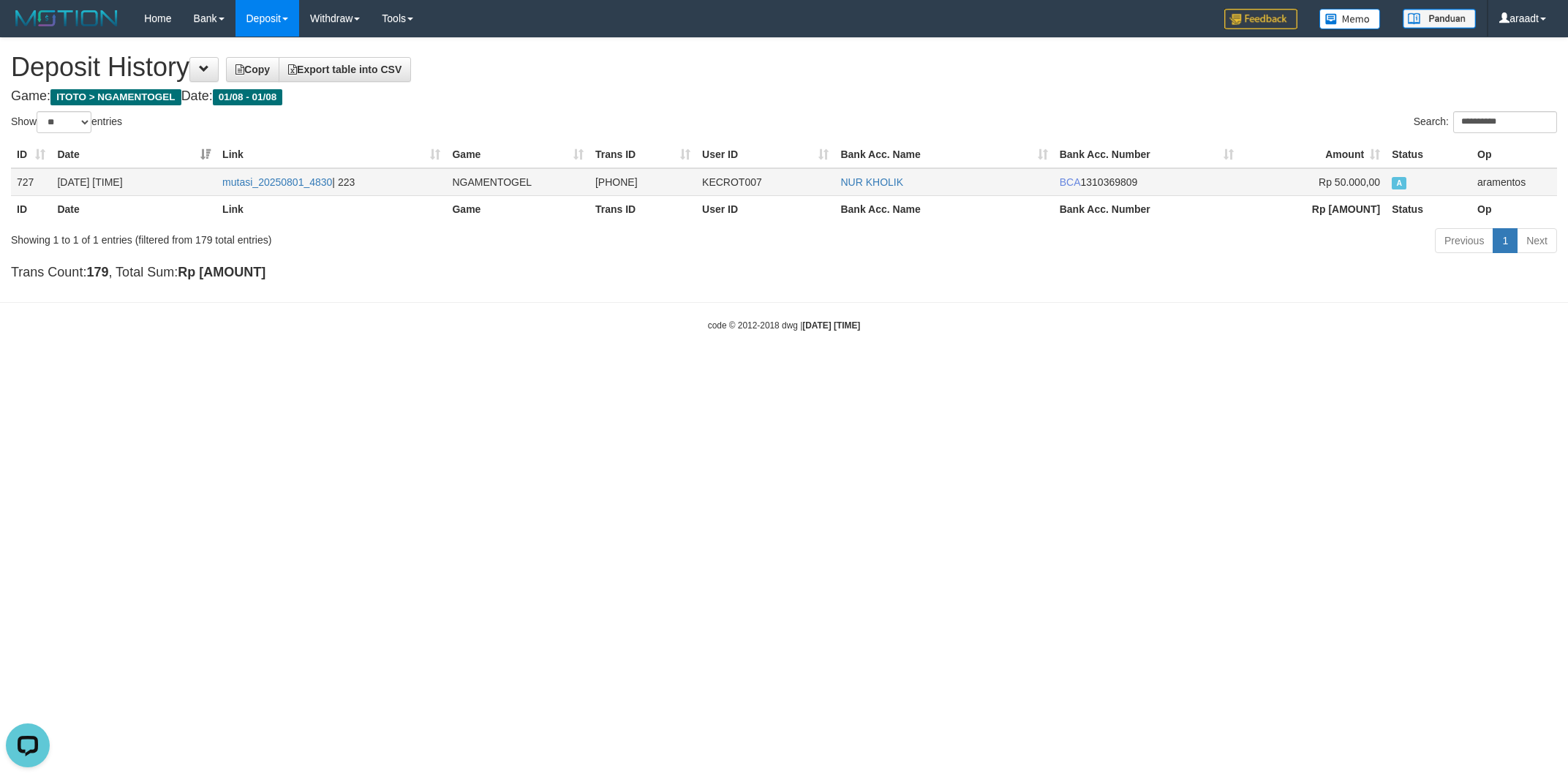 click on "KECROT007" at bounding box center (765, 182) 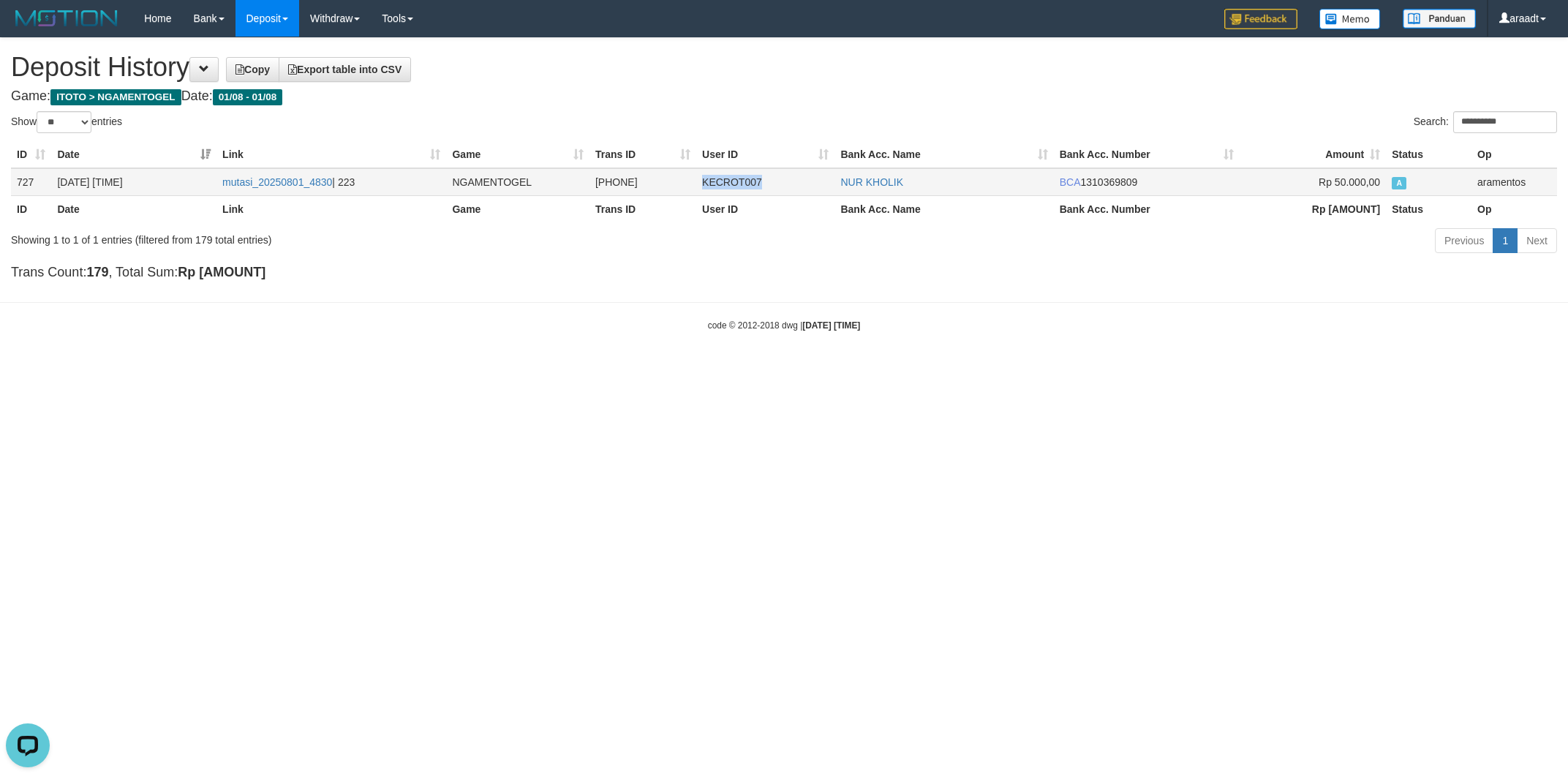 click on "KECROT007" at bounding box center (765, 182) 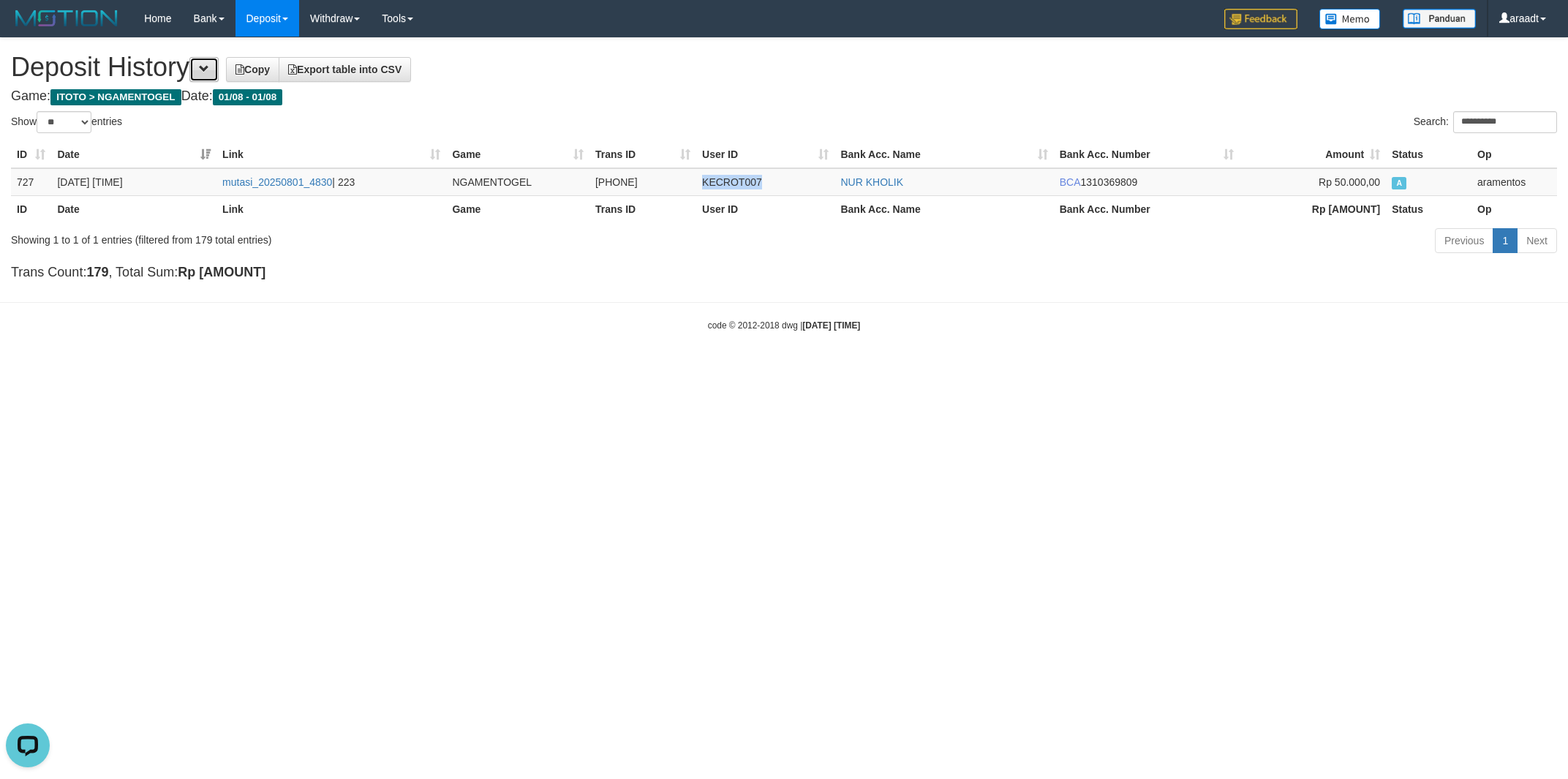 click at bounding box center [204, 69] 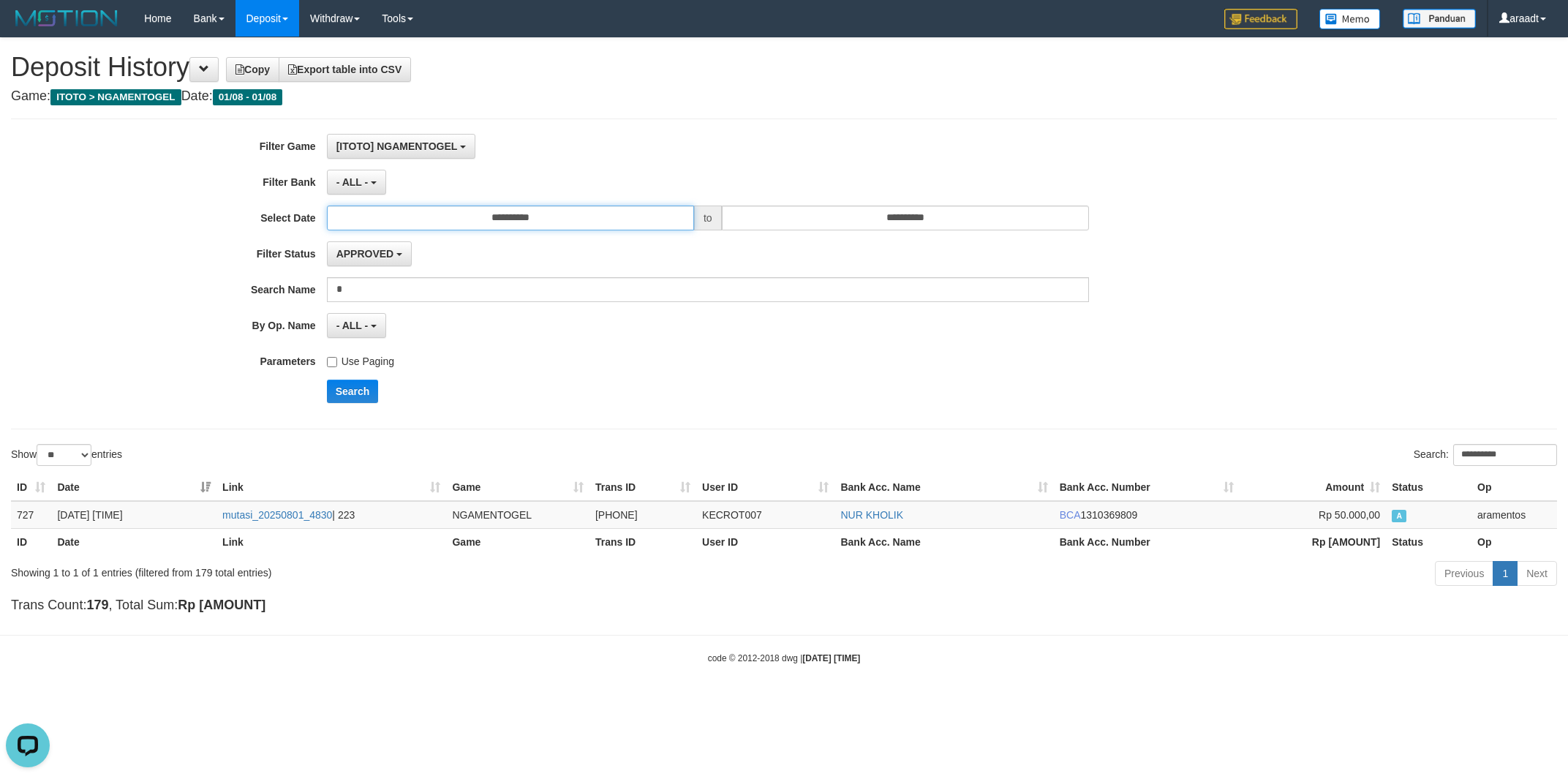 click on "**********" at bounding box center [510, 218] 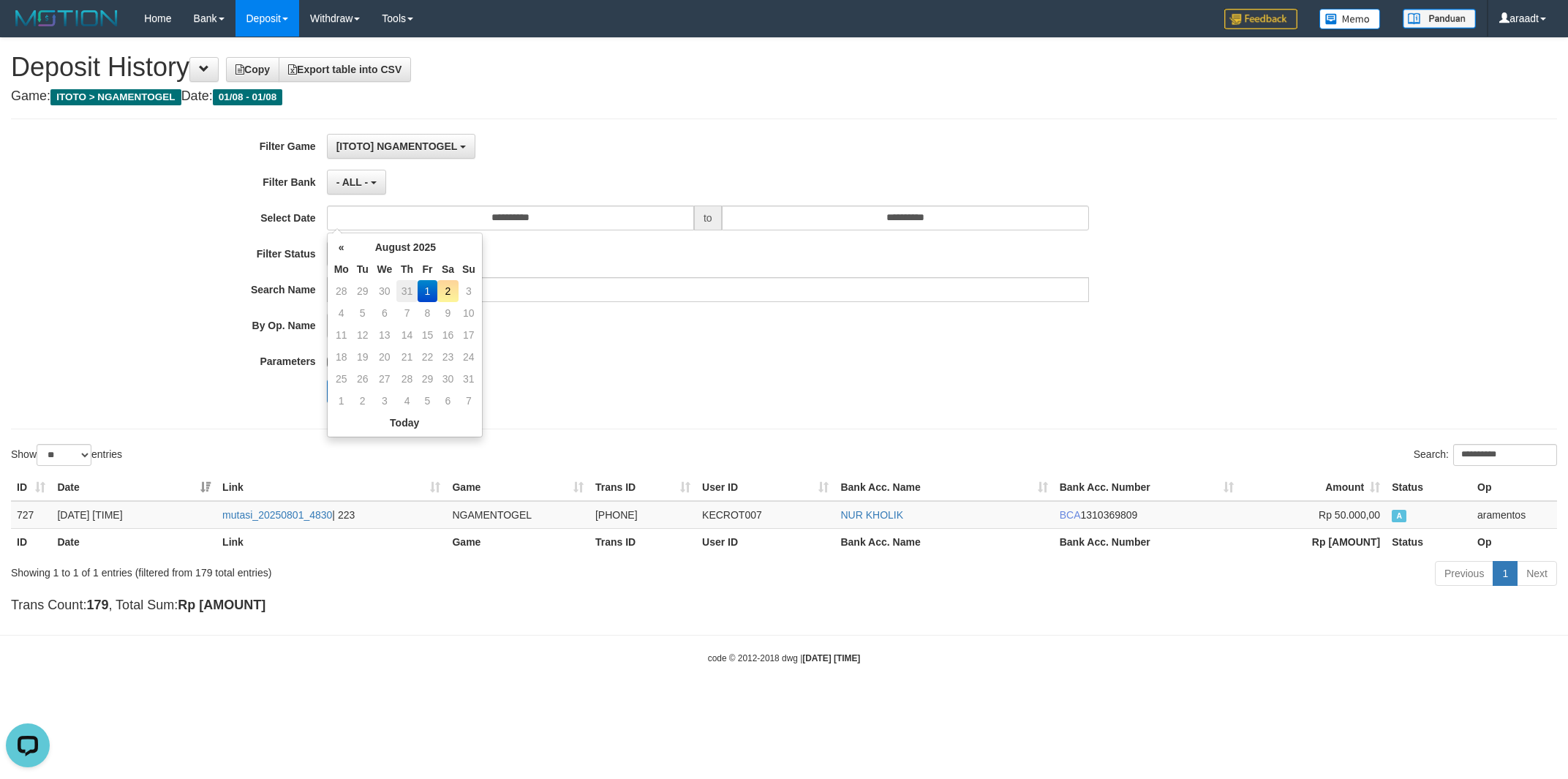click on "31" at bounding box center (407, 291) 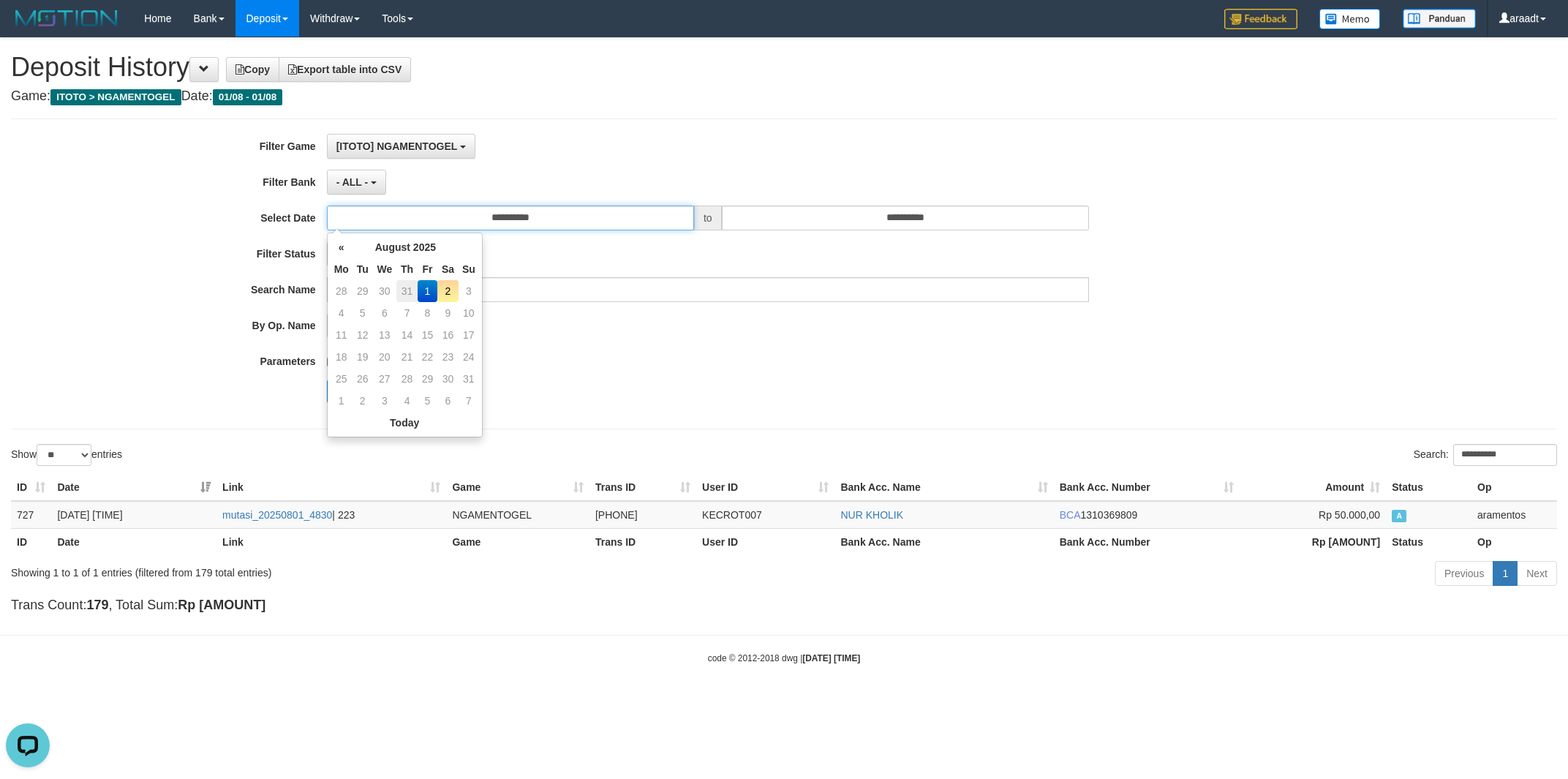 type on "**********" 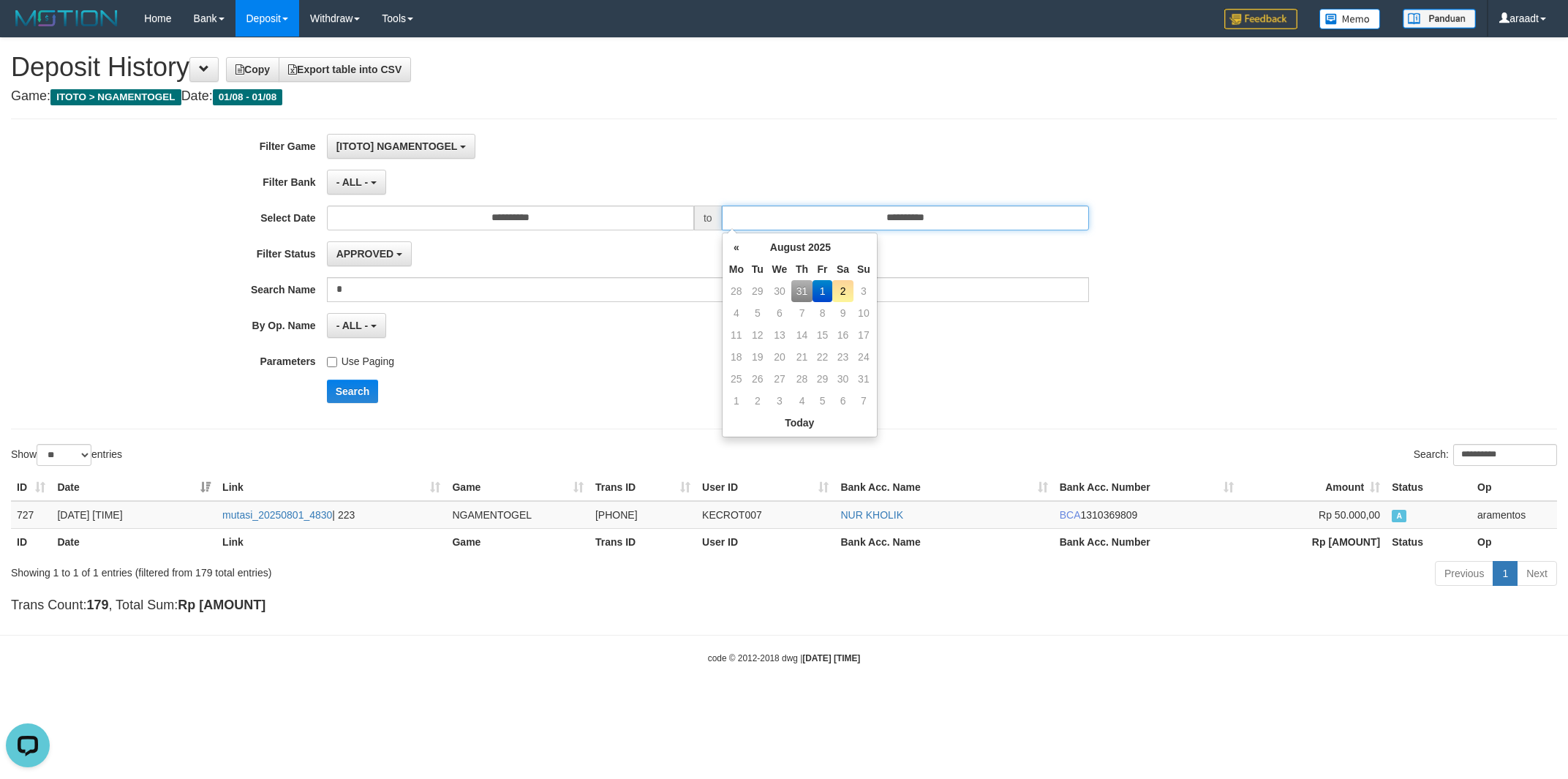 click on "**********" at bounding box center (905, 218) 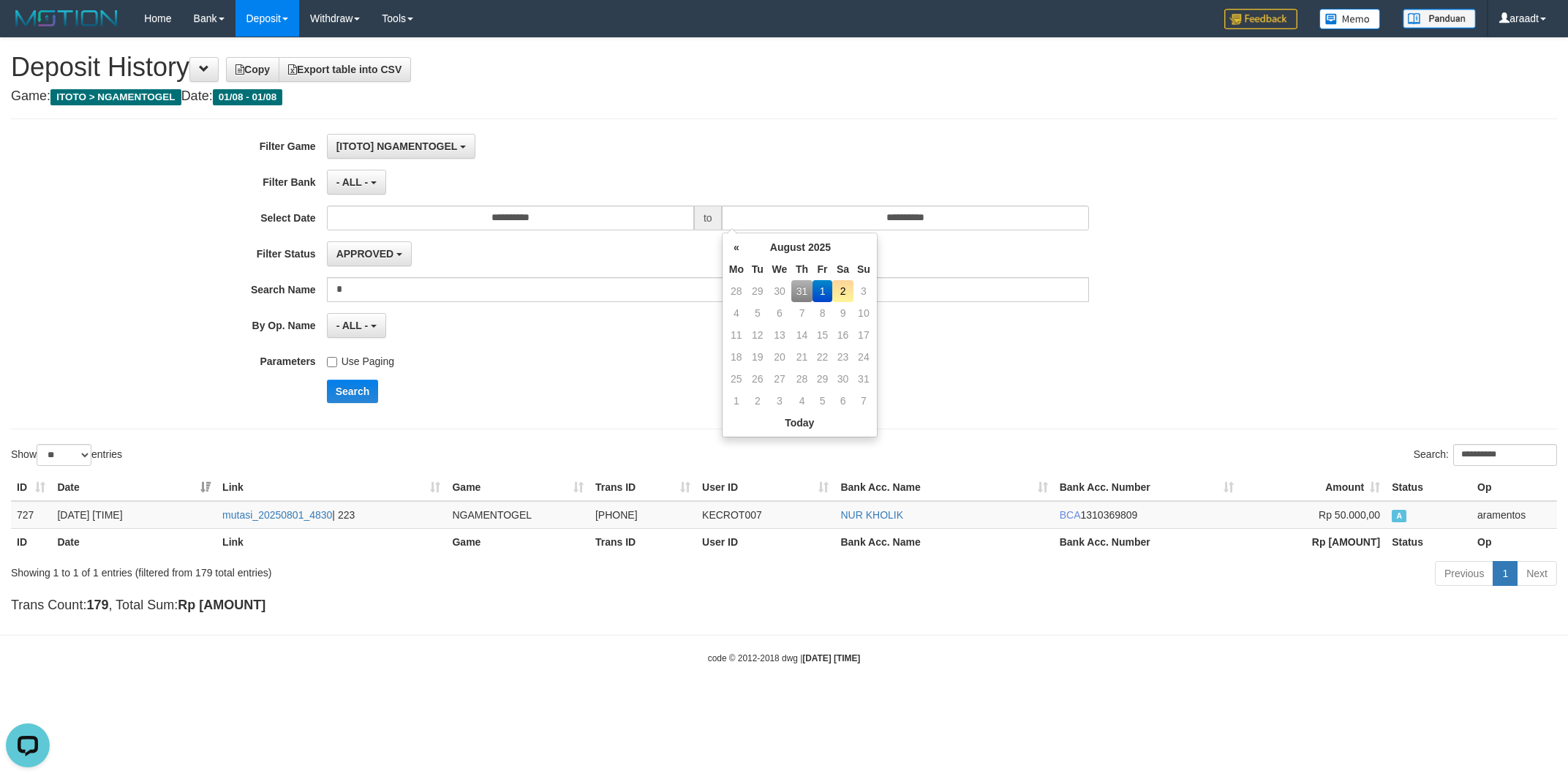 click on "2" at bounding box center (843, 291) 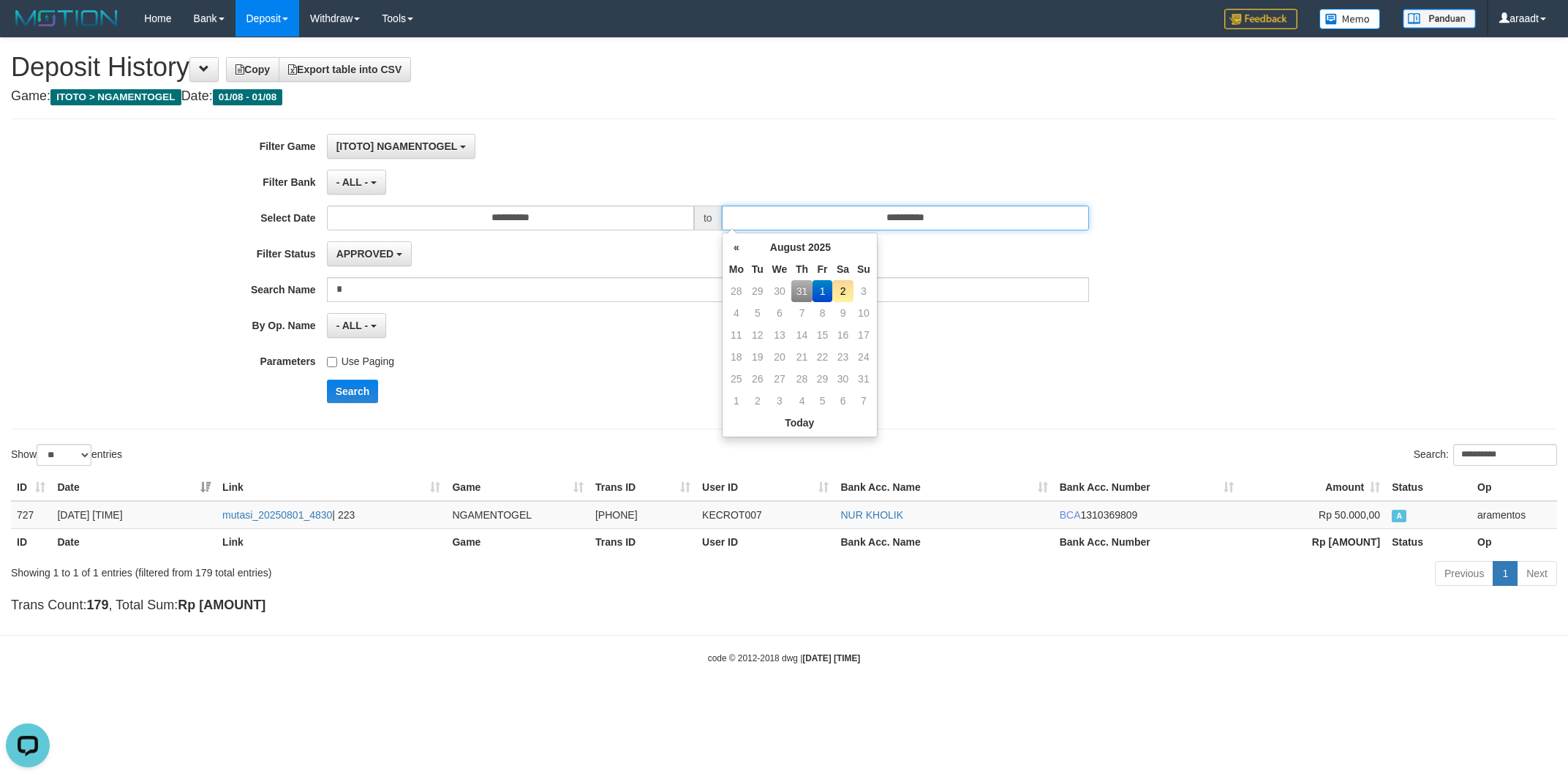 type on "**********" 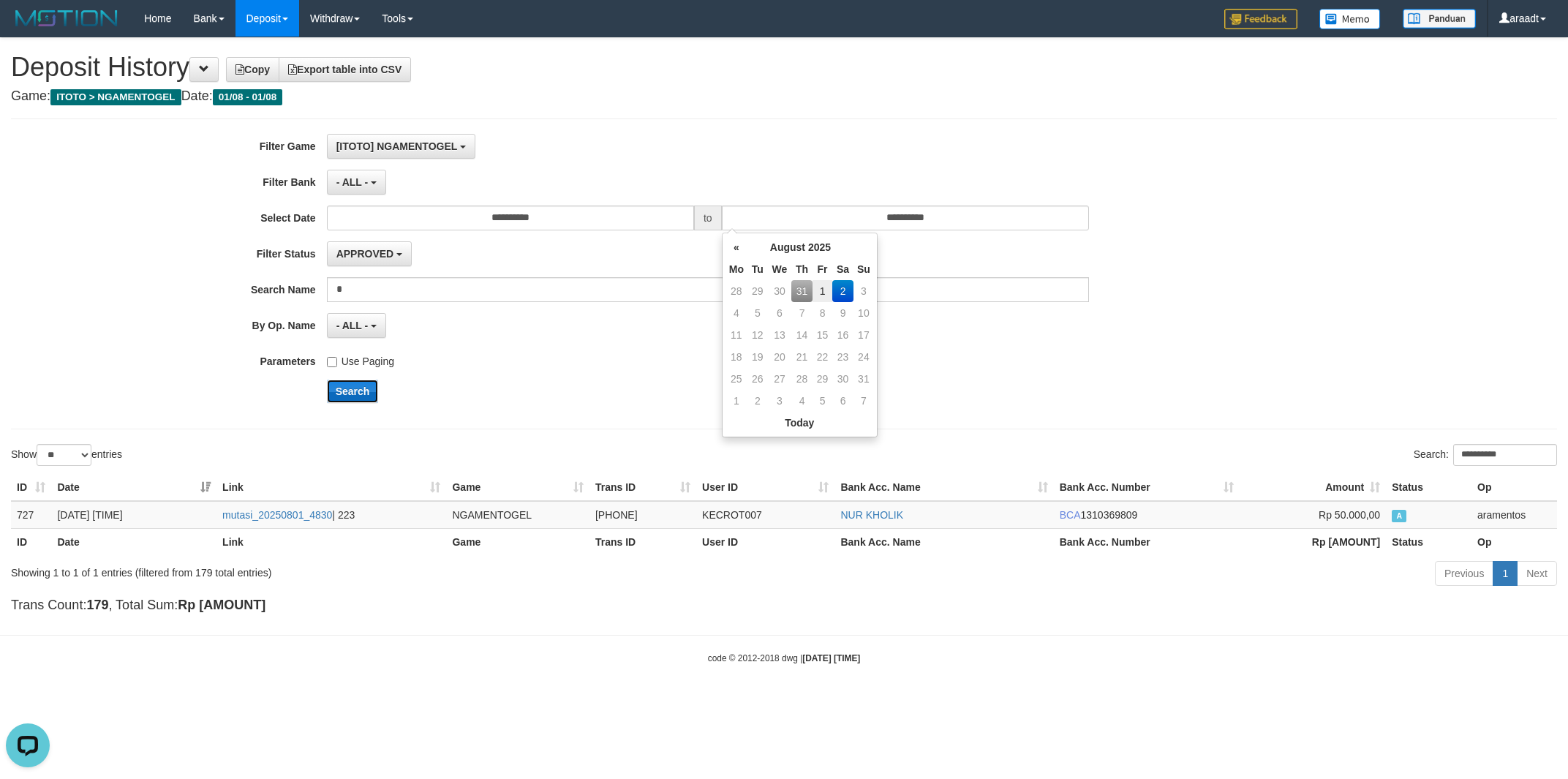 click on "Search" at bounding box center [353, 391] 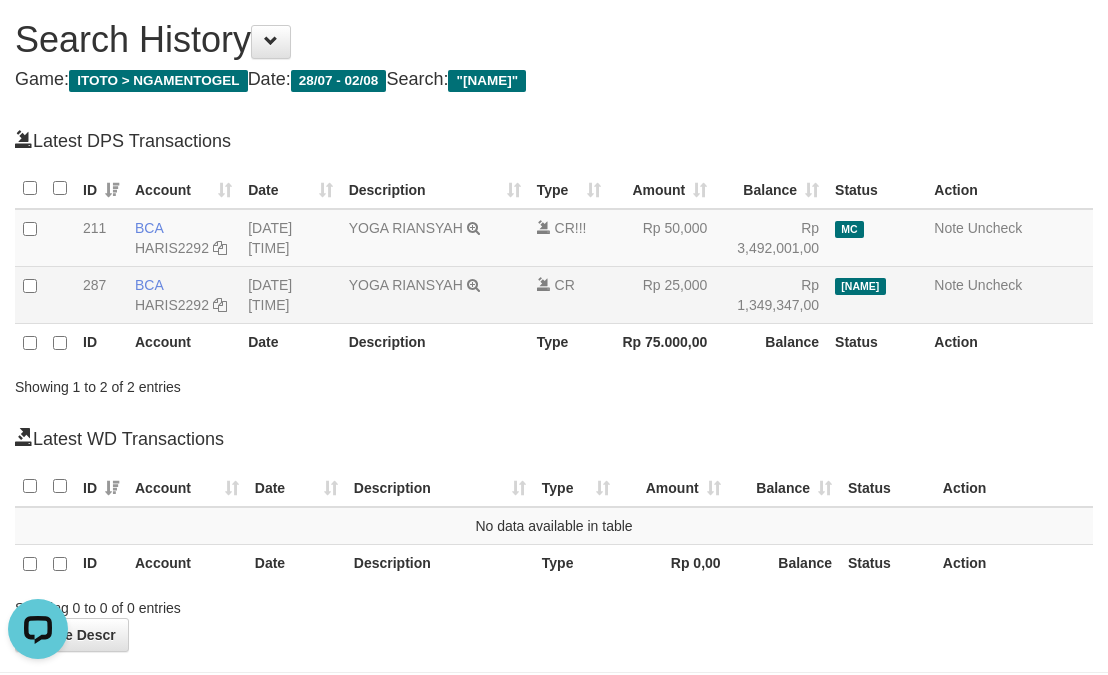 scroll, scrollTop: 0, scrollLeft: 0, axis: both 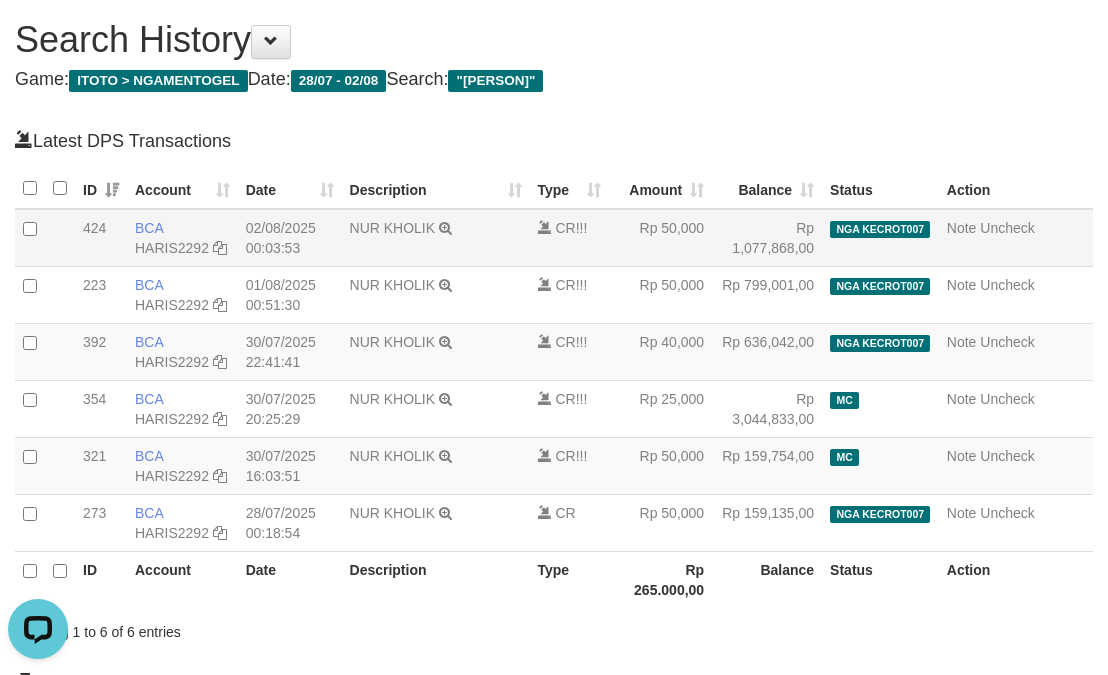 click on "[PERSON]       TRSF E-BANKING CR 0108/FTSCY/WS95031
50000.00[PERSON]" at bounding box center [436, 238] 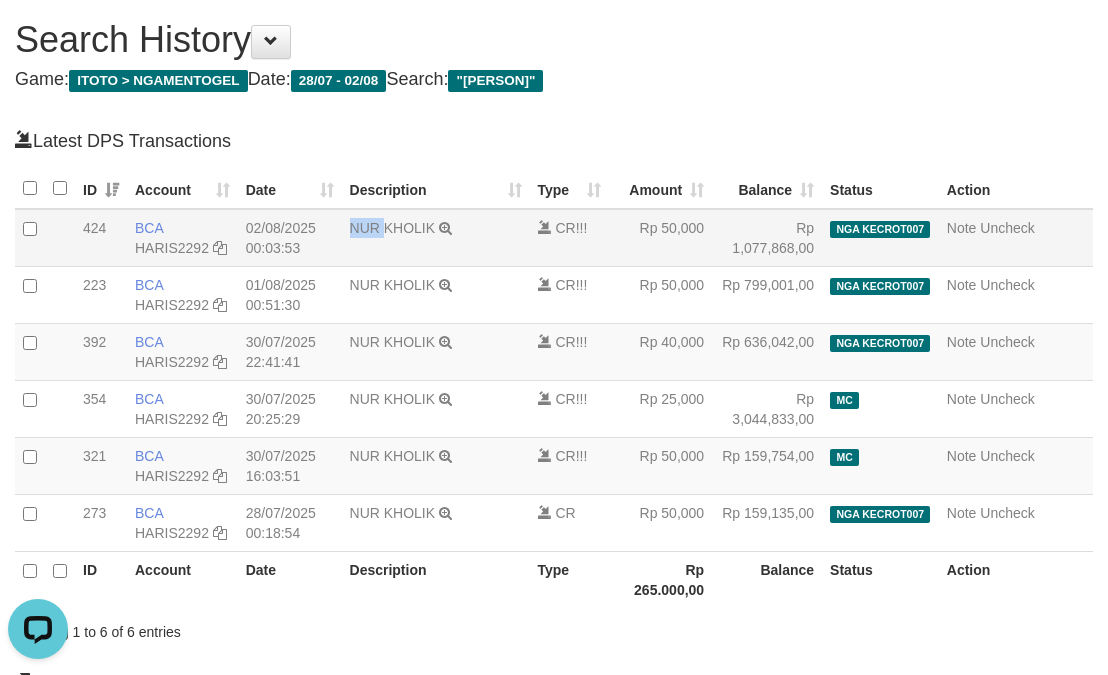 click on "NUR KHOLIK       TRSF E-BANKING CR 0108/FTSCY/WS95031
50000.00NUR KHOLIK" at bounding box center [436, 238] 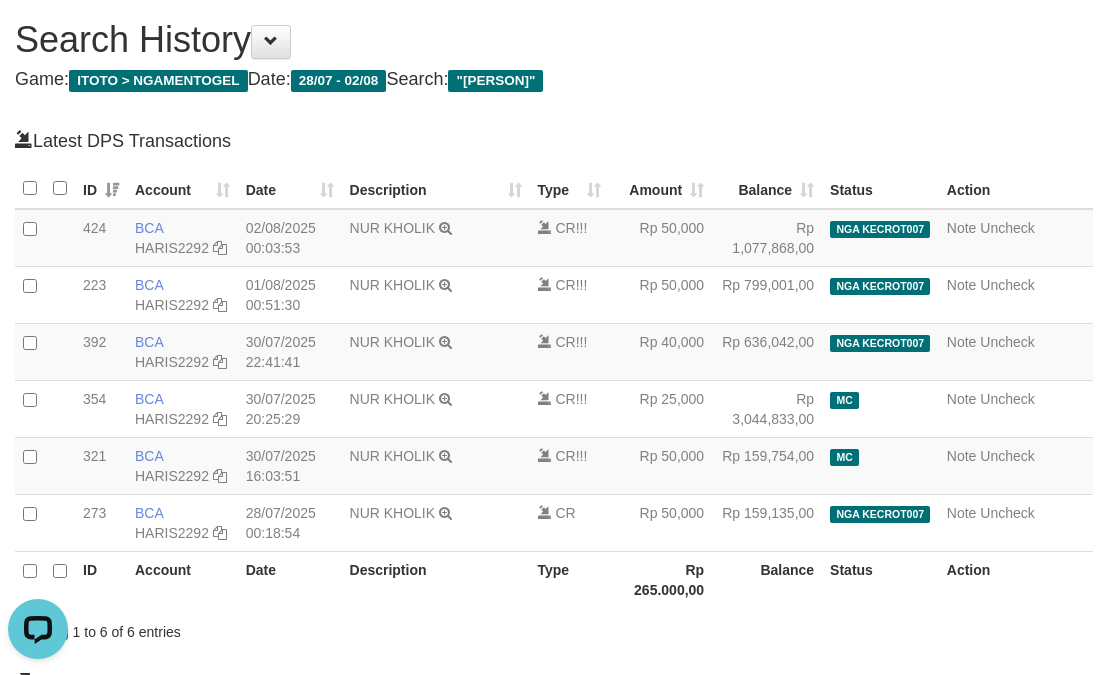 drag, startPoint x: 1063, startPoint y: 46, endPoint x: 1102, endPoint y: 1, distance: 59.548298 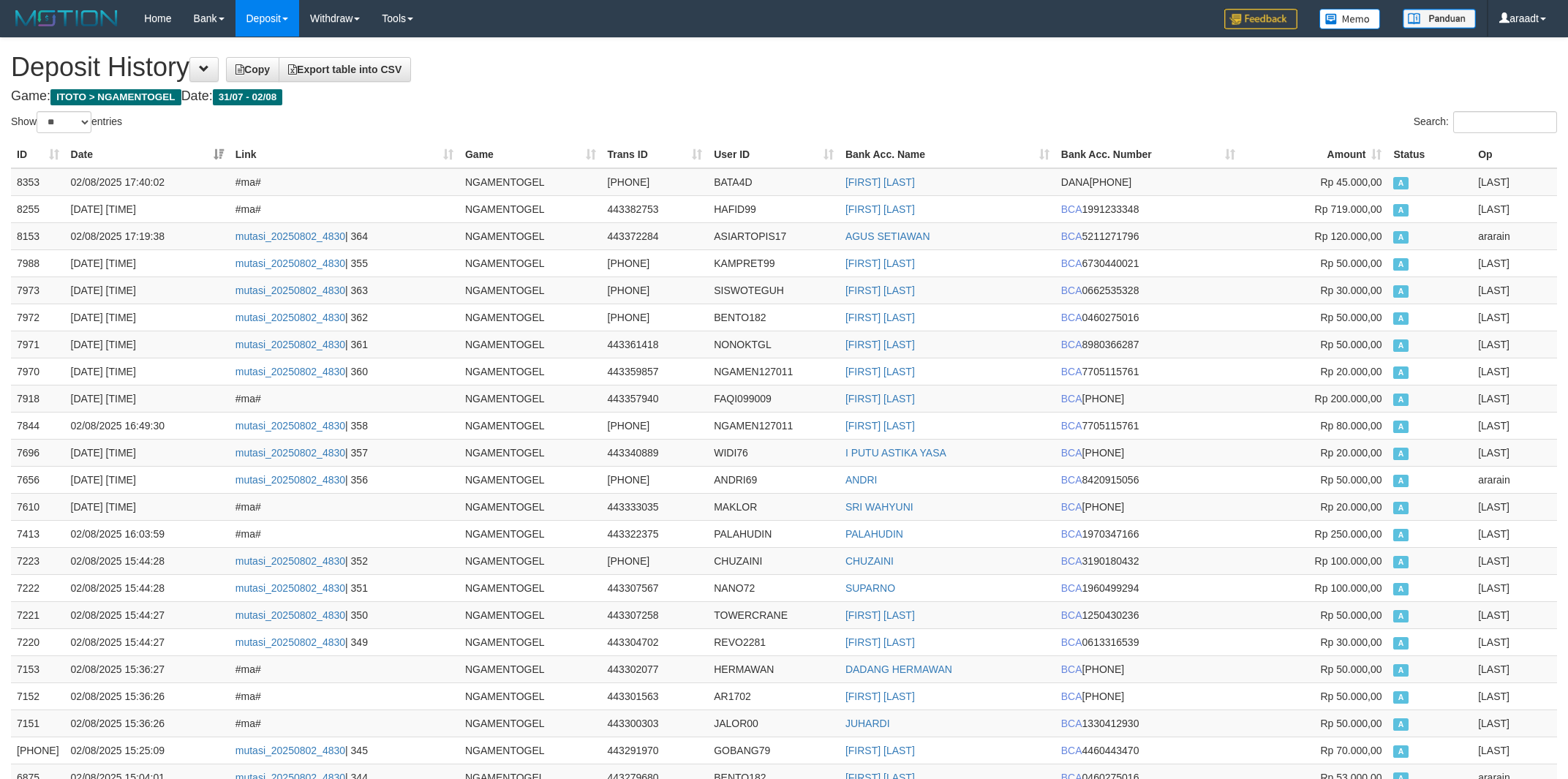 select on "**" 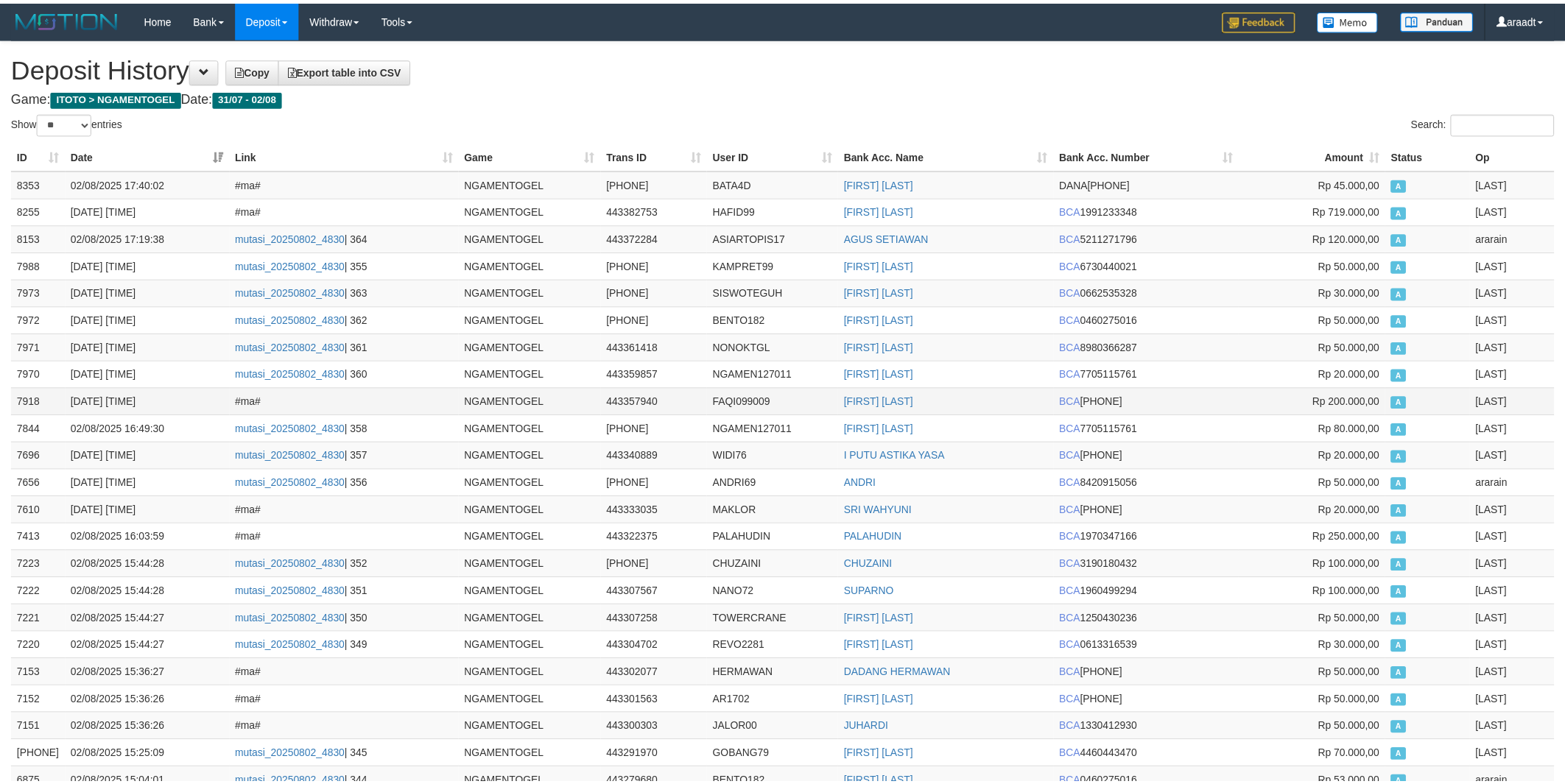 scroll, scrollTop: 0, scrollLeft: 0, axis: both 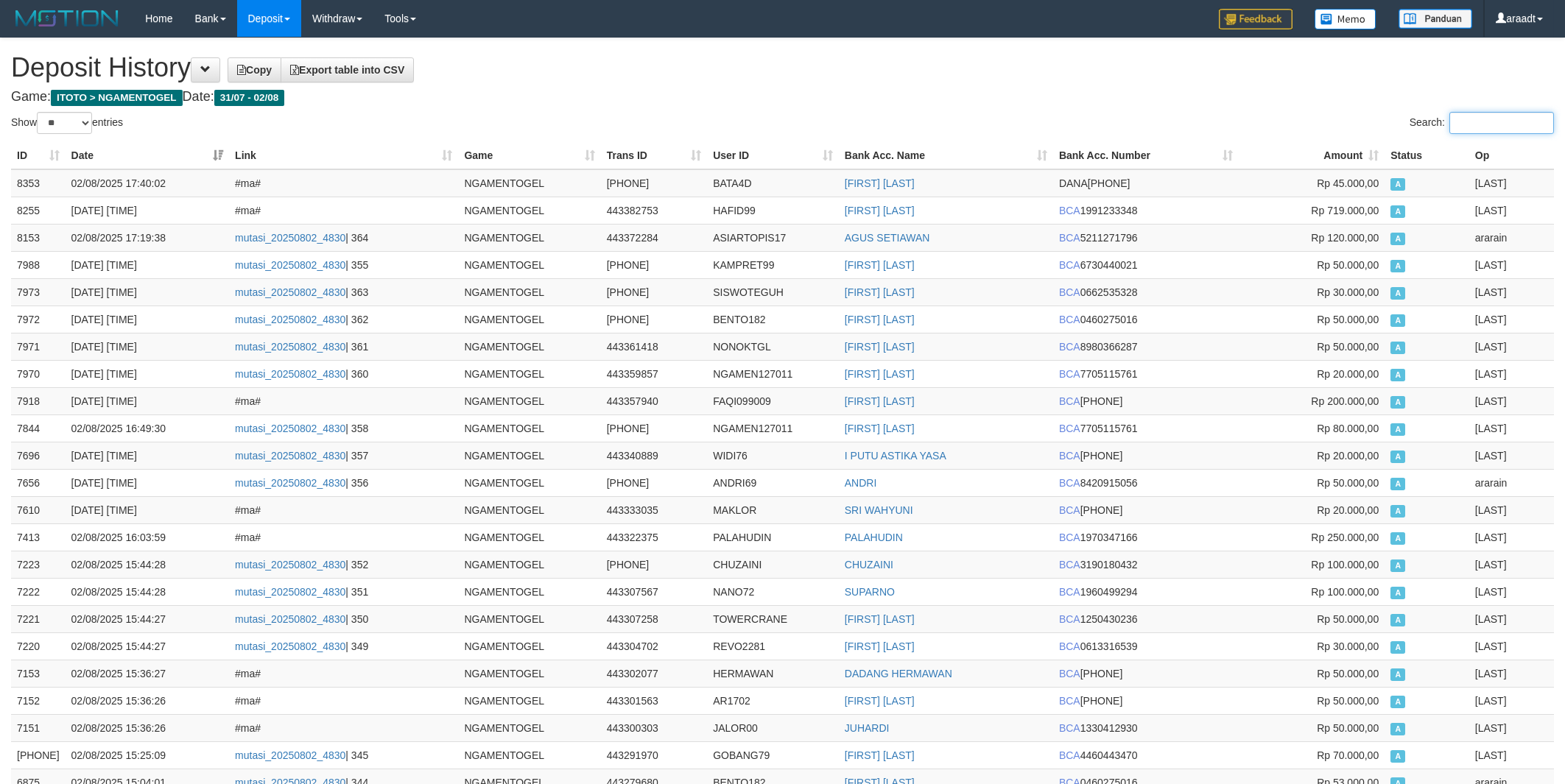 click on "Search:" at bounding box center [1502, 123] 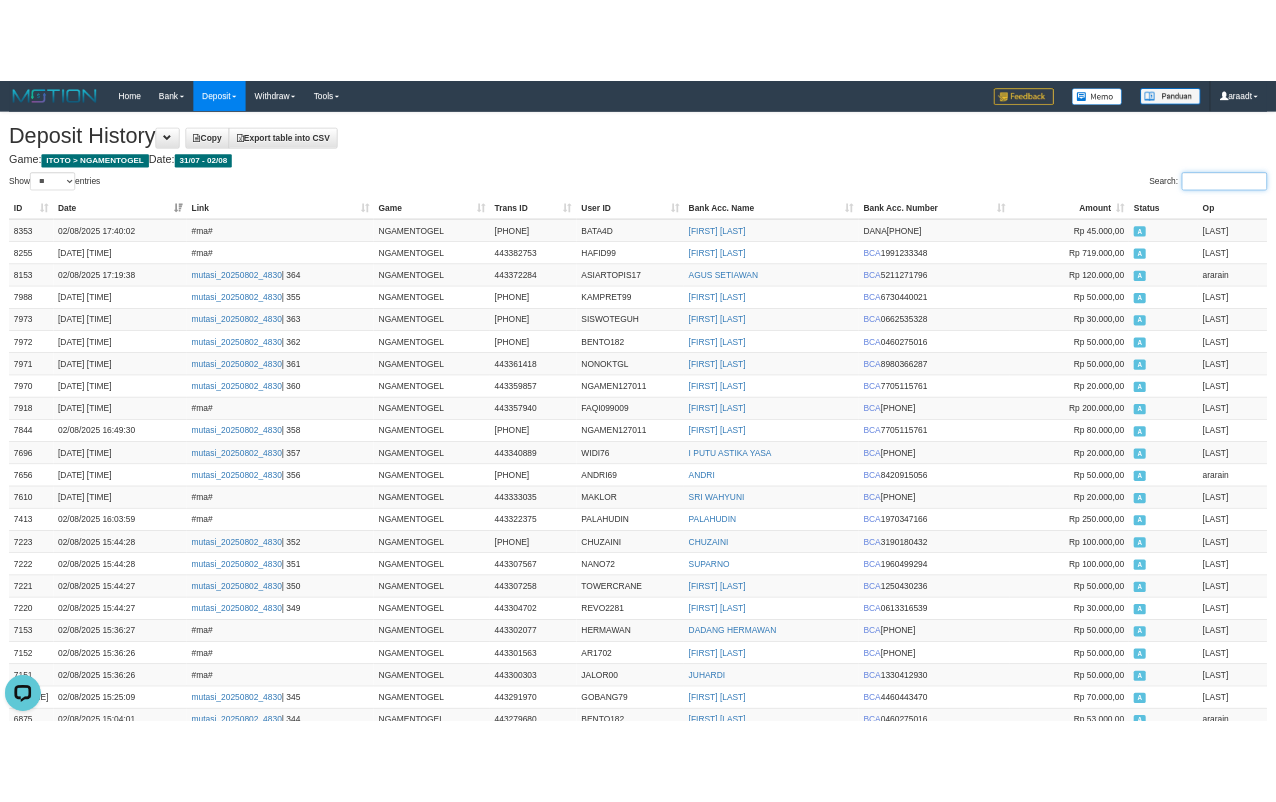 scroll, scrollTop: 0, scrollLeft: 0, axis: both 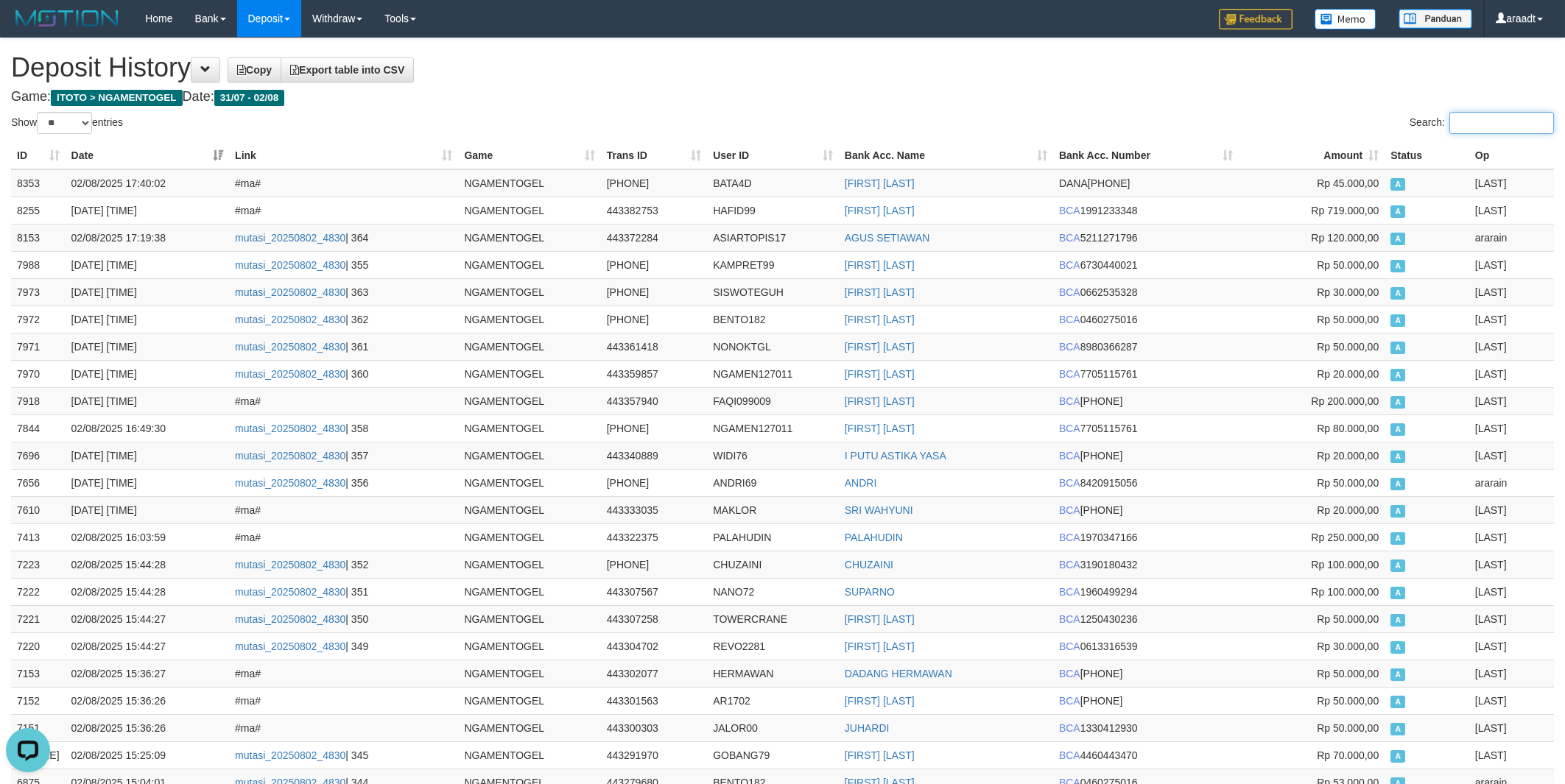 paste on "**********" 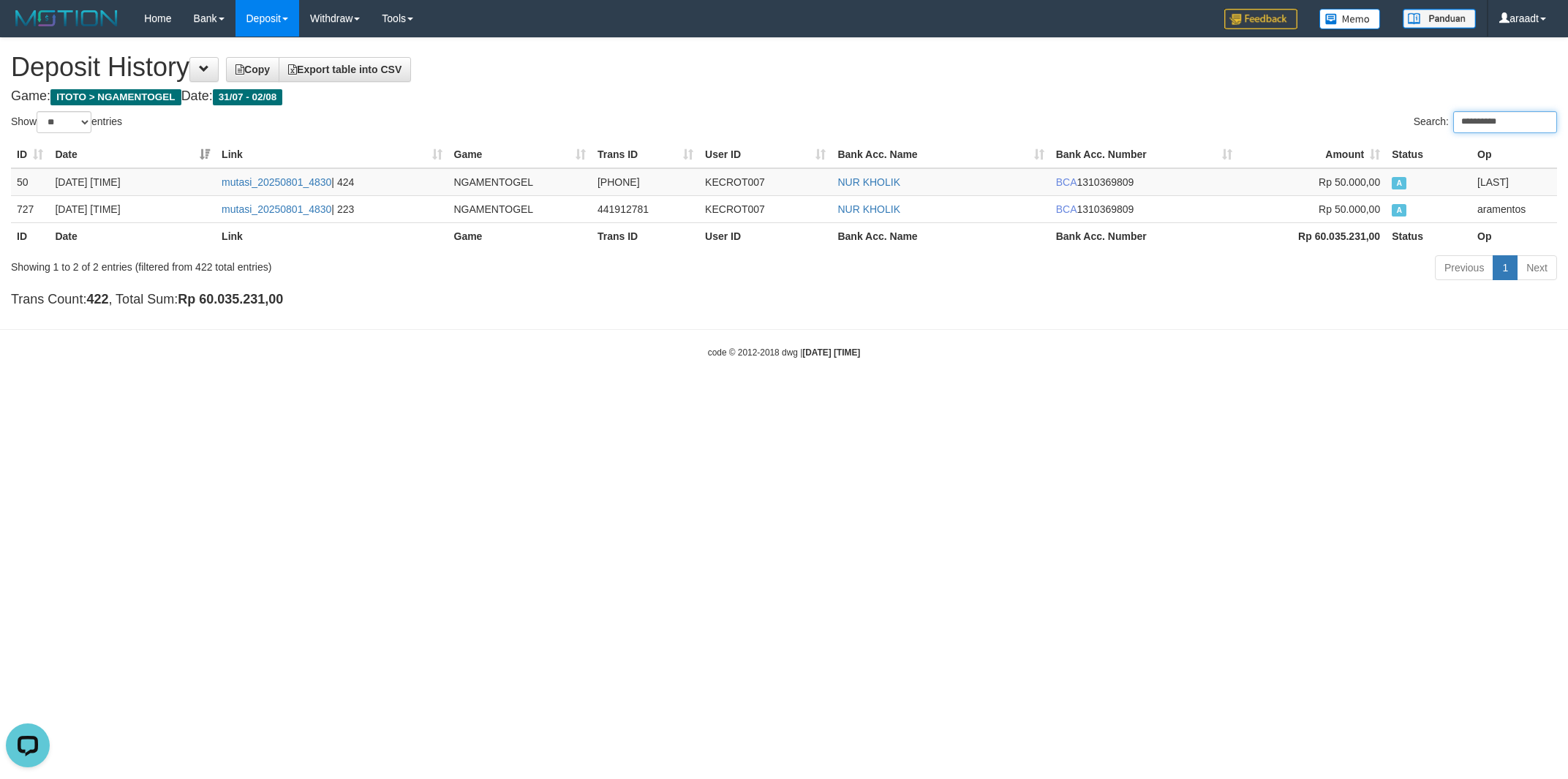 type on "**********" 